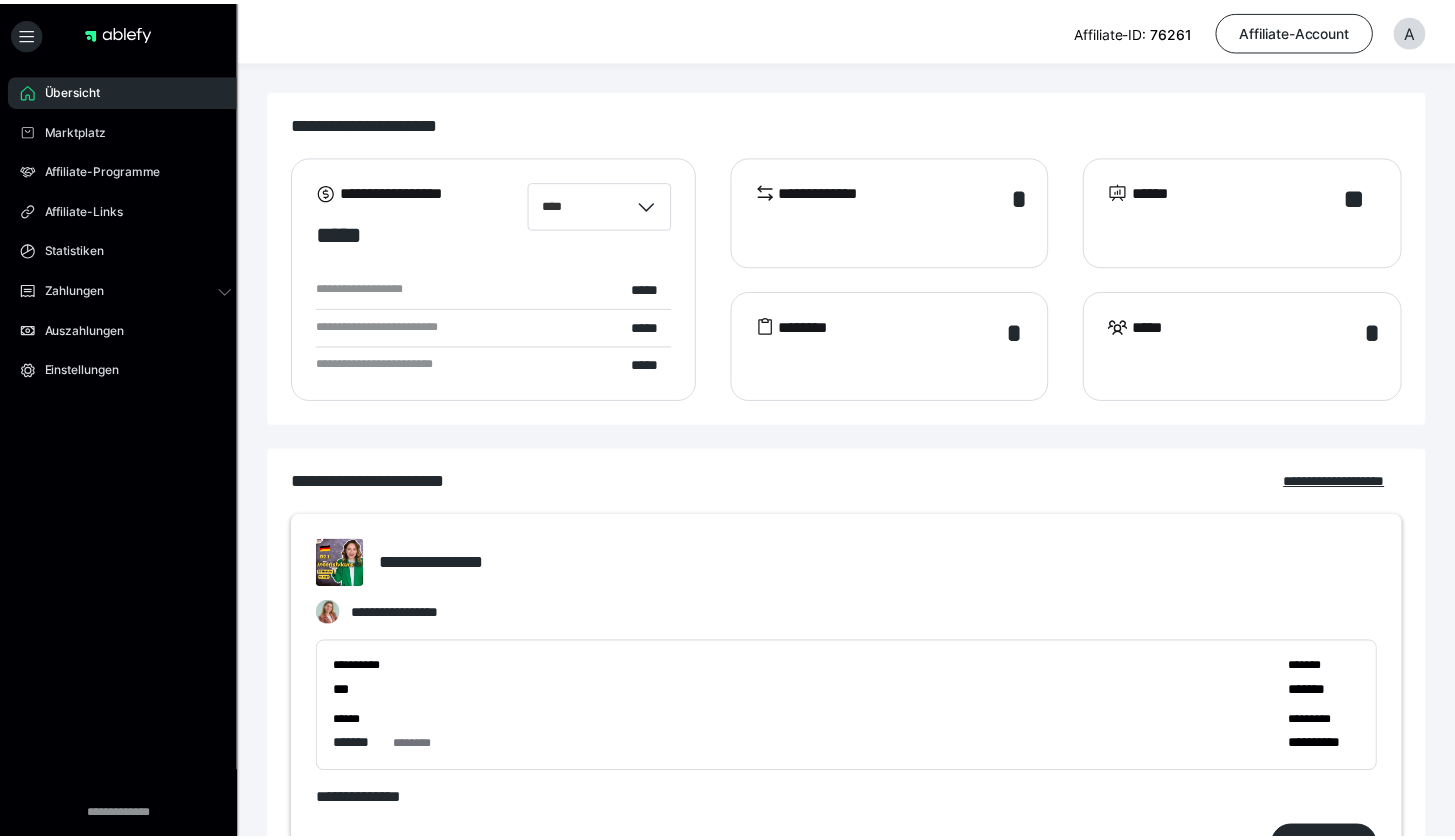 scroll, scrollTop: 0, scrollLeft: 0, axis: both 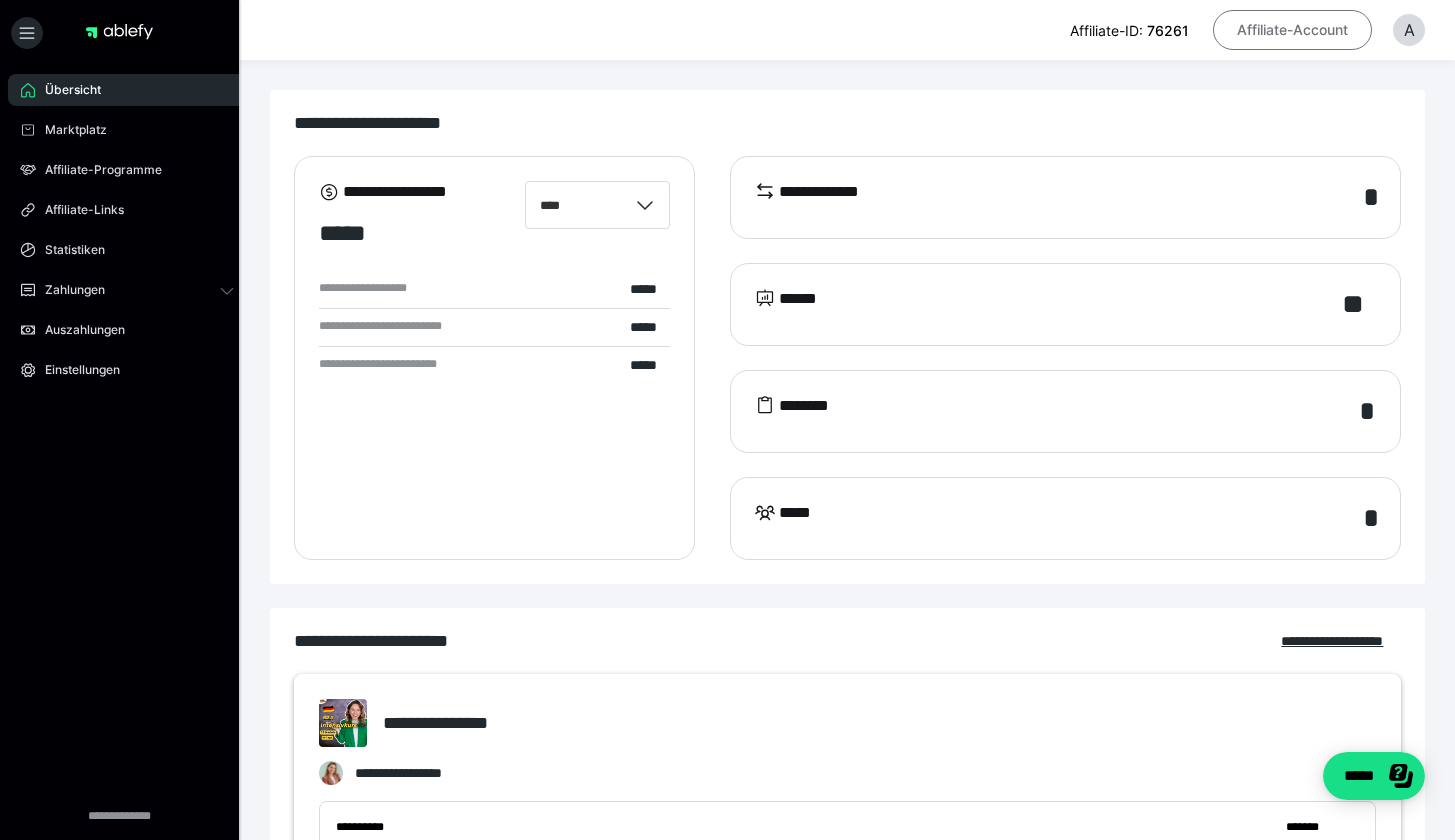 click on "Affiliate-Account" at bounding box center (1292, 30) 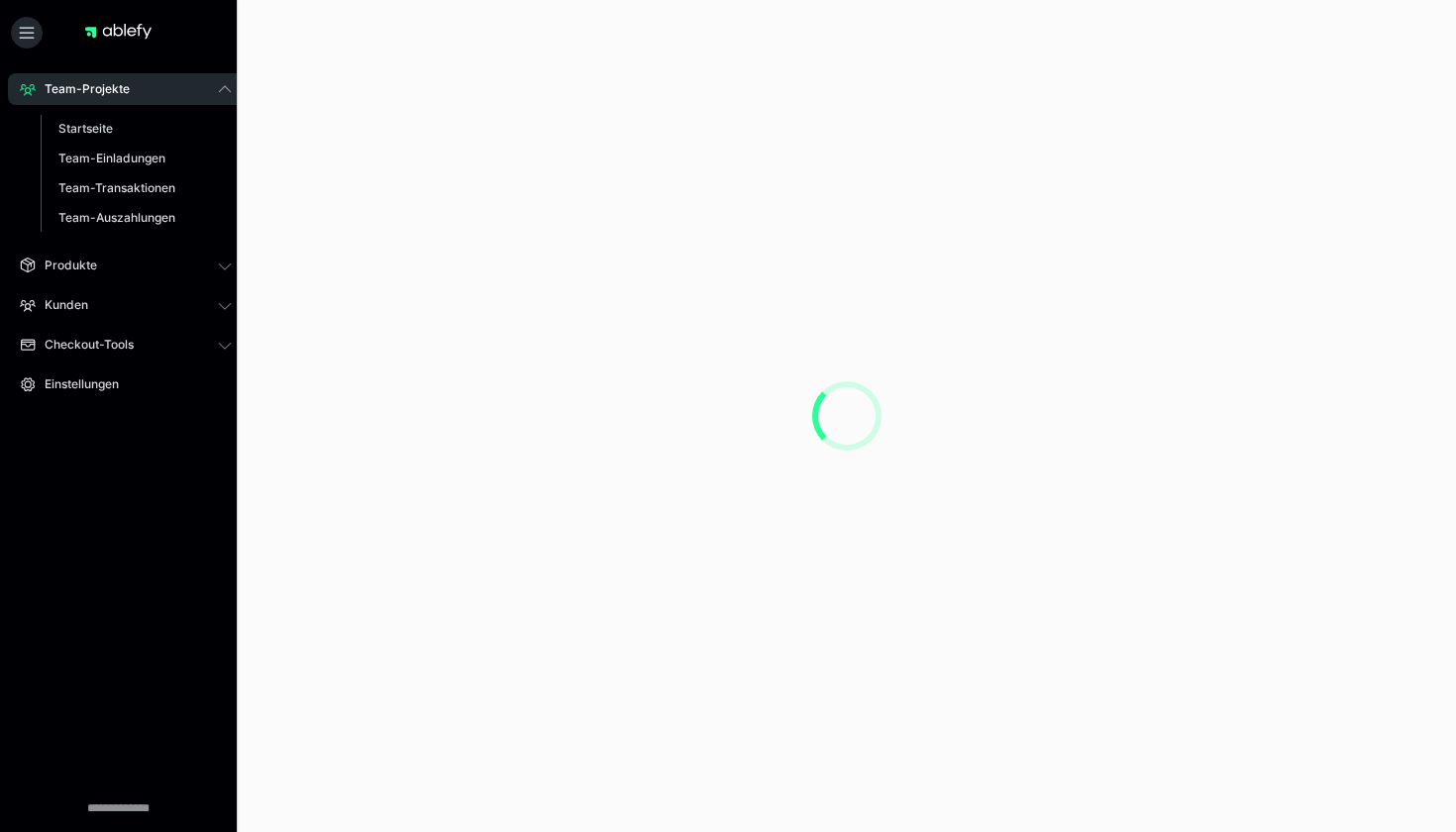 scroll, scrollTop: 0, scrollLeft: 0, axis: both 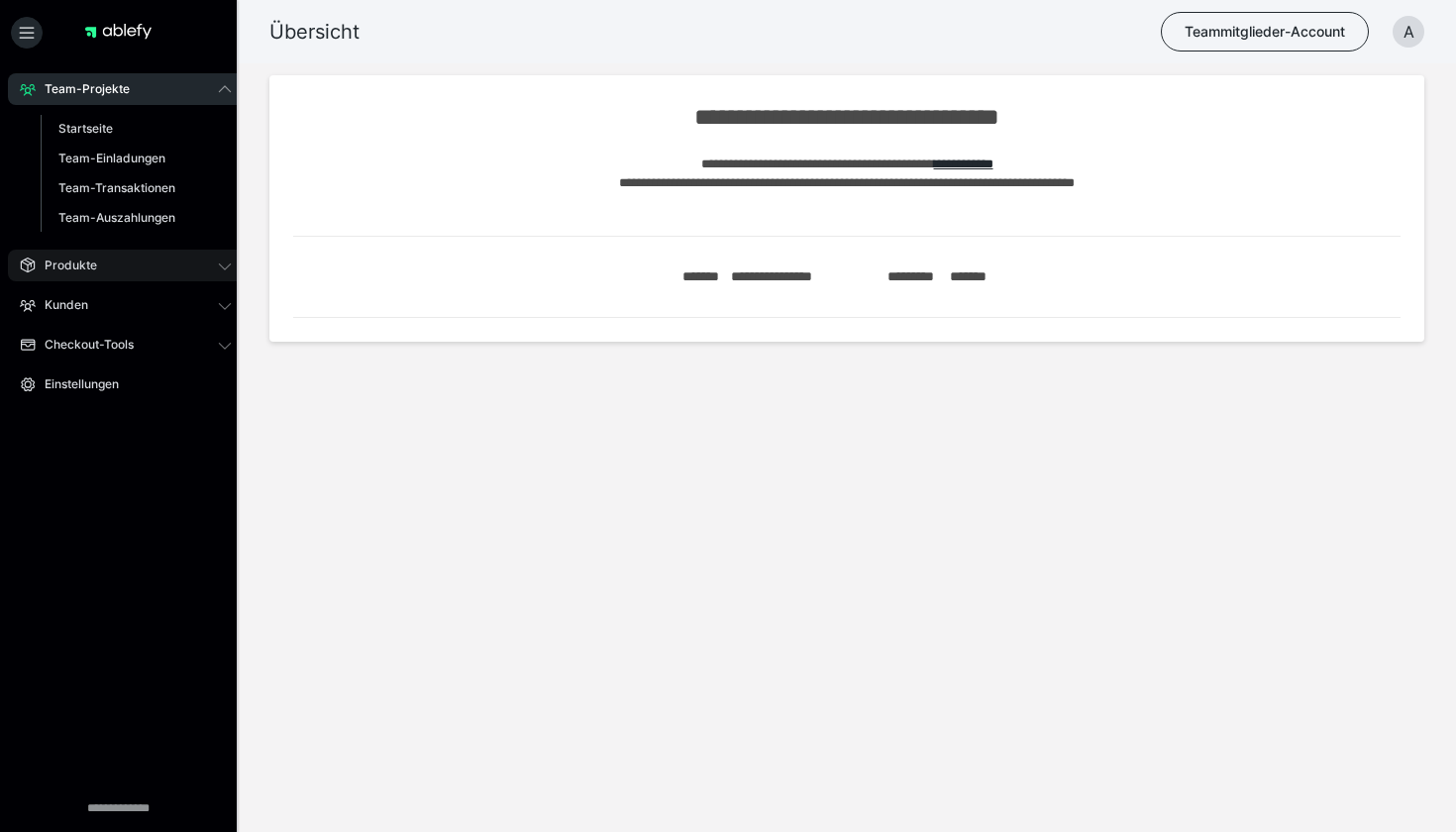click on "Produkte" at bounding box center [126, 265] 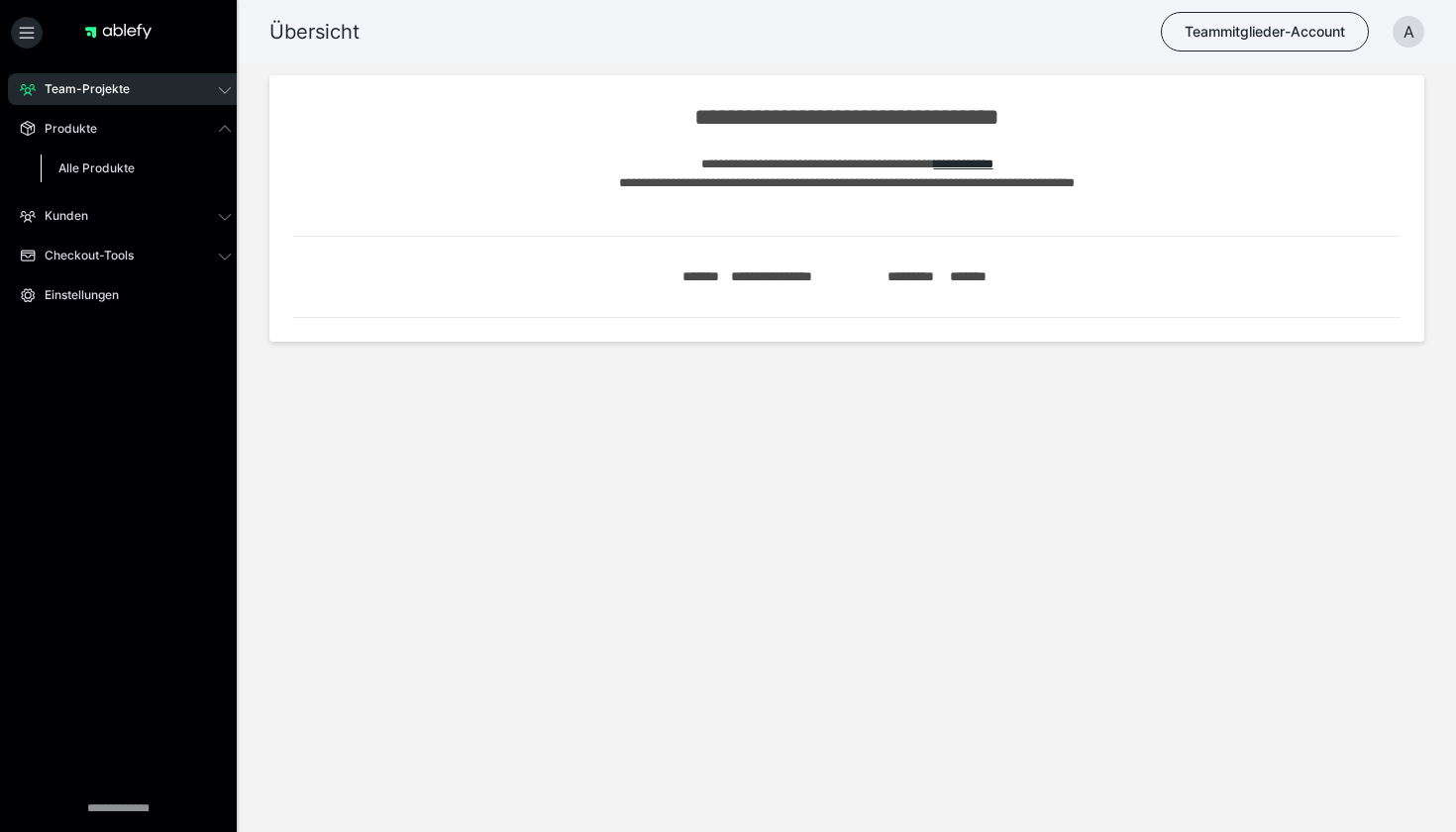 click on "Alle Produkte" at bounding box center [96, 167] 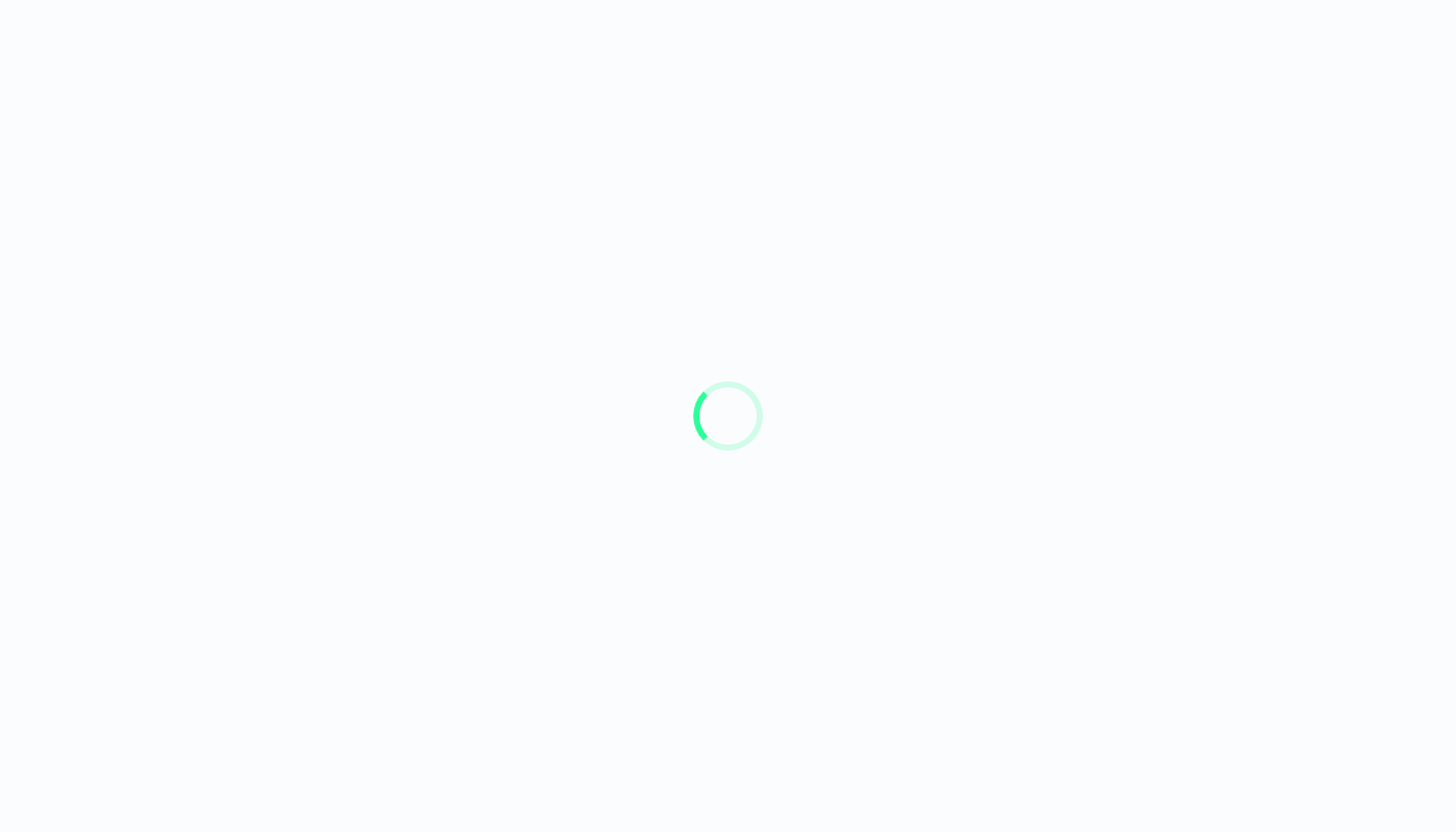 scroll, scrollTop: 0, scrollLeft: 0, axis: both 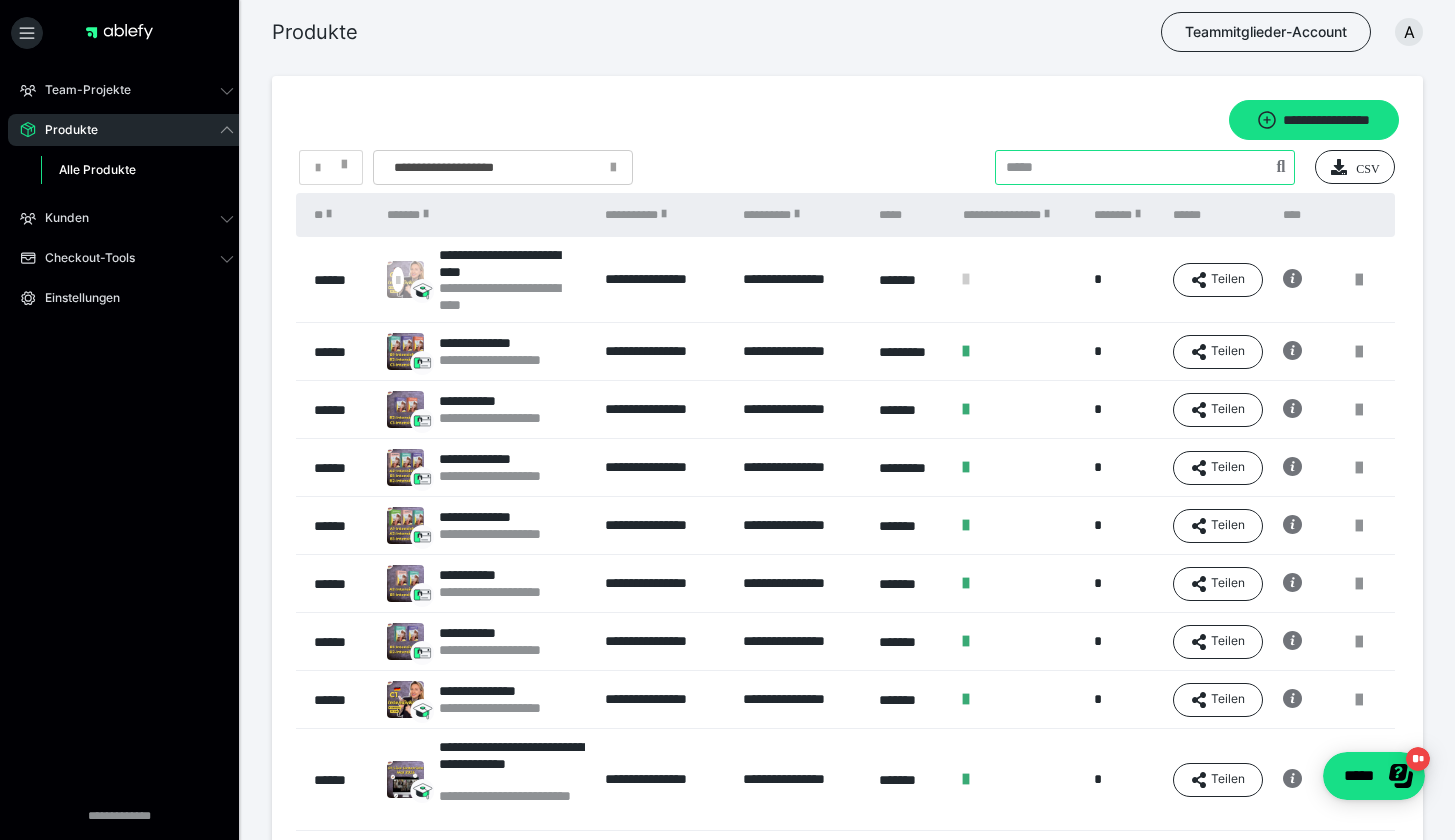 click at bounding box center (1145, 167) 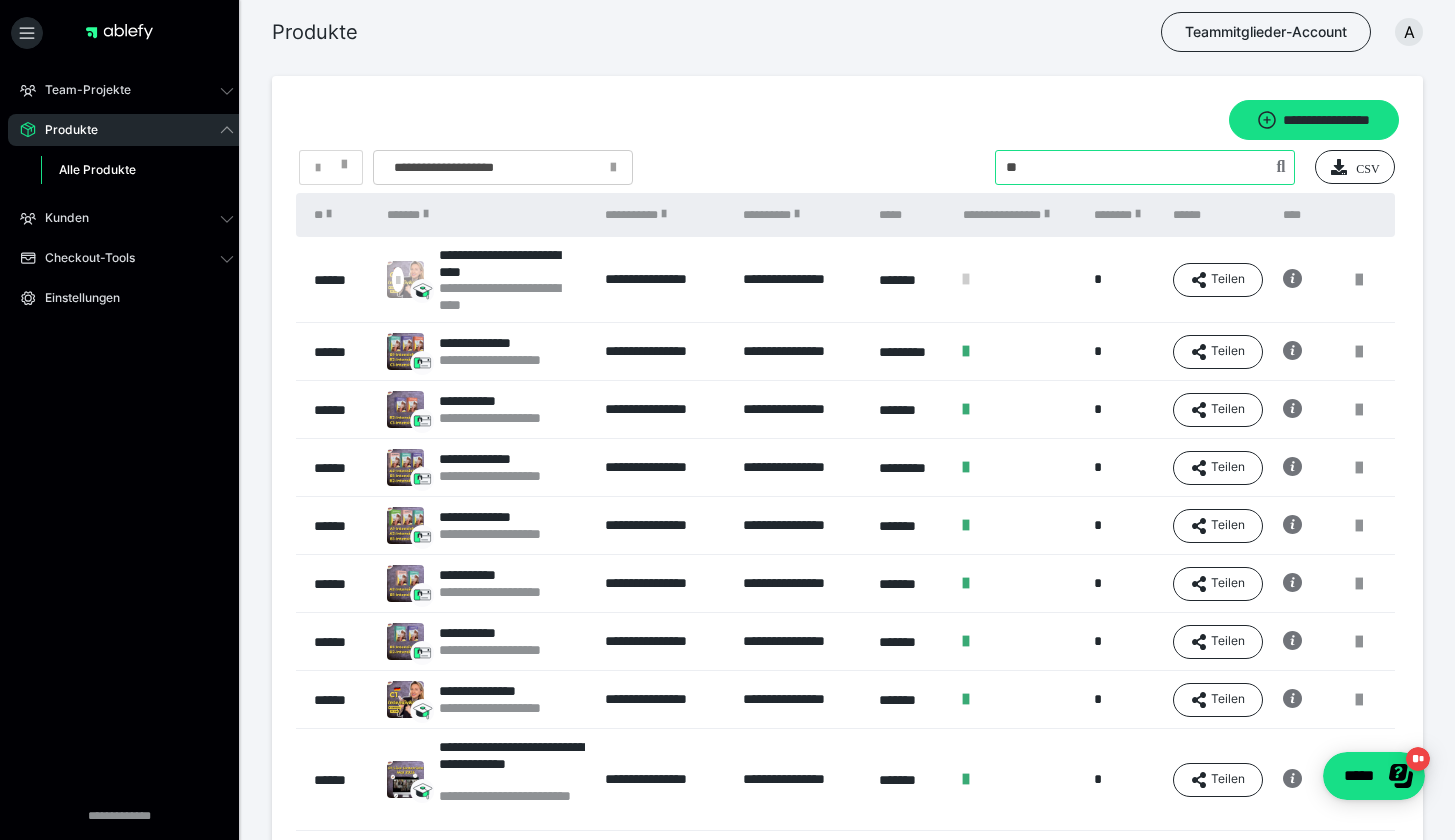 type on "**" 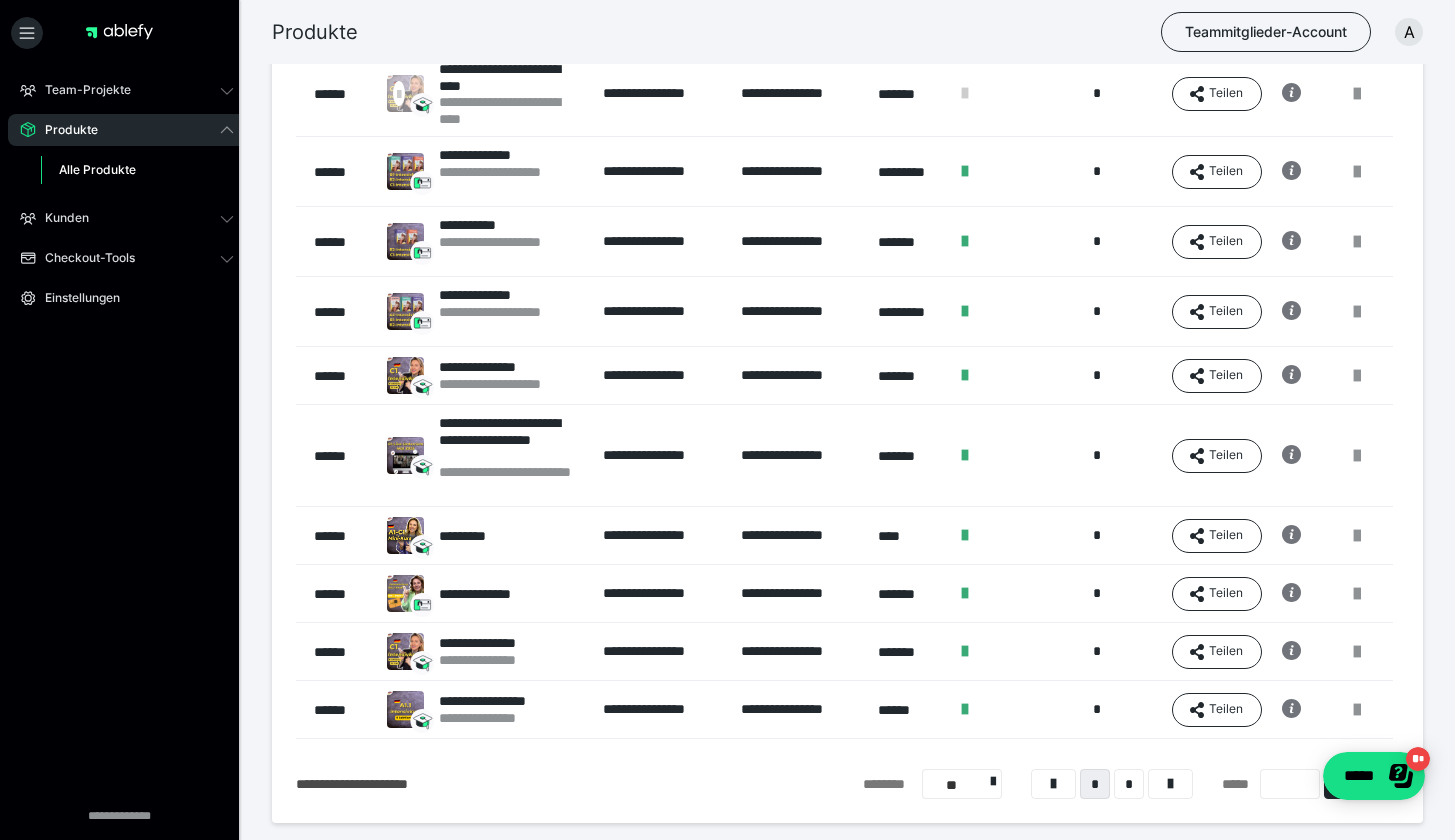 scroll, scrollTop: 191, scrollLeft: 0, axis: vertical 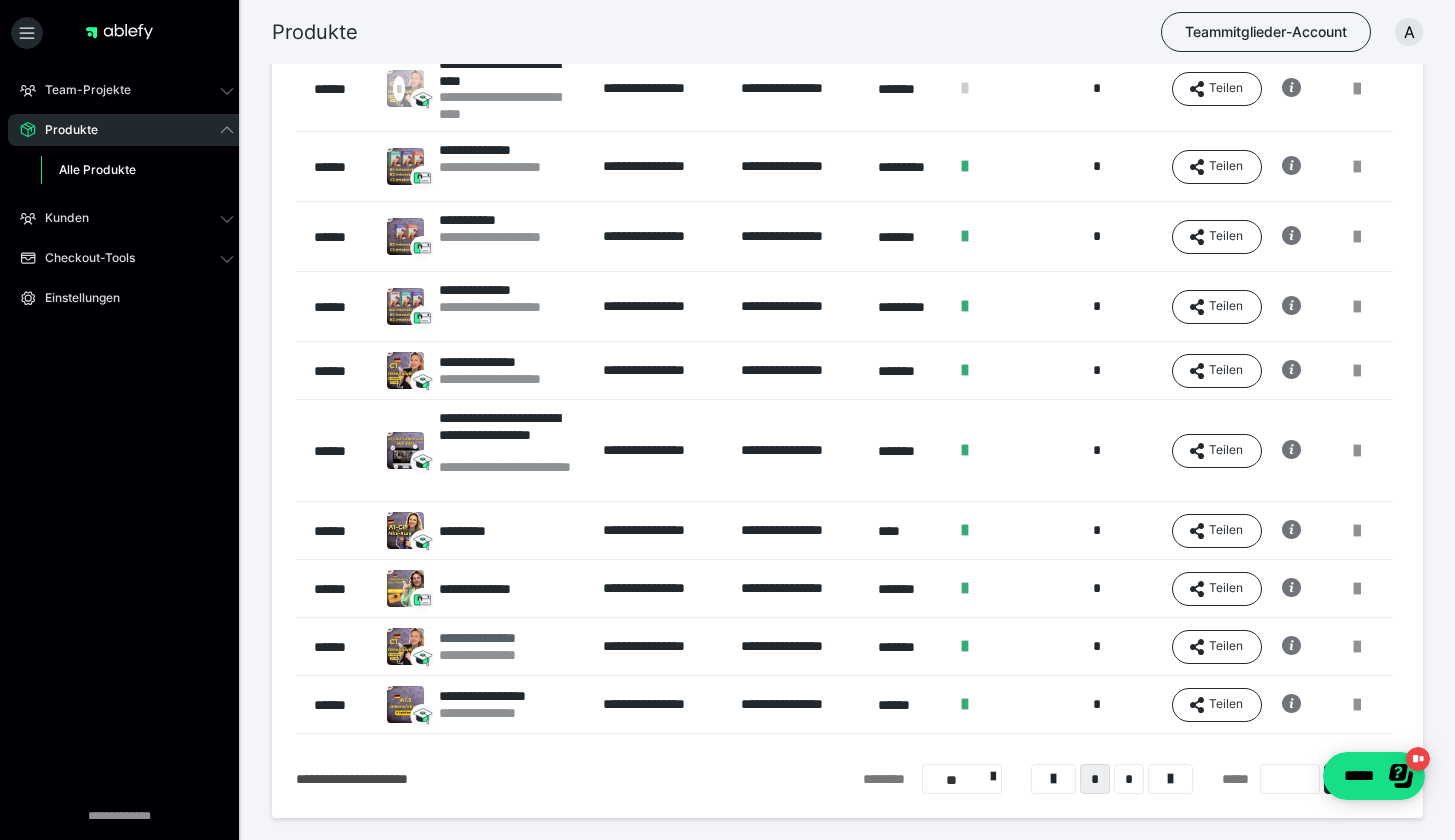 click on "**********" at bounding box center [491, 638] 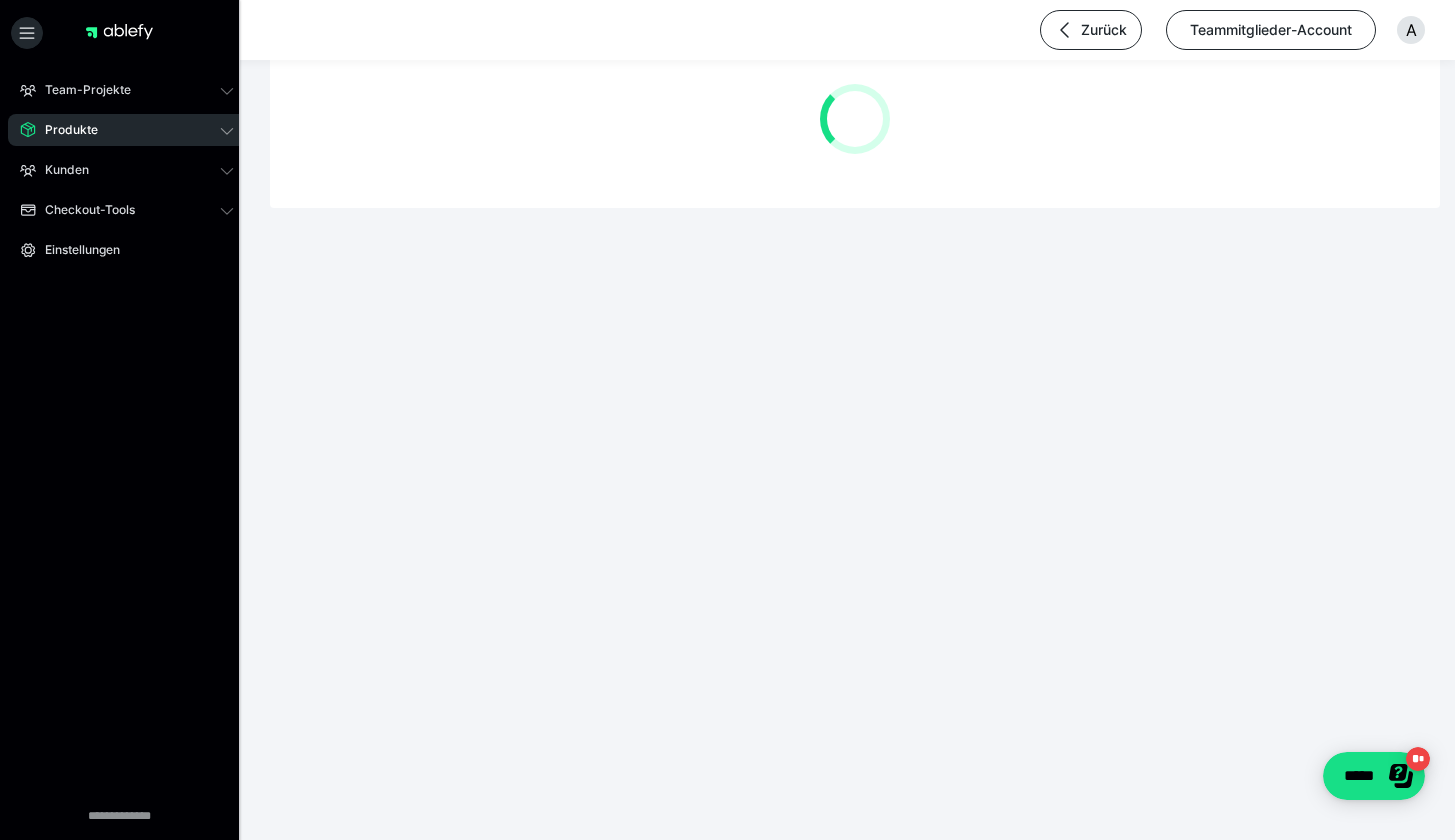 scroll, scrollTop: 0, scrollLeft: 0, axis: both 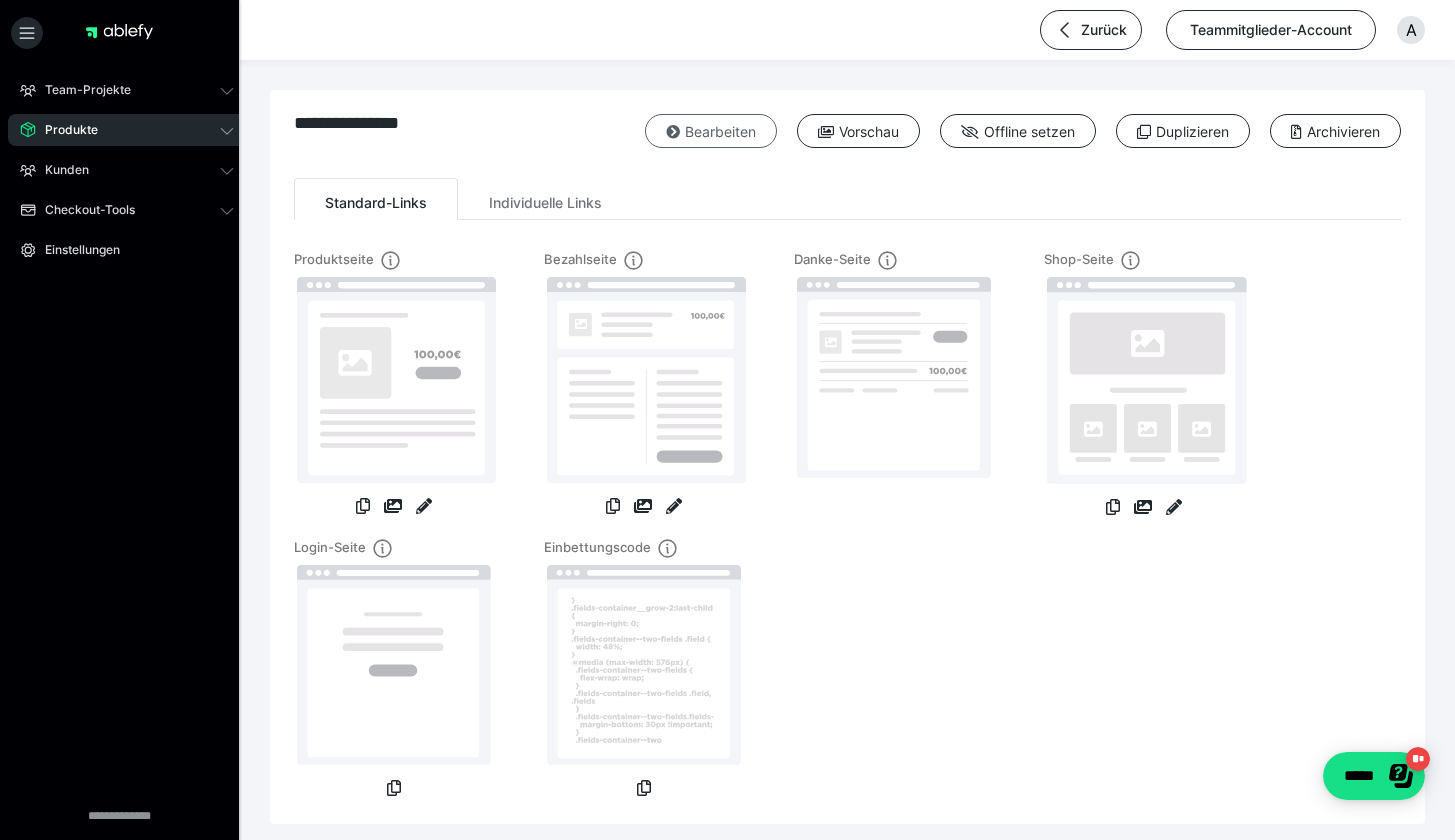 click on "Bearbeiten" at bounding box center (711, 131) 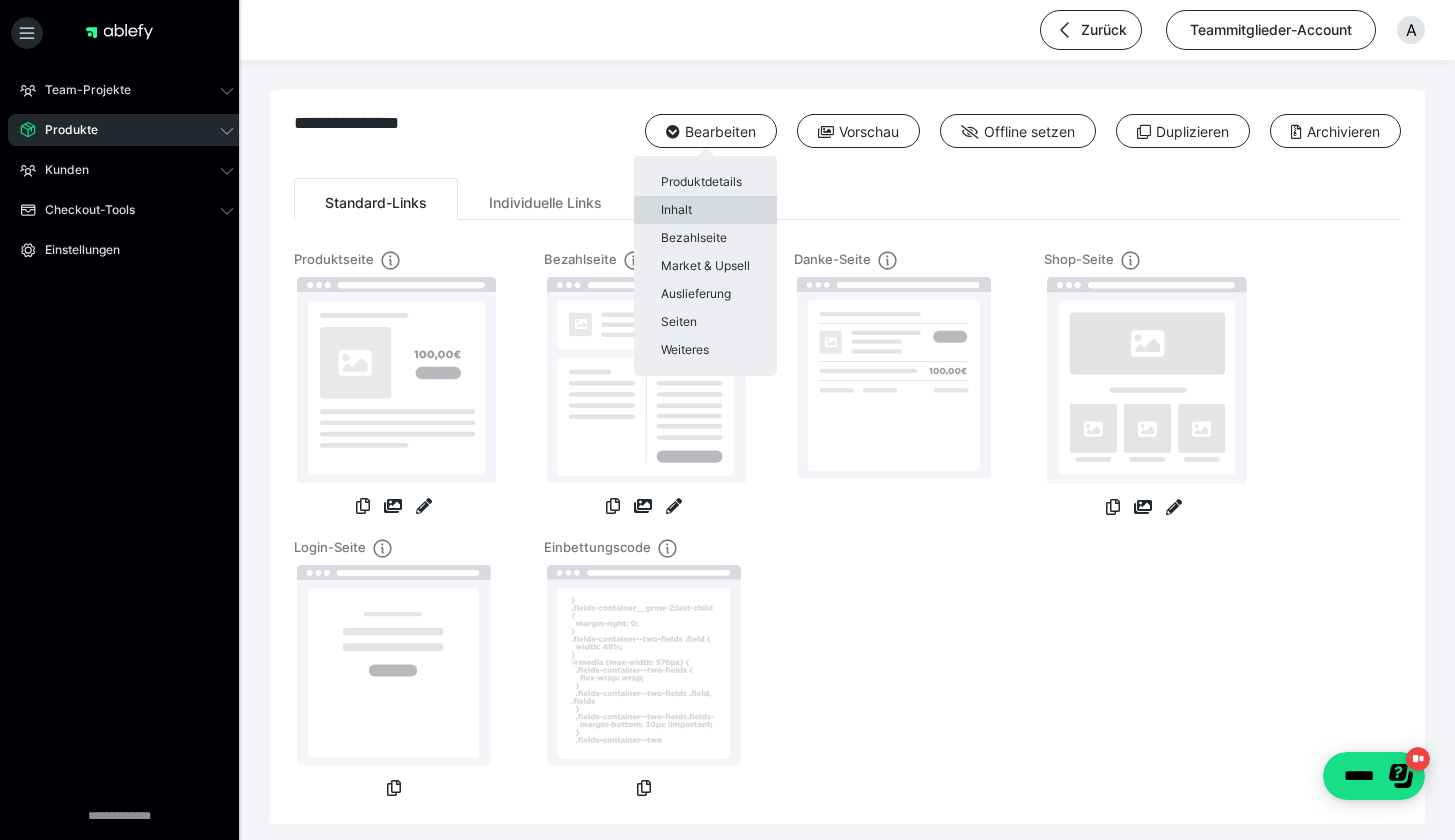 click on "Inhalt" at bounding box center [705, 210] 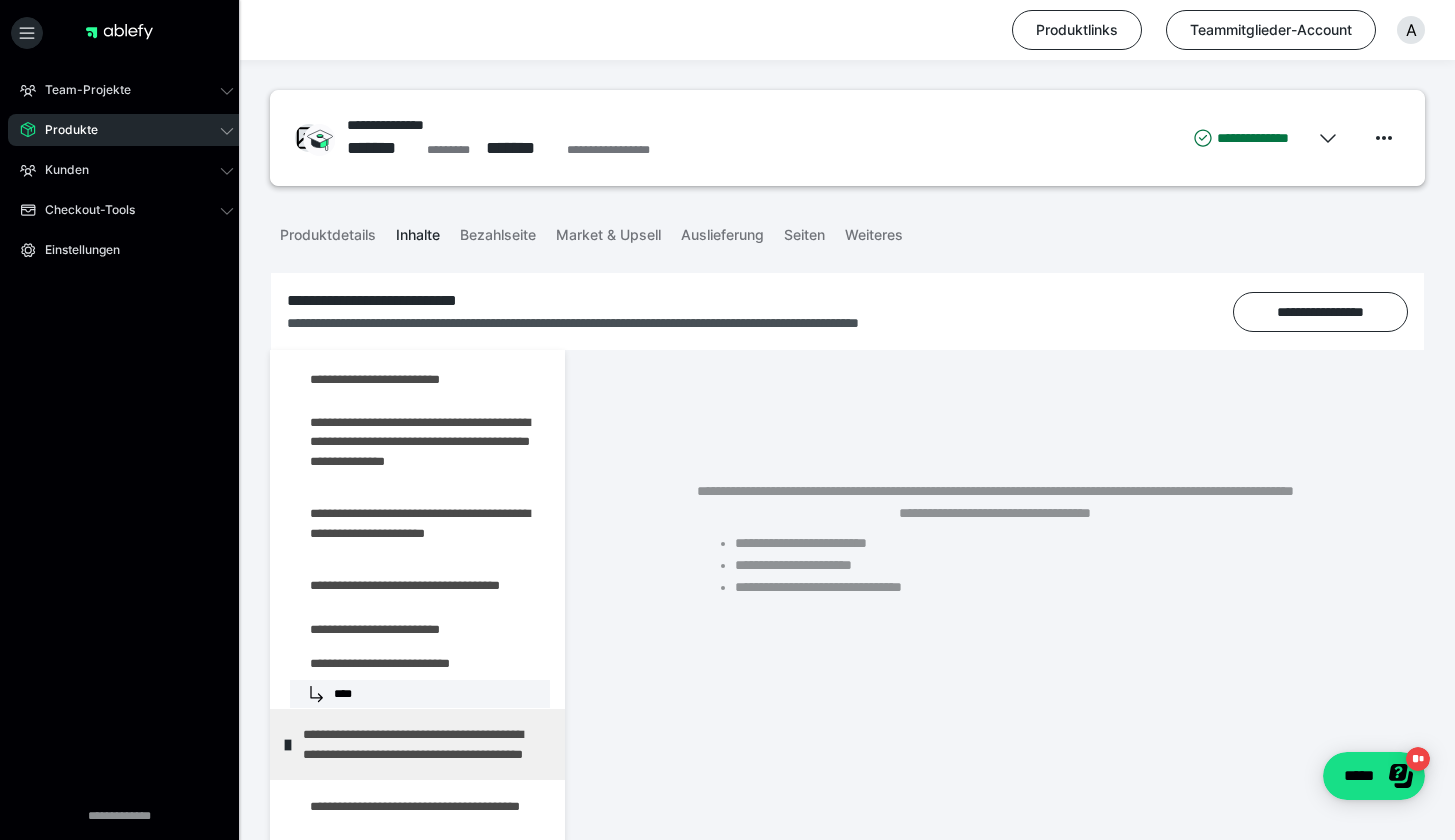 scroll, scrollTop: 2156, scrollLeft: 0, axis: vertical 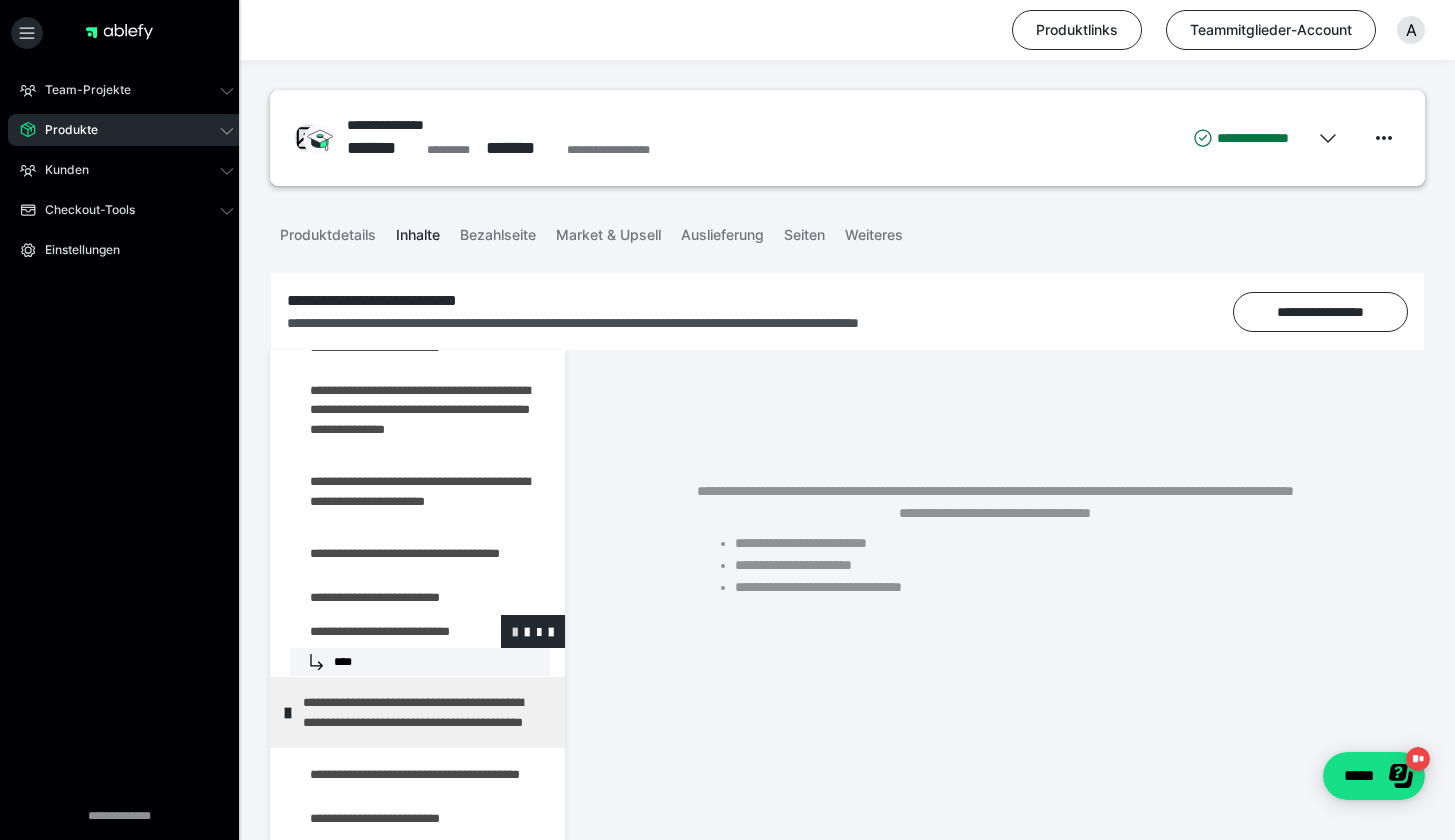 click at bounding box center [515, 631] 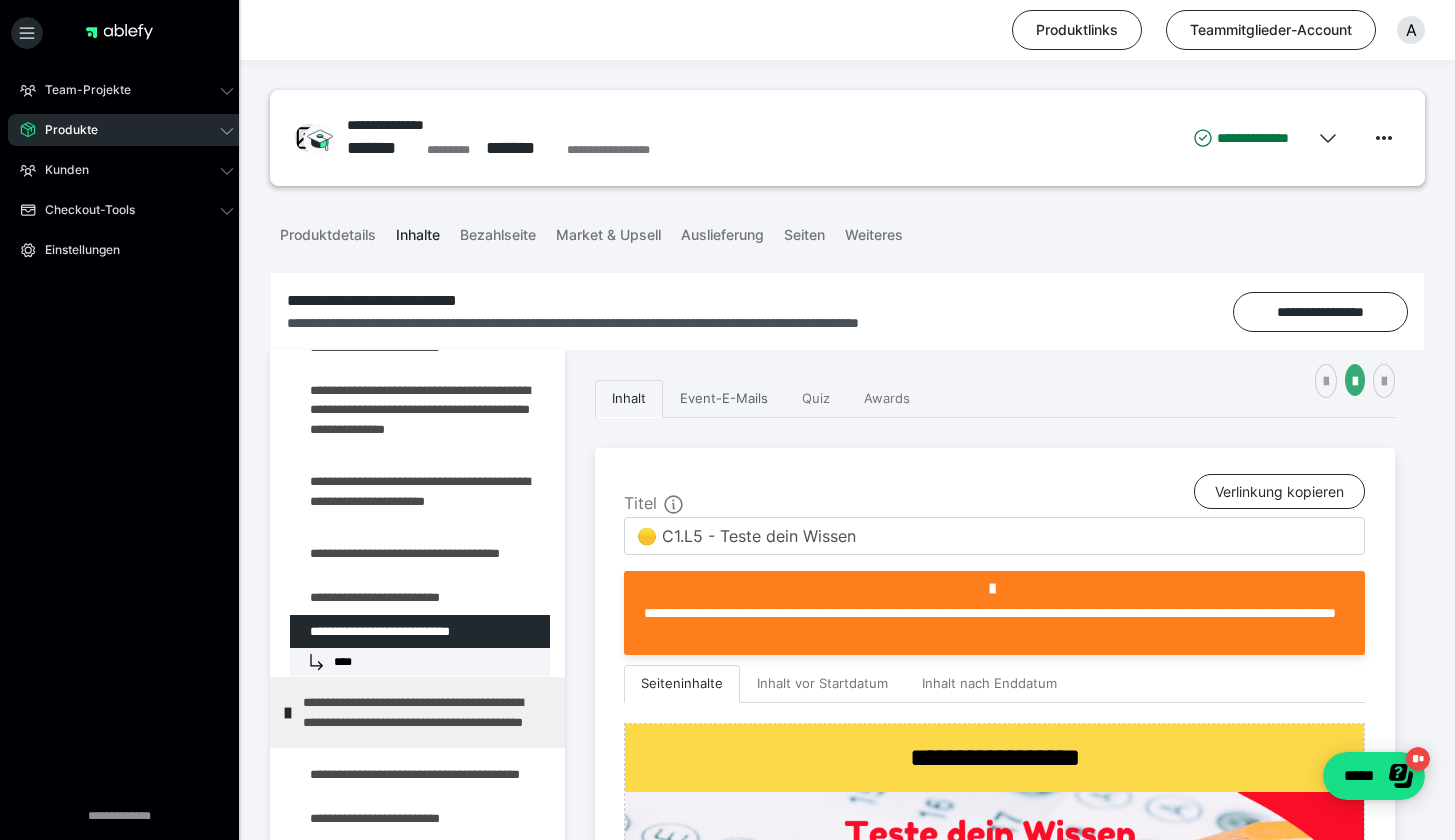 click on "Event-E-Mails" at bounding box center (724, 399) 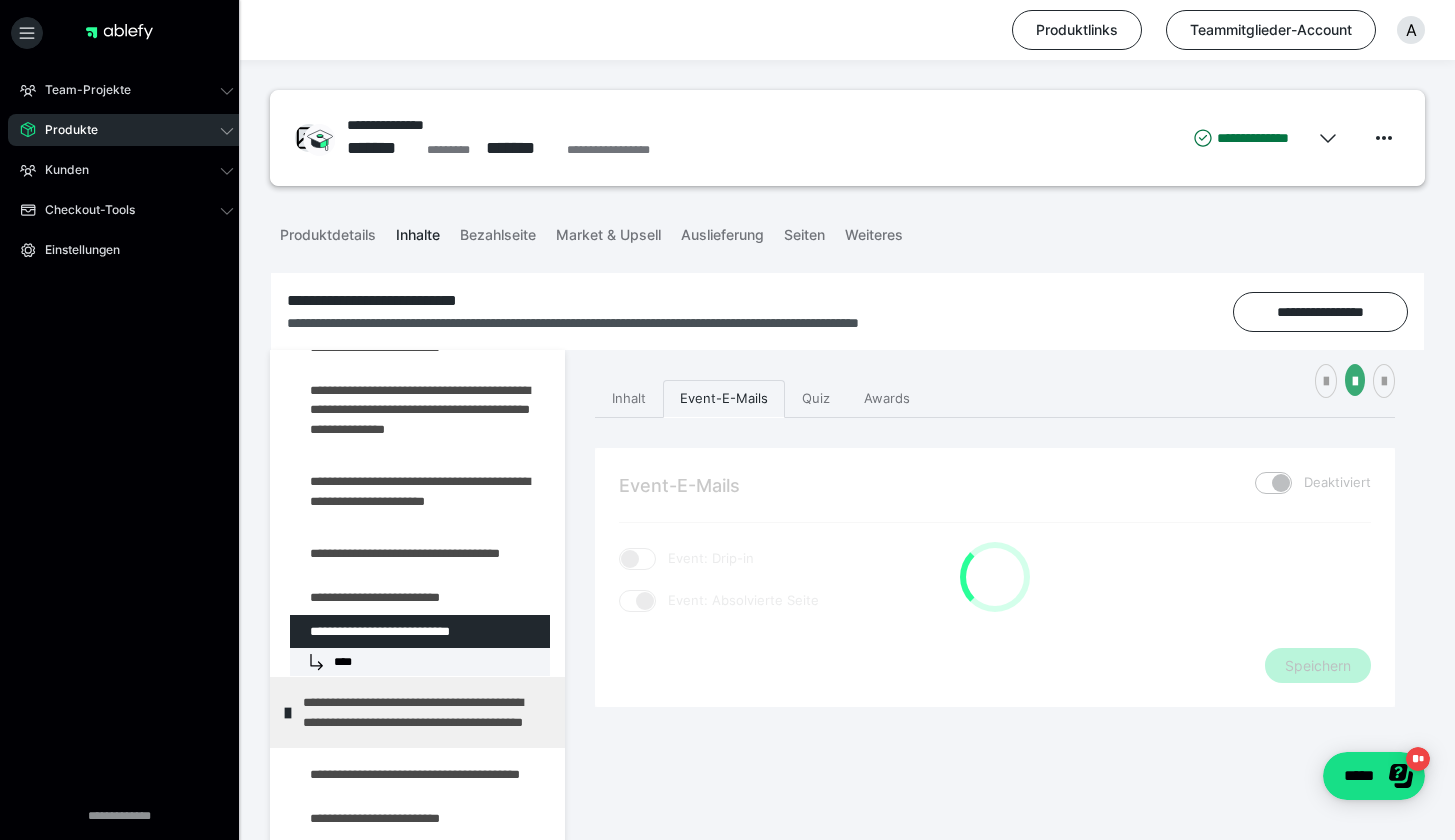 checkbox on "****" 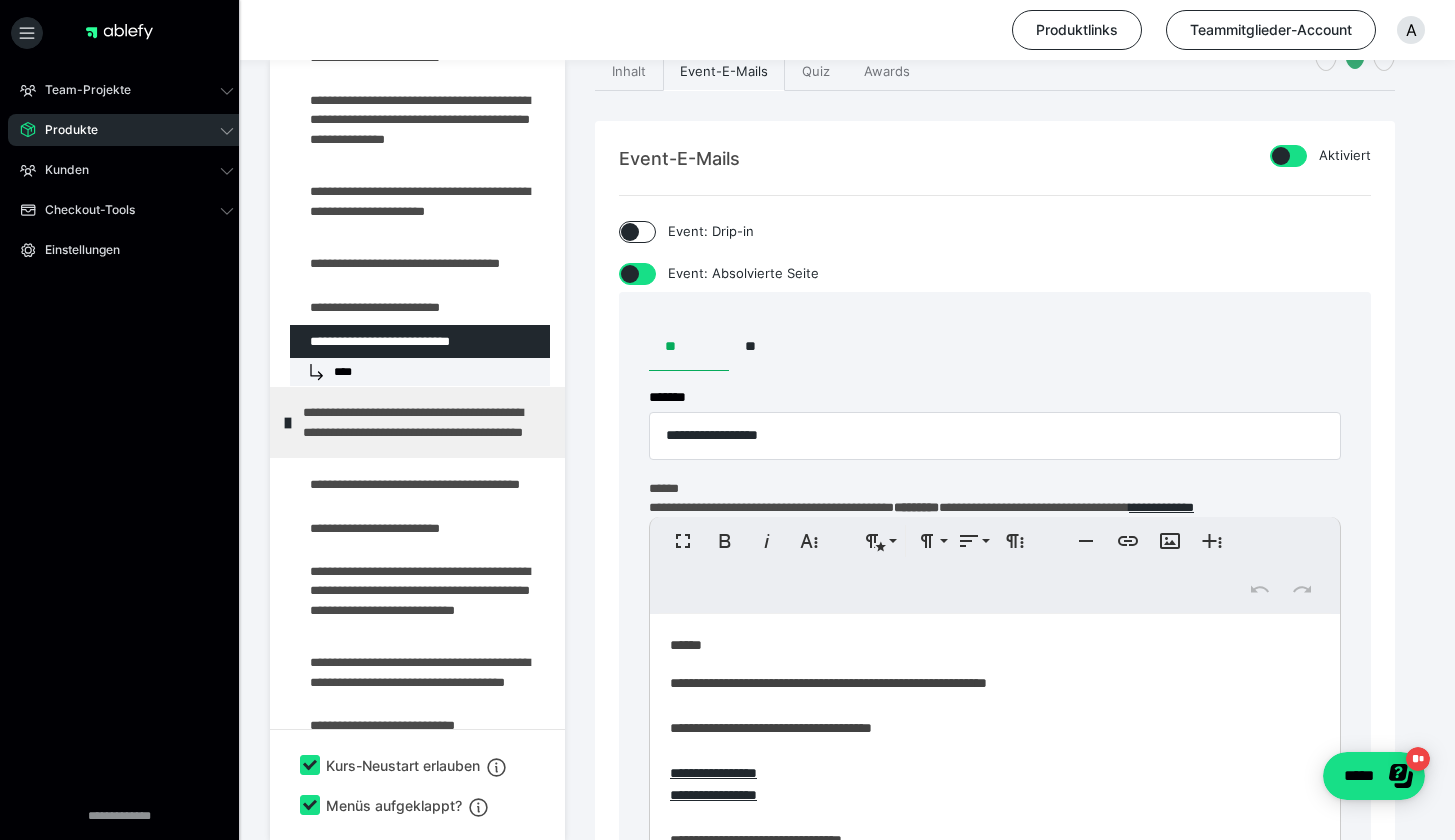 scroll, scrollTop: 326, scrollLeft: 0, axis: vertical 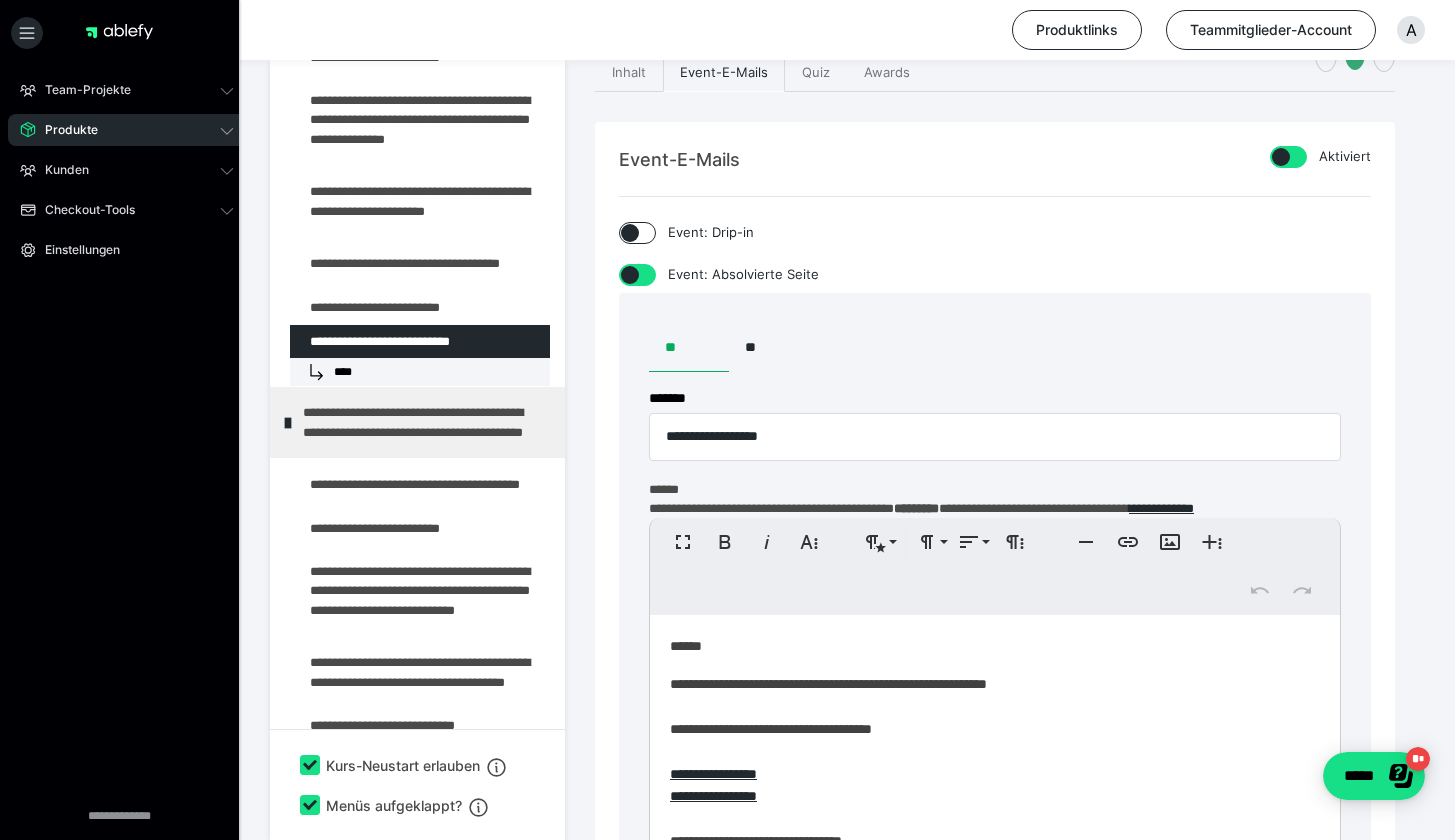 click at bounding box center (1281, 157) 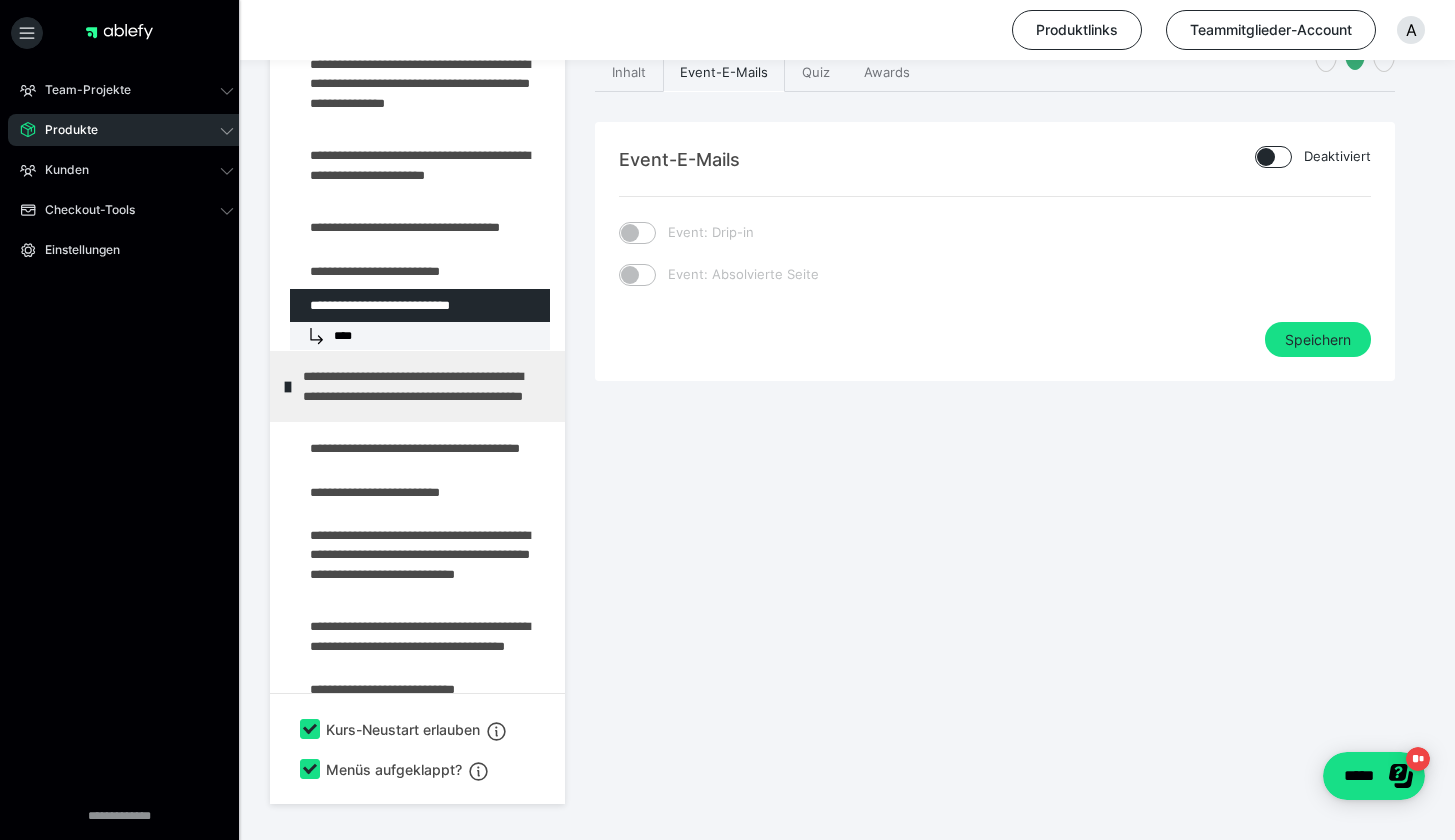scroll, scrollTop: 290, scrollLeft: 0, axis: vertical 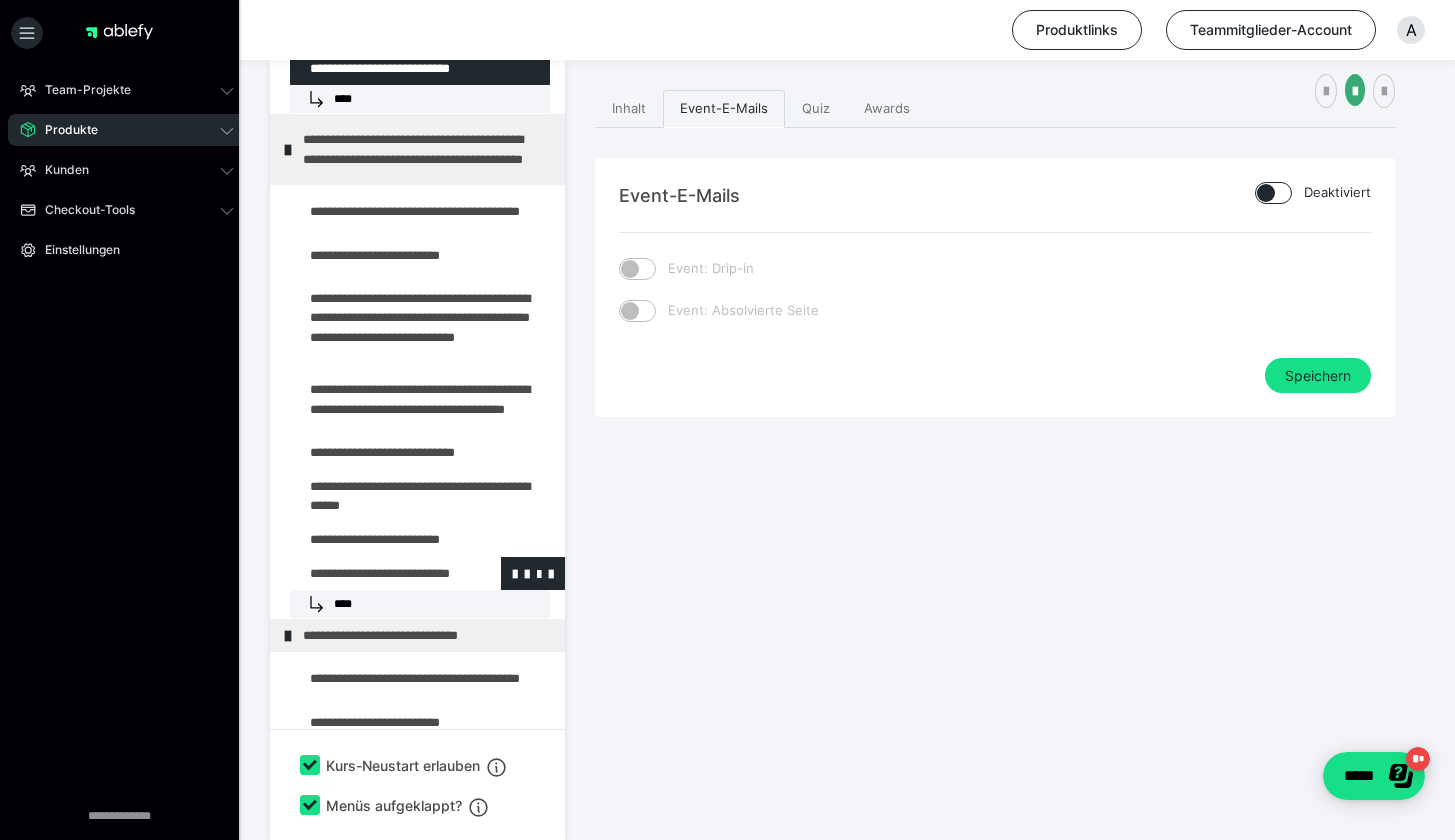 click at bounding box center [375, 573] 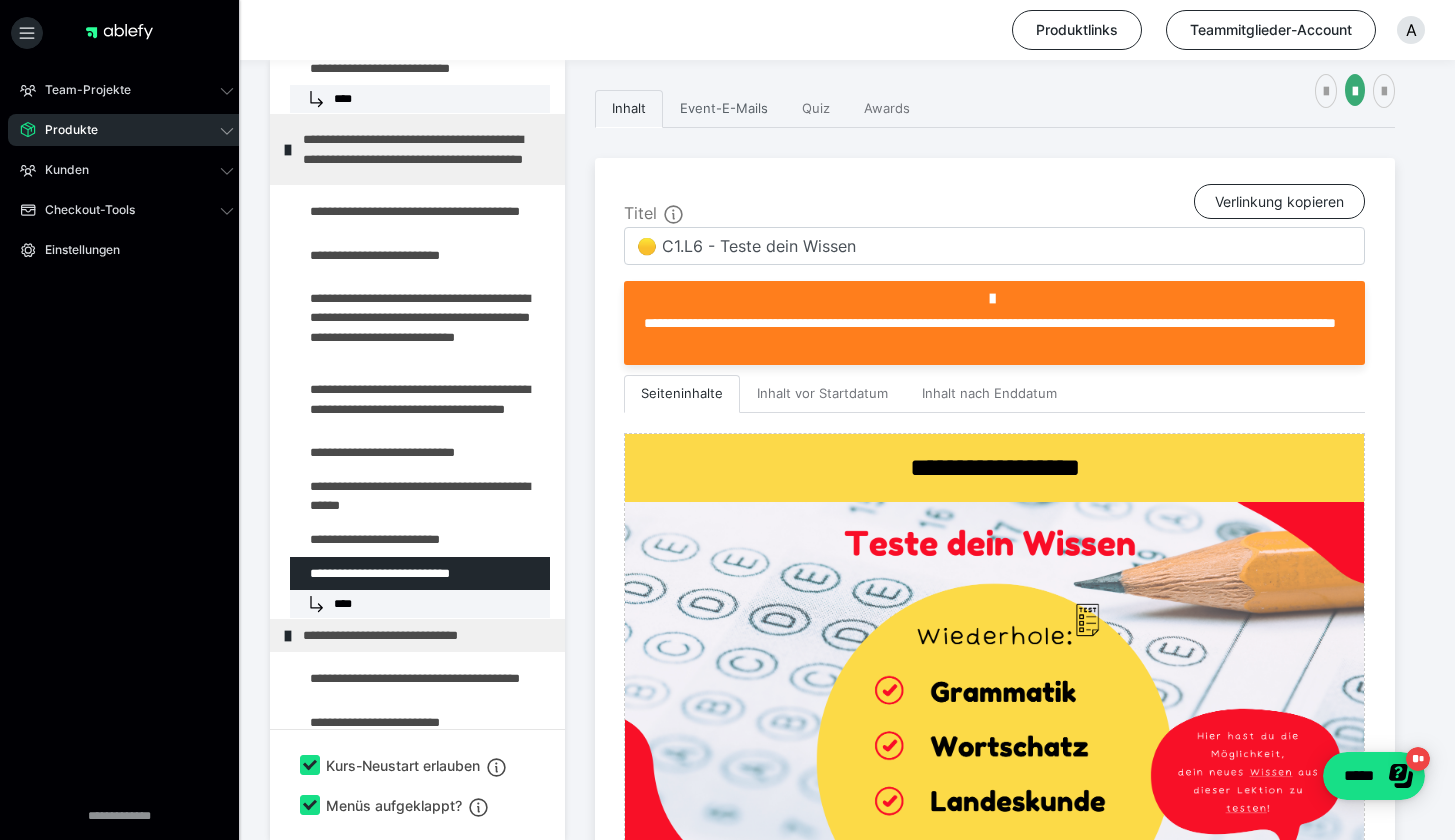 click on "Event-E-Mails" at bounding box center [724, 109] 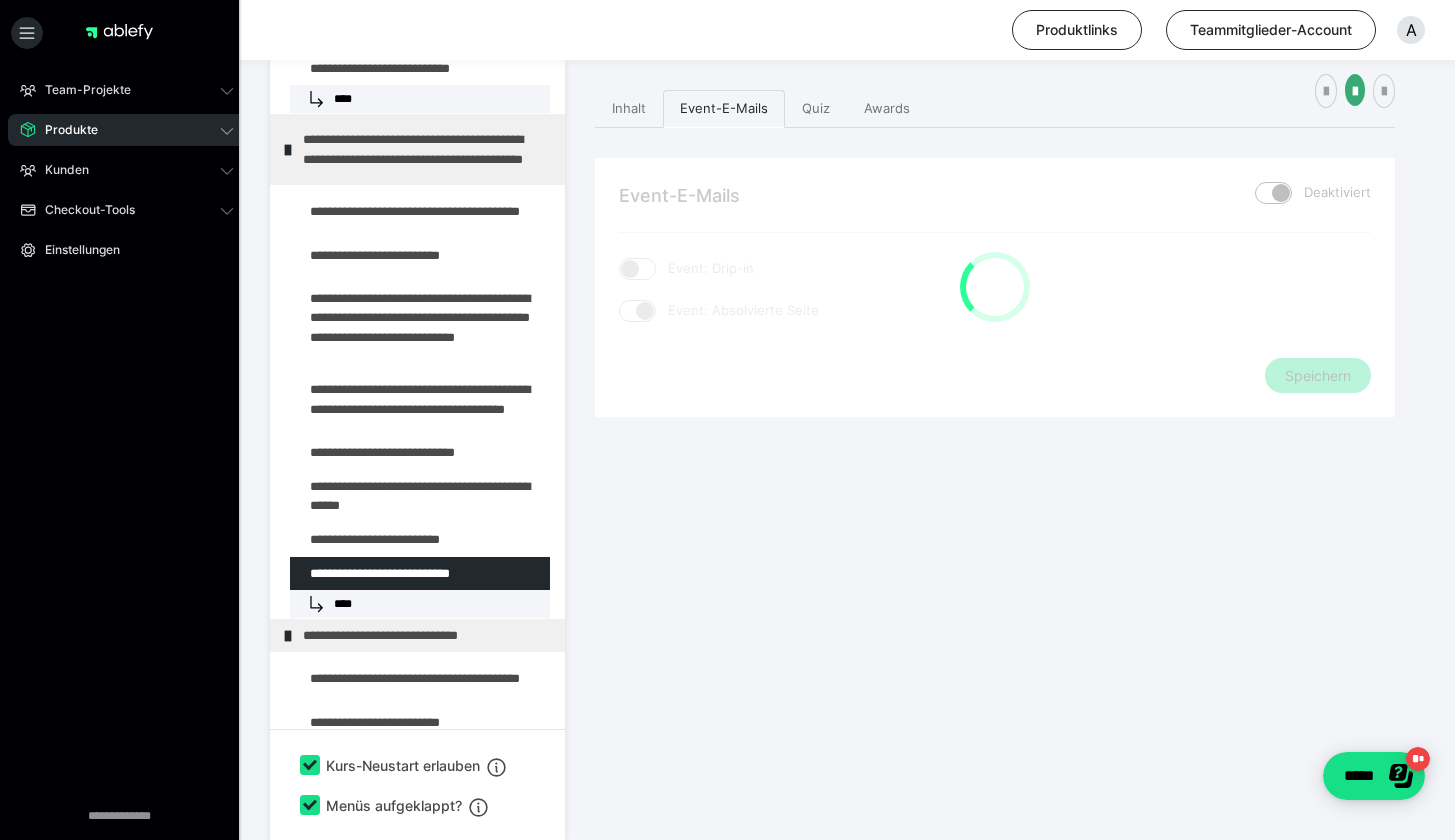 checkbox on "****" 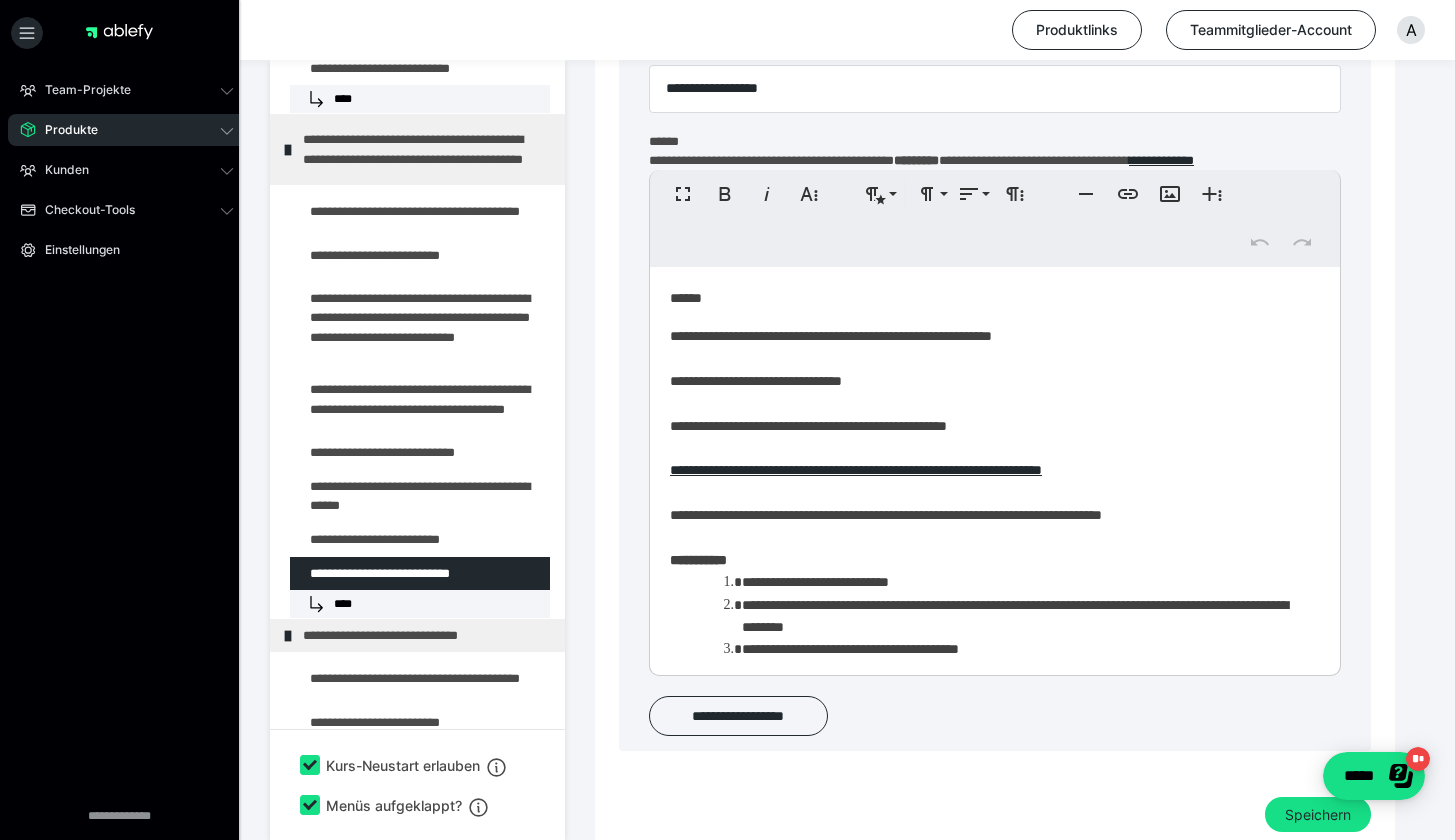 scroll, scrollTop: 675, scrollLeft: 0, axis: vertical 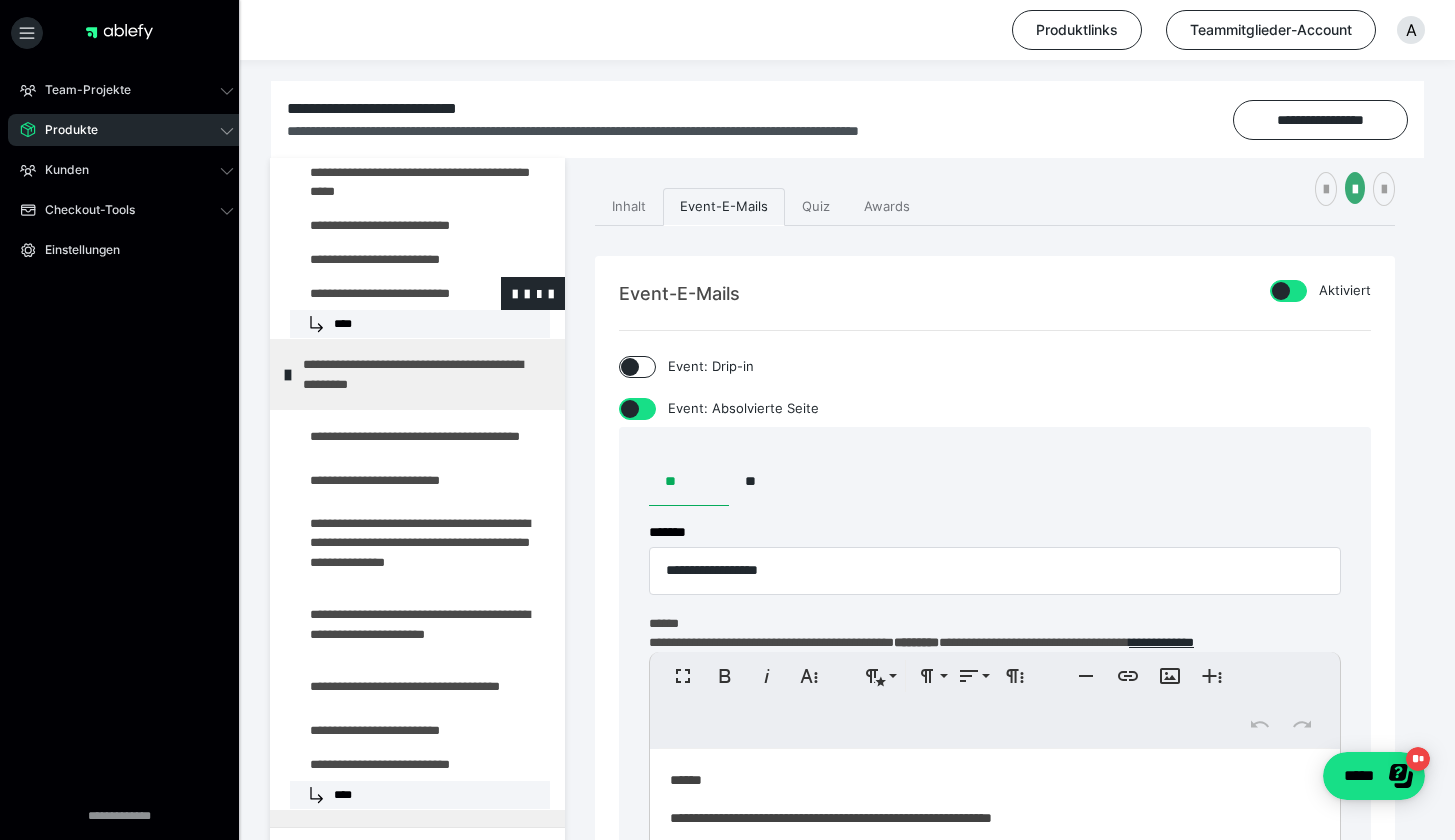 click at bounding box center (375, 293) 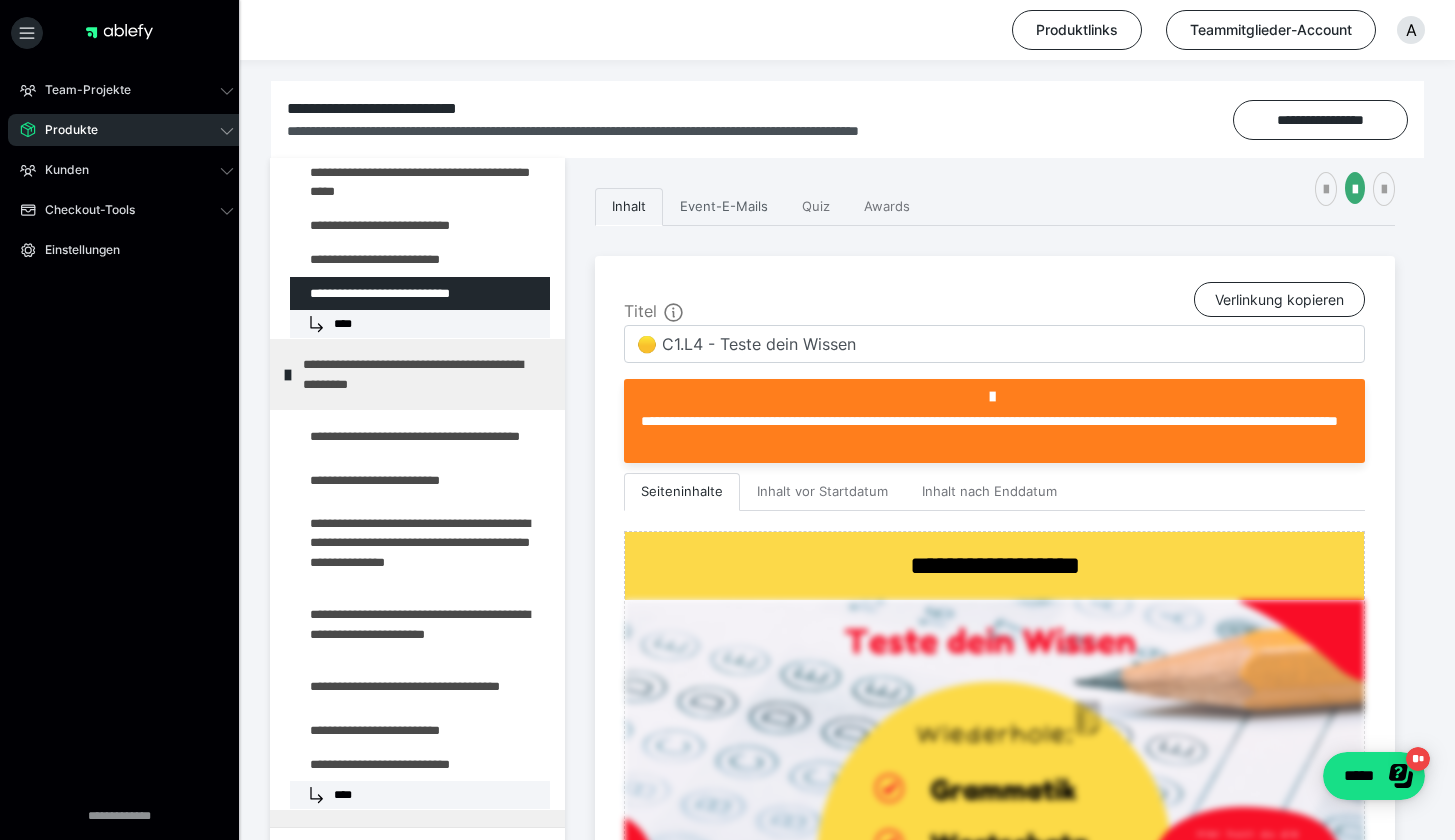 click on "Event-E-Mails" at bounding box center (724, 207) 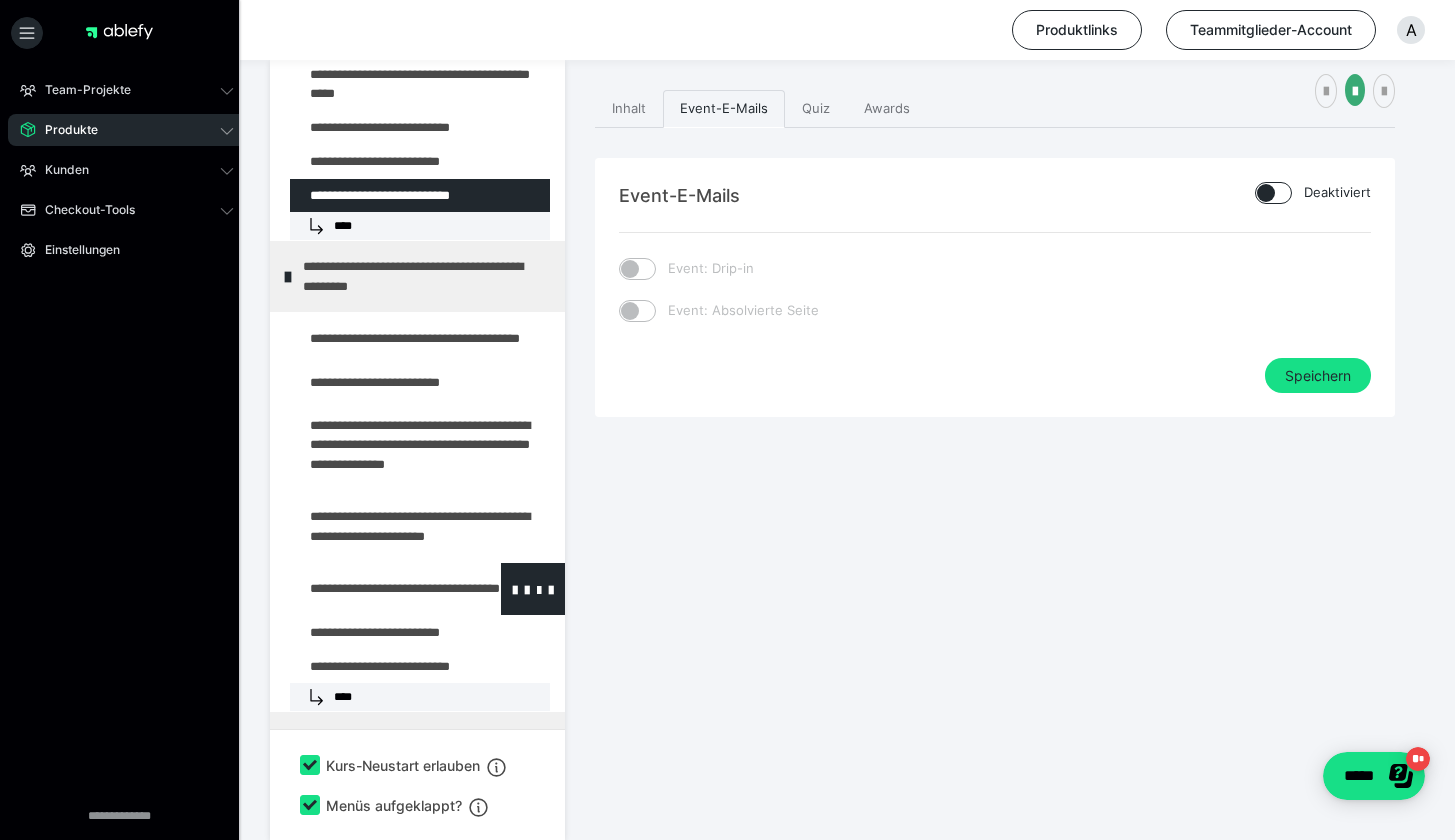 scroll, scrollTop: 290, scrollLeft: 0, axis: vertical 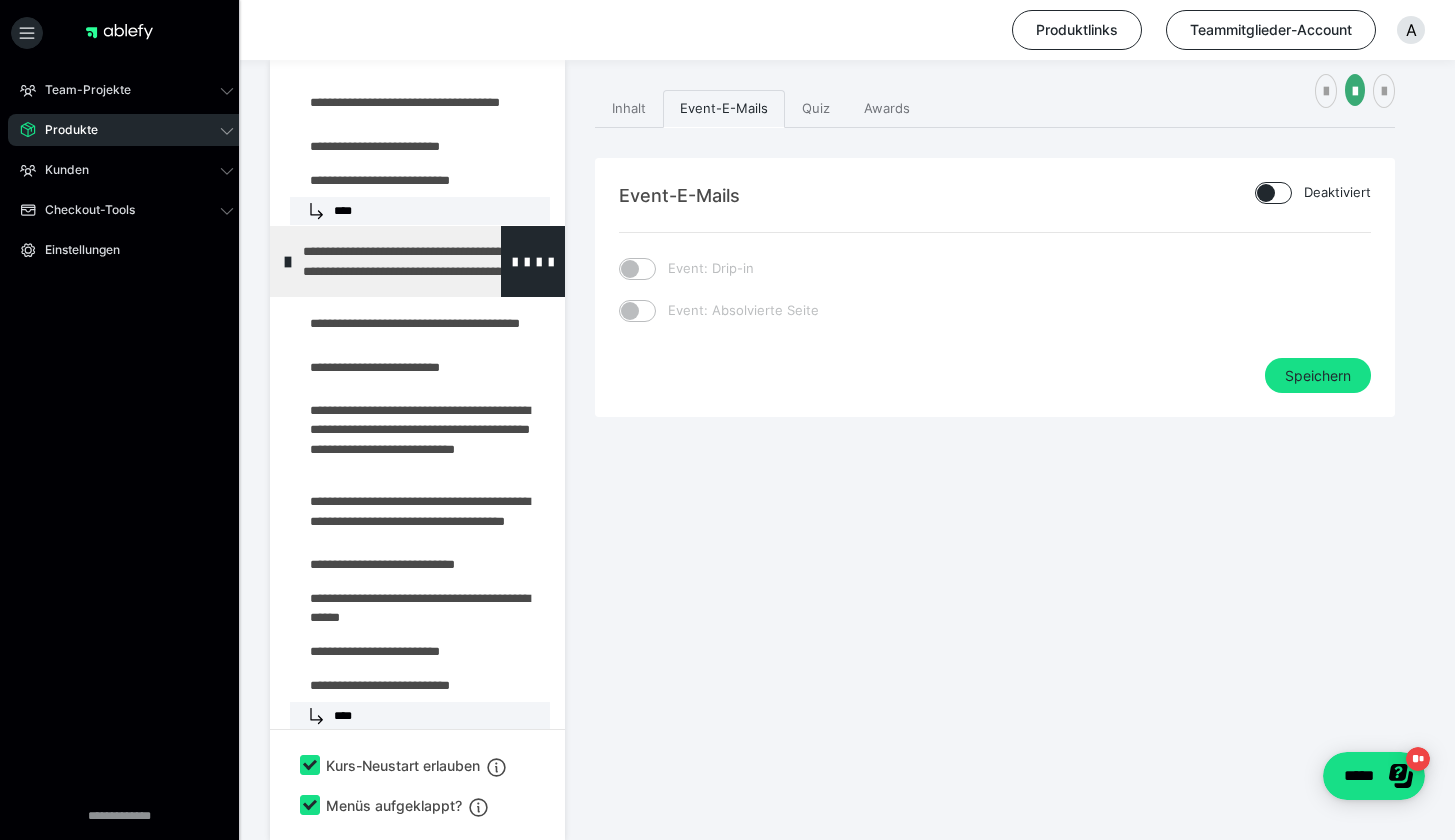 click on "**********" at bounding box center [418, 261] 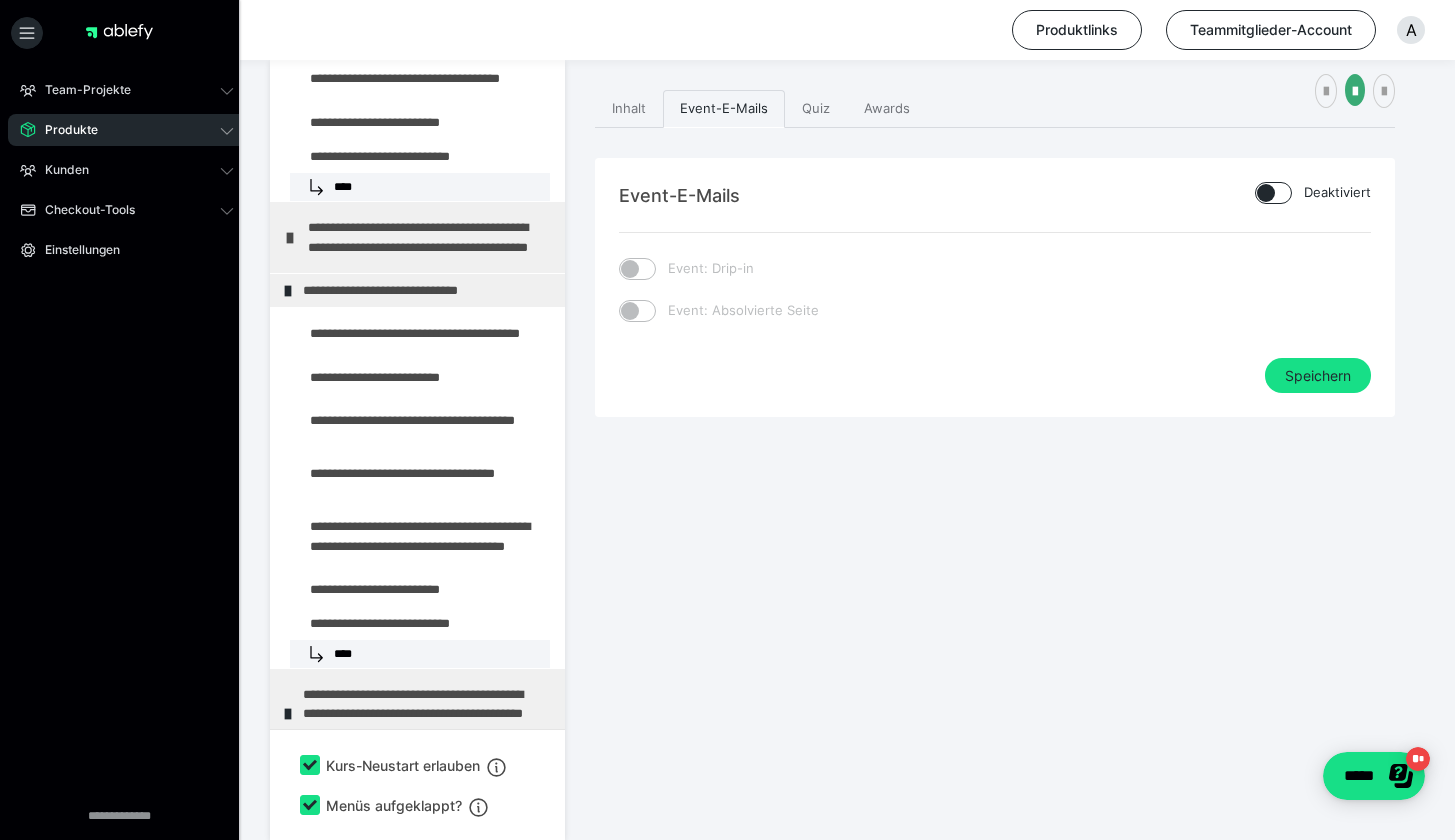 scroll, scrollTop: 2342, scrollLeft: 0, axis: vertical 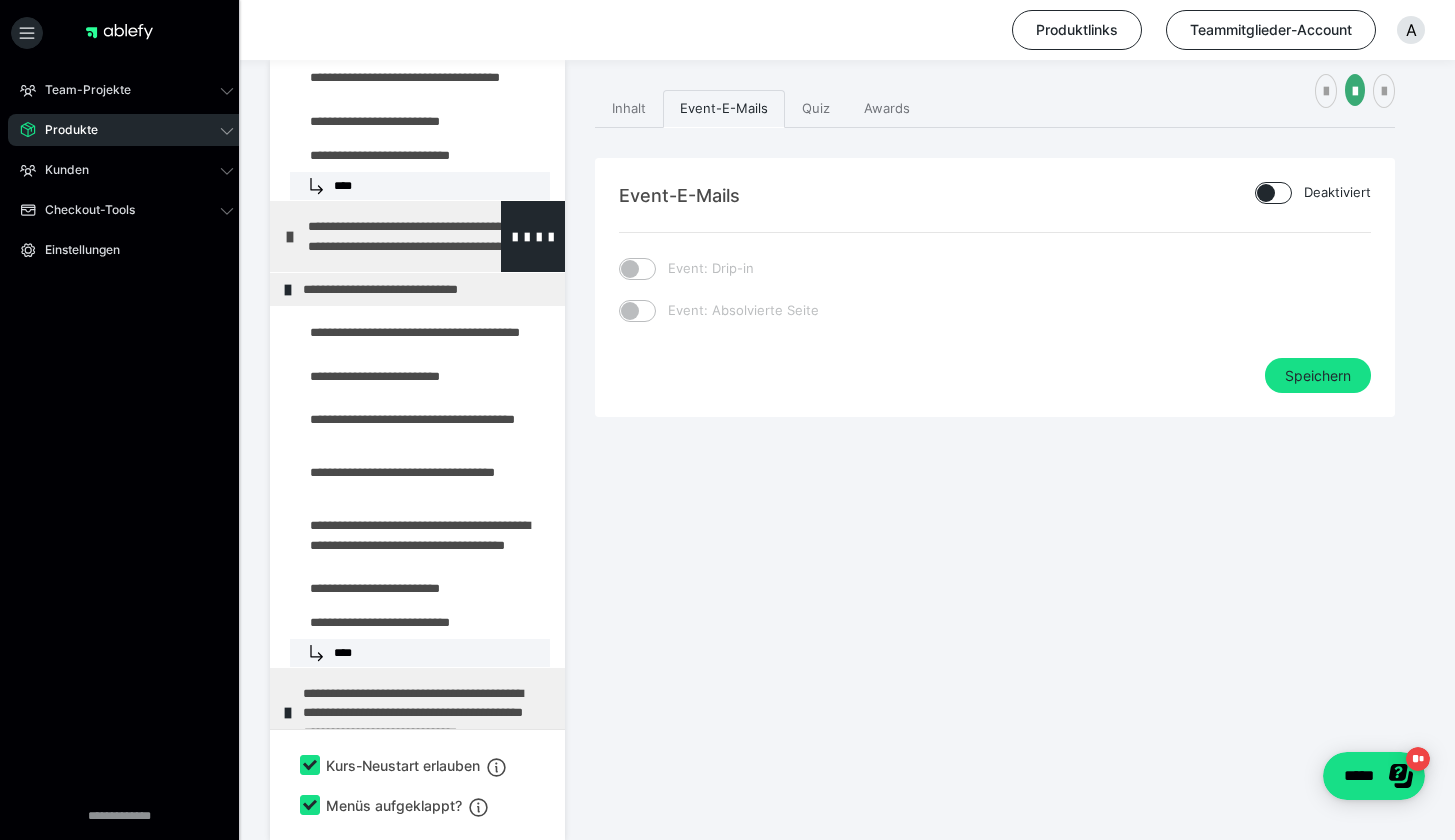 click at bounding box center [290, 237] 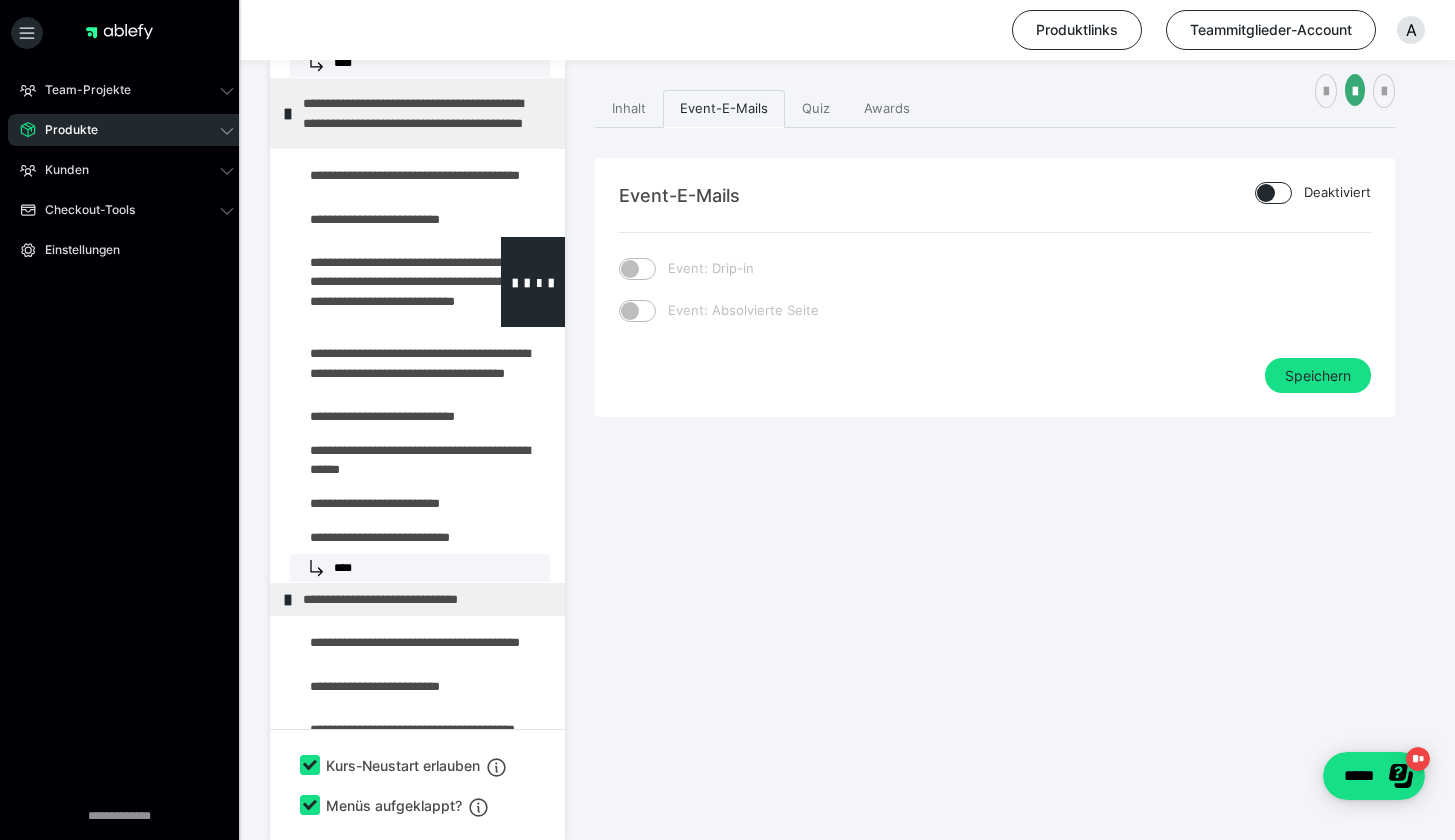 scroll, scrollTop: 2509, scrollLeft: 0, axis: vertical 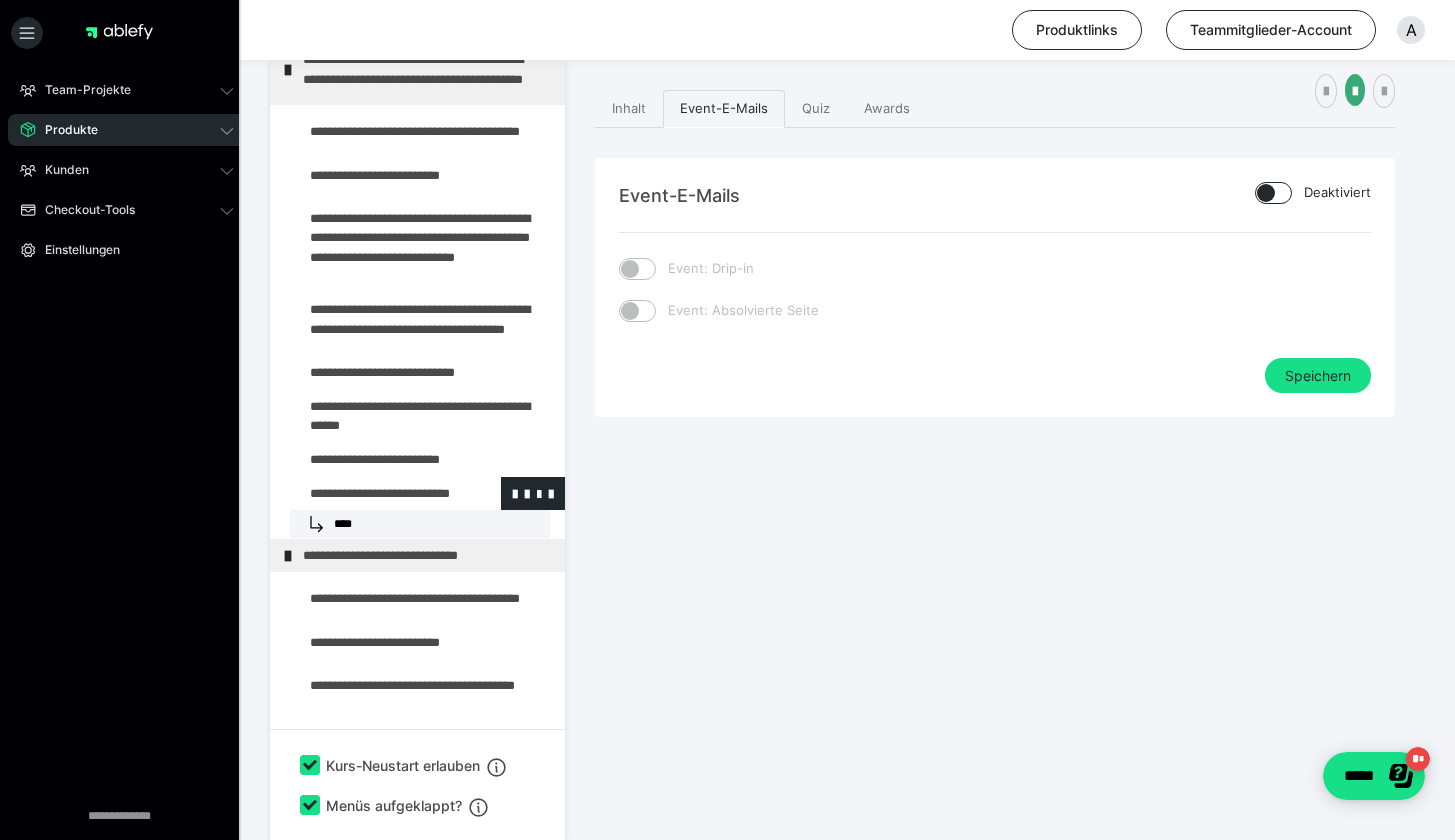 click at bounding box center [375, 493] 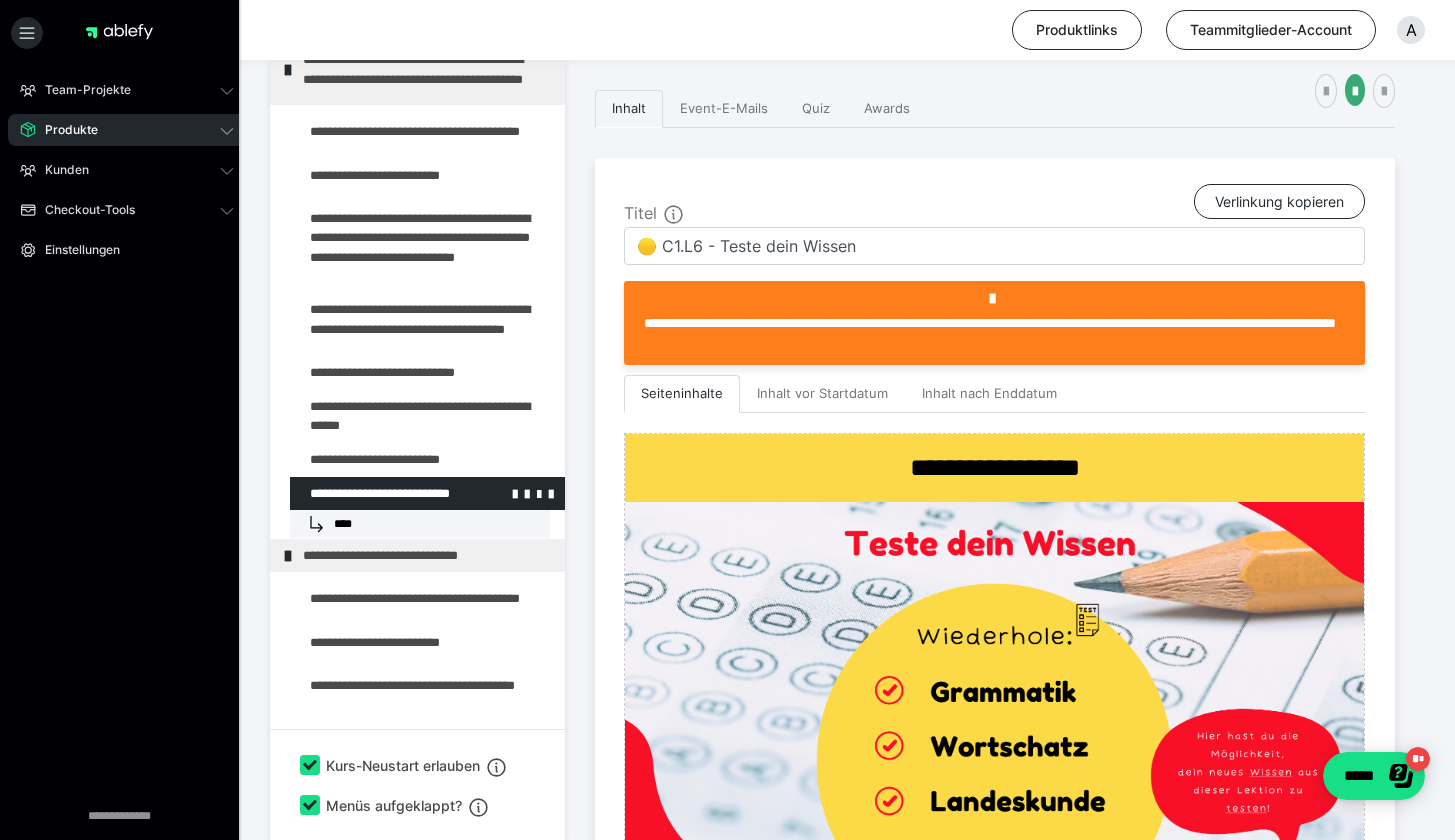 click at bounding box center (375, 493) 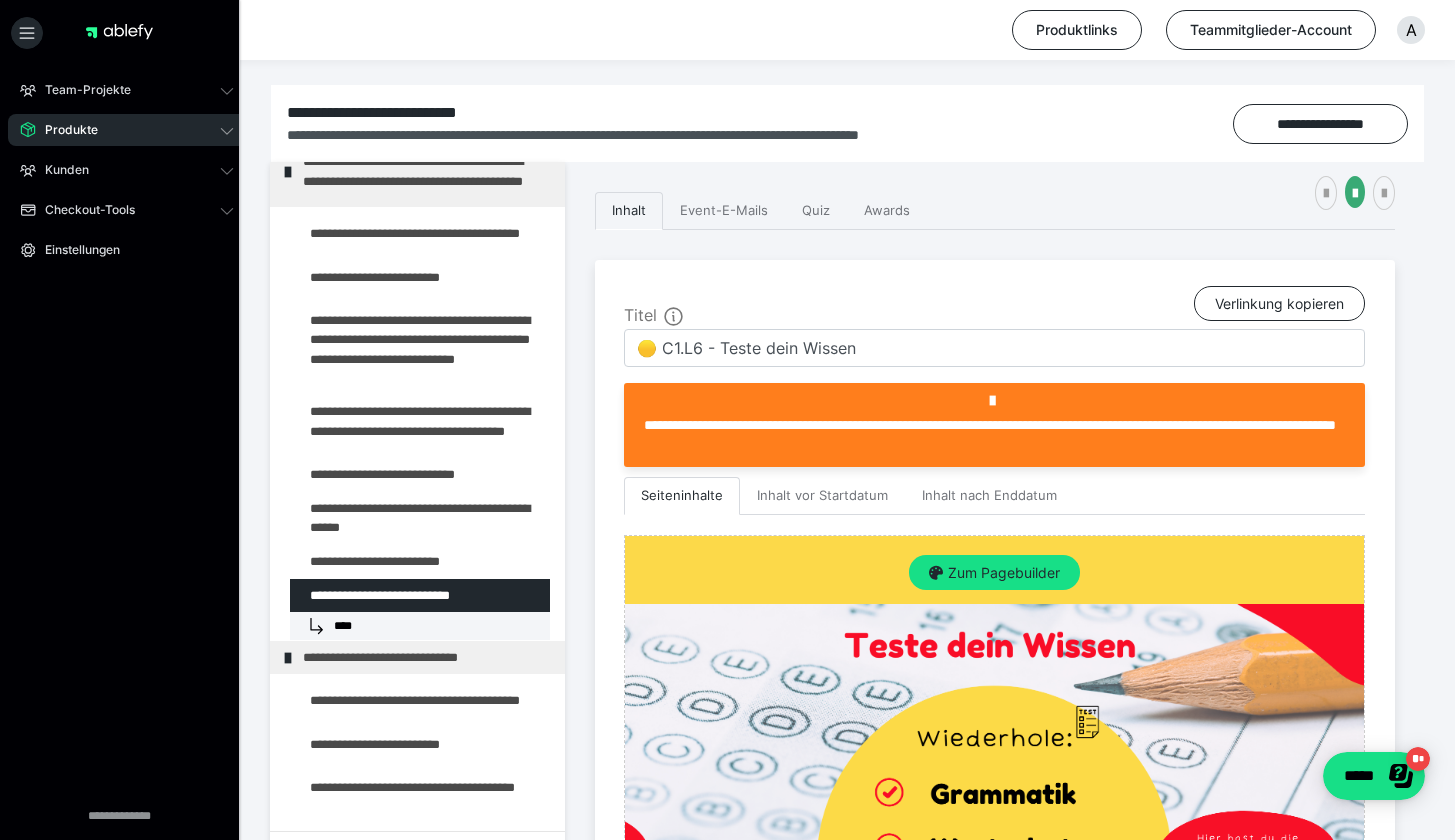 scroll, scrollTop: 165, scrollLeft: 0, axis: vertical 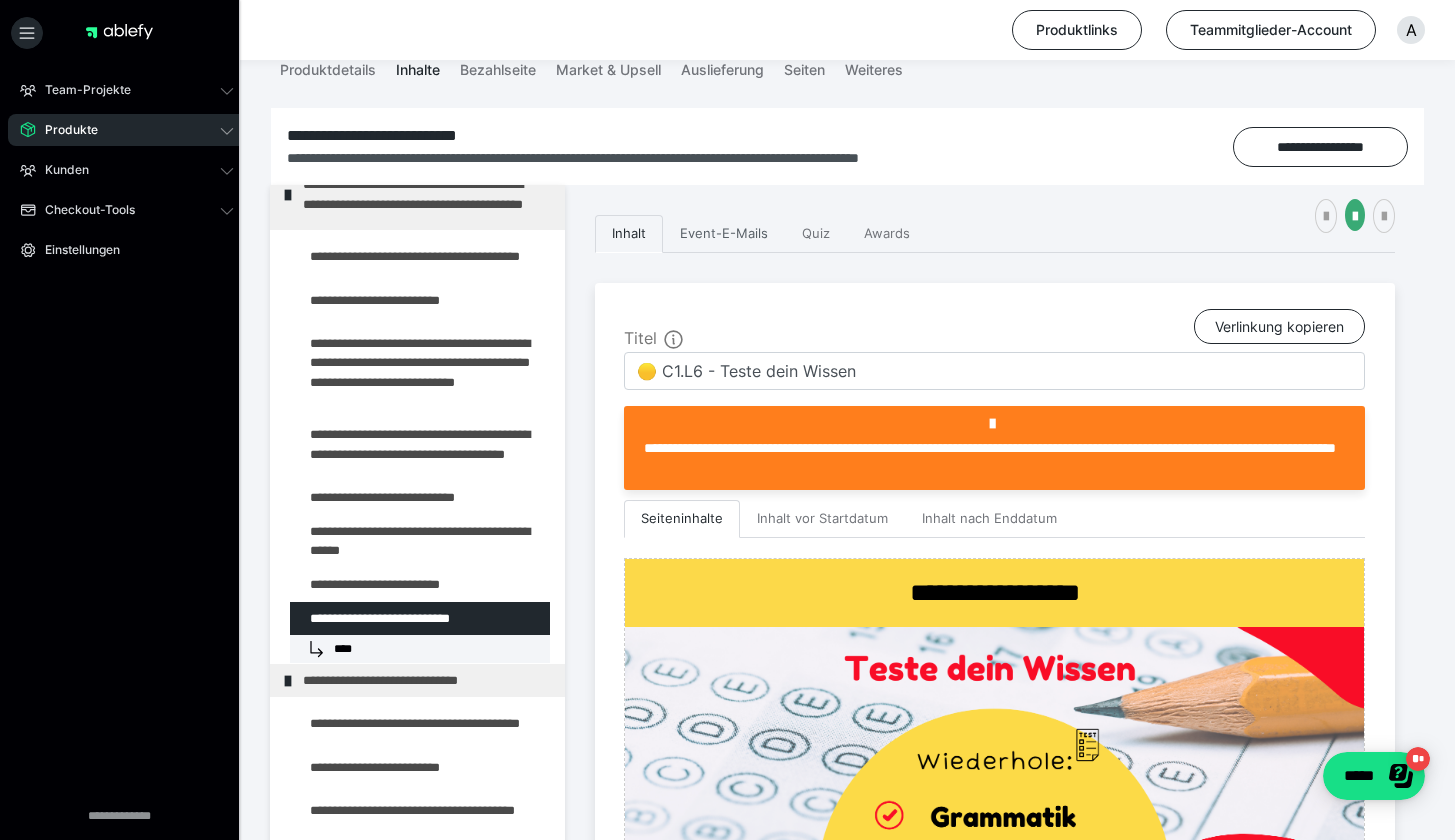 click on "Event-E-Mails" at bounding box center [724, 234] 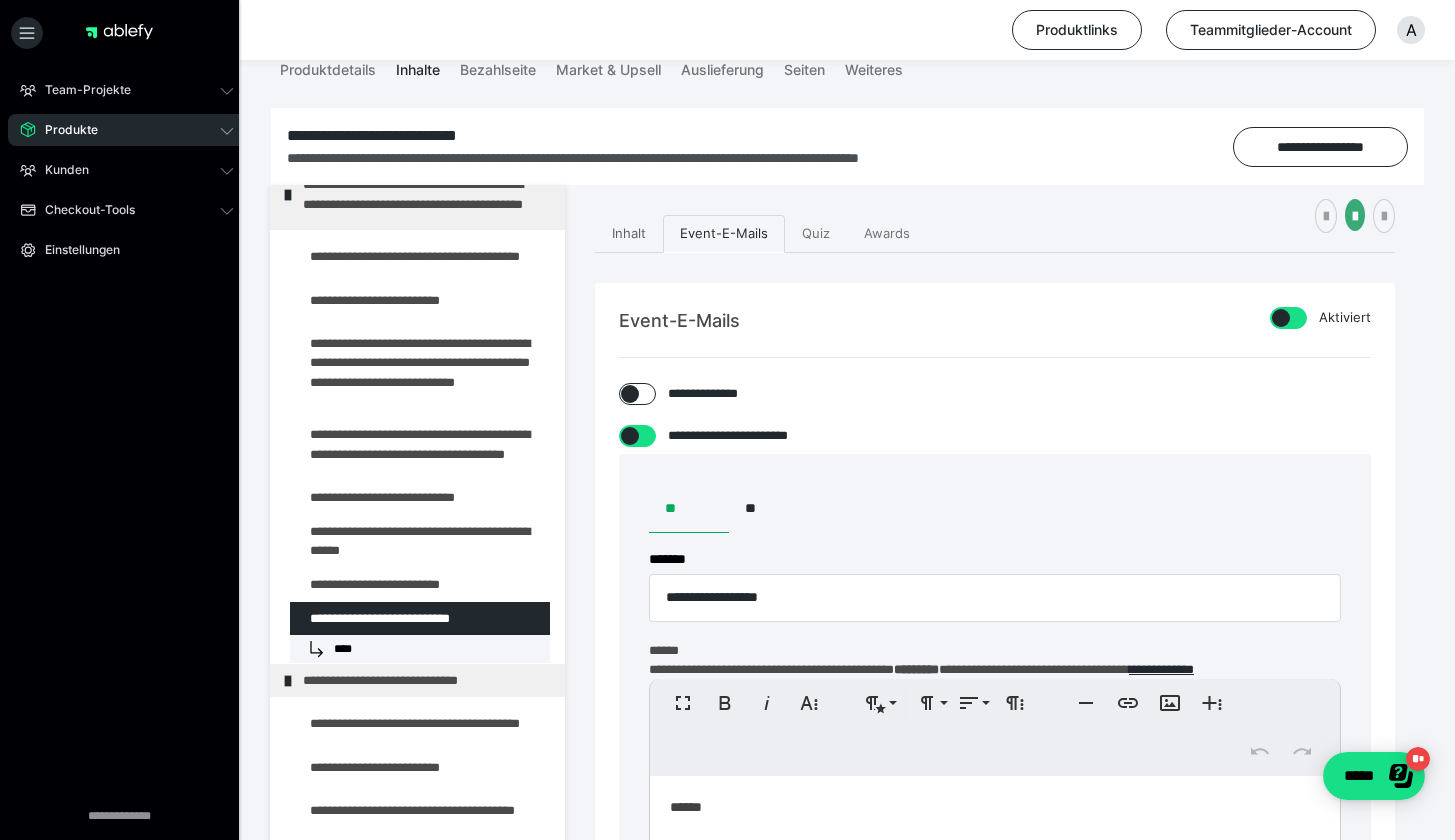 click on "Inhalt" at bounding box center (629, 234) 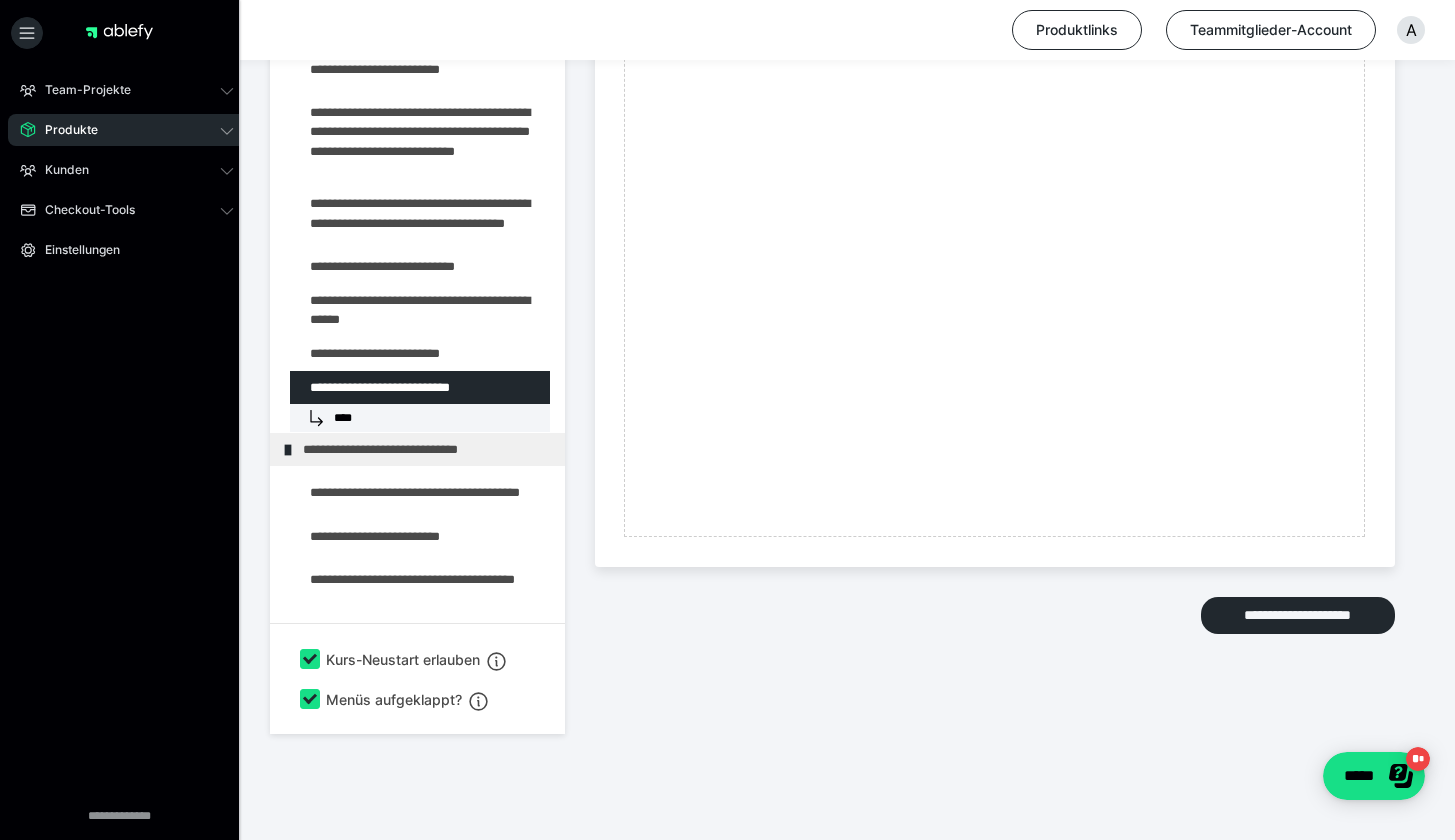 scroll, scrollTop: 7011, scrollLeft: 0, axis: vertical 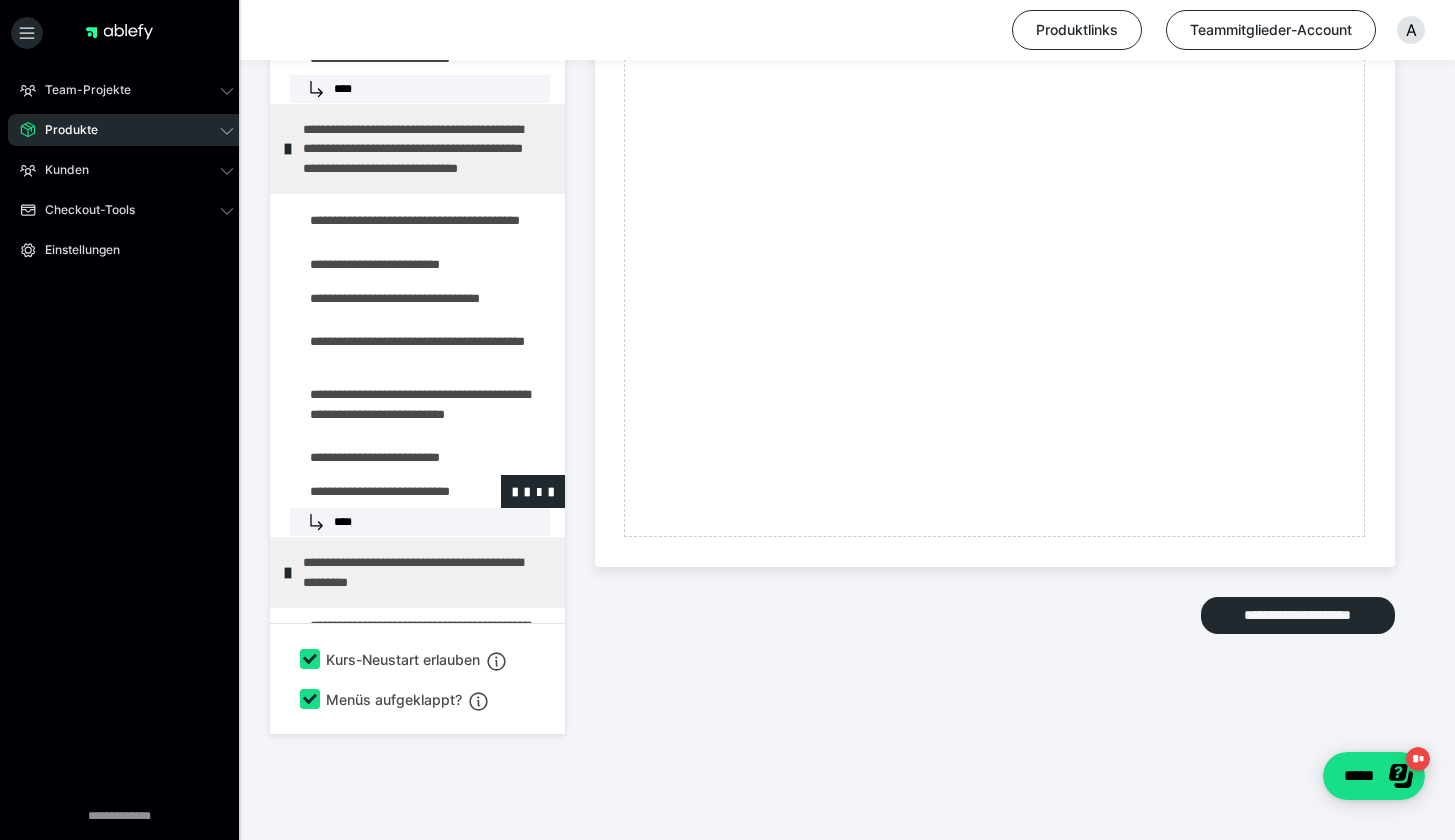 click at bounding box center (375, 491) 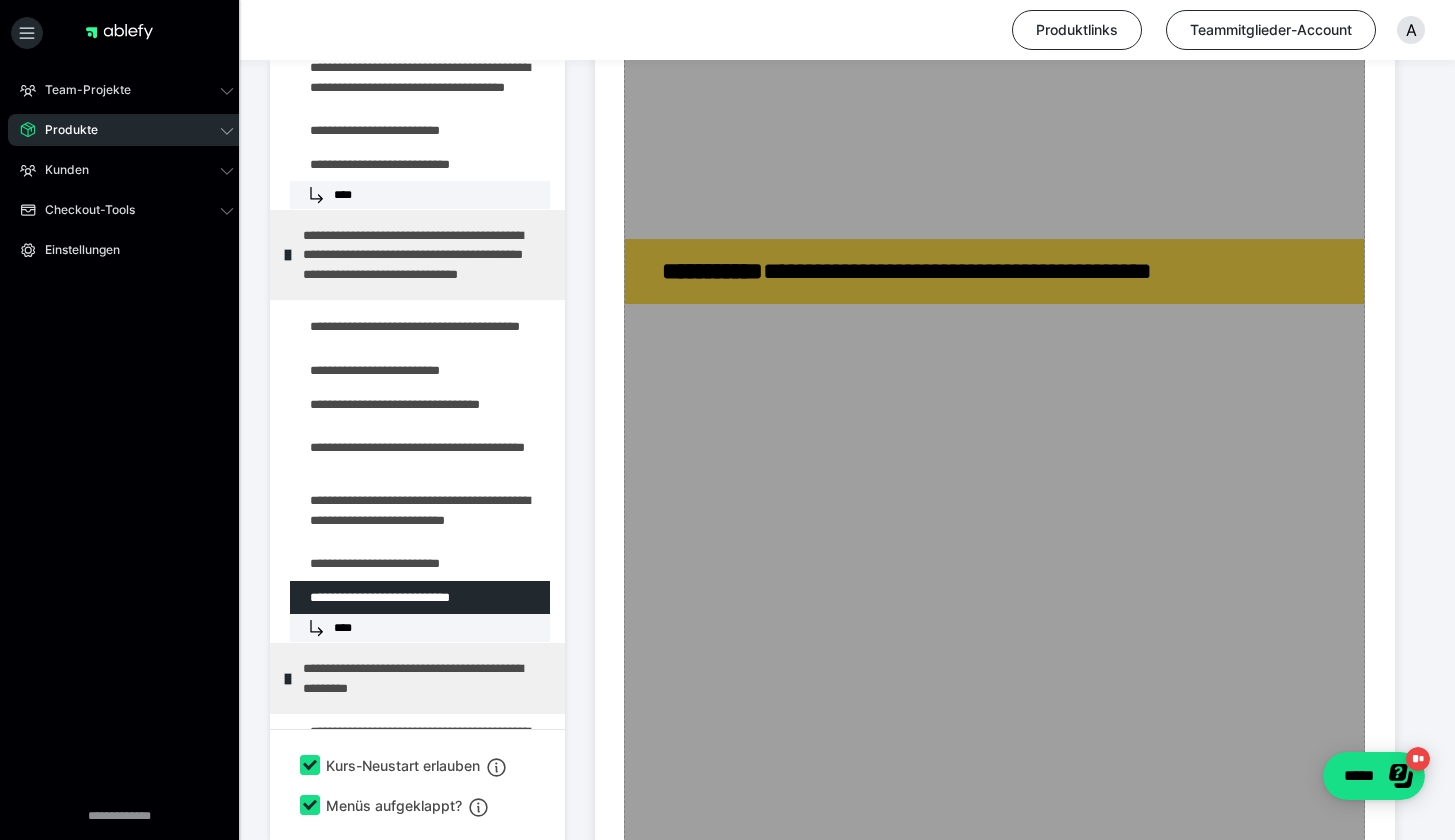 scroll, scrollTop: 3473, scrollLeft: 0, axis: vertical 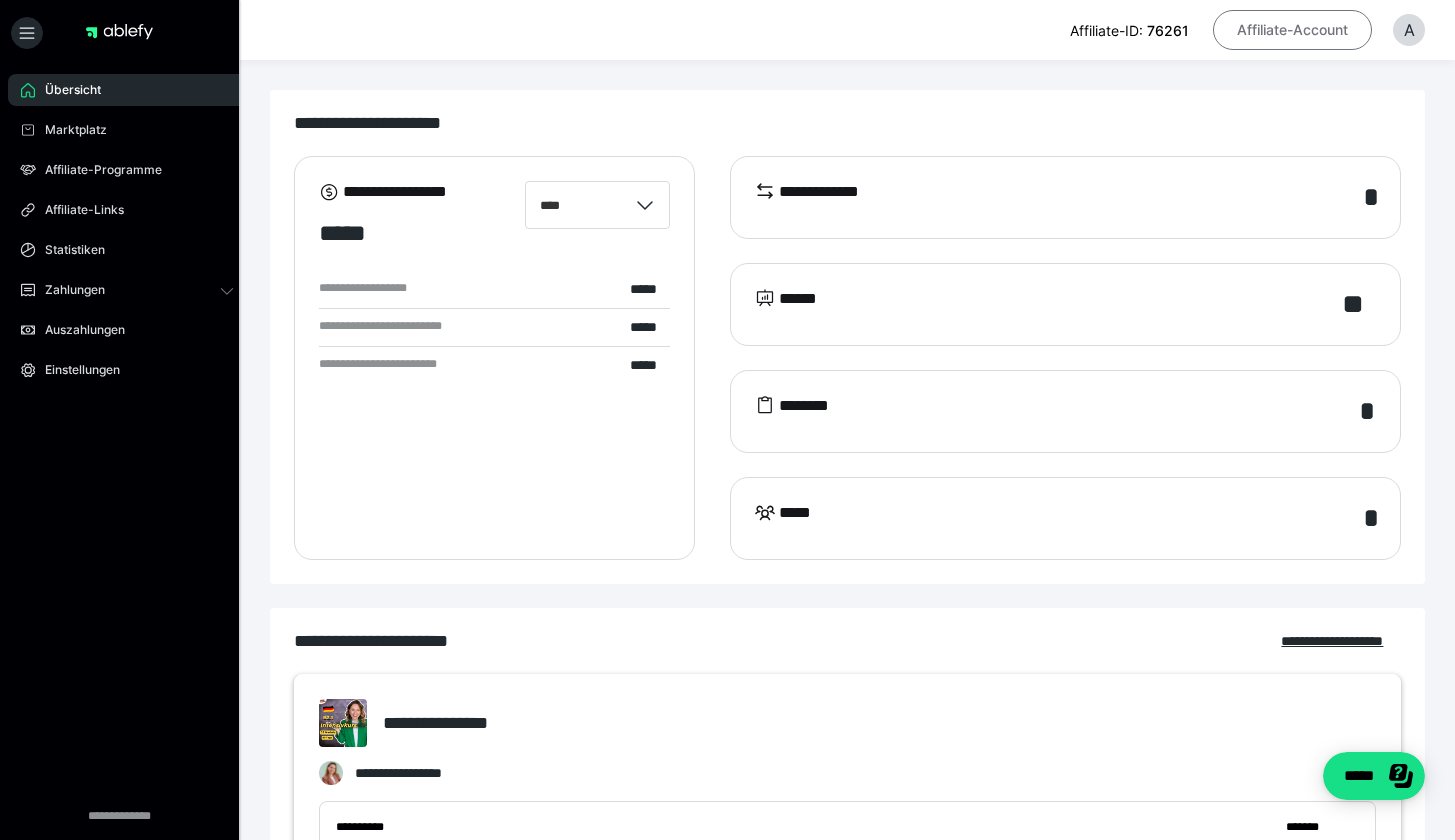 click on "Affiliate-Account" at bounding box center (1292, 30) 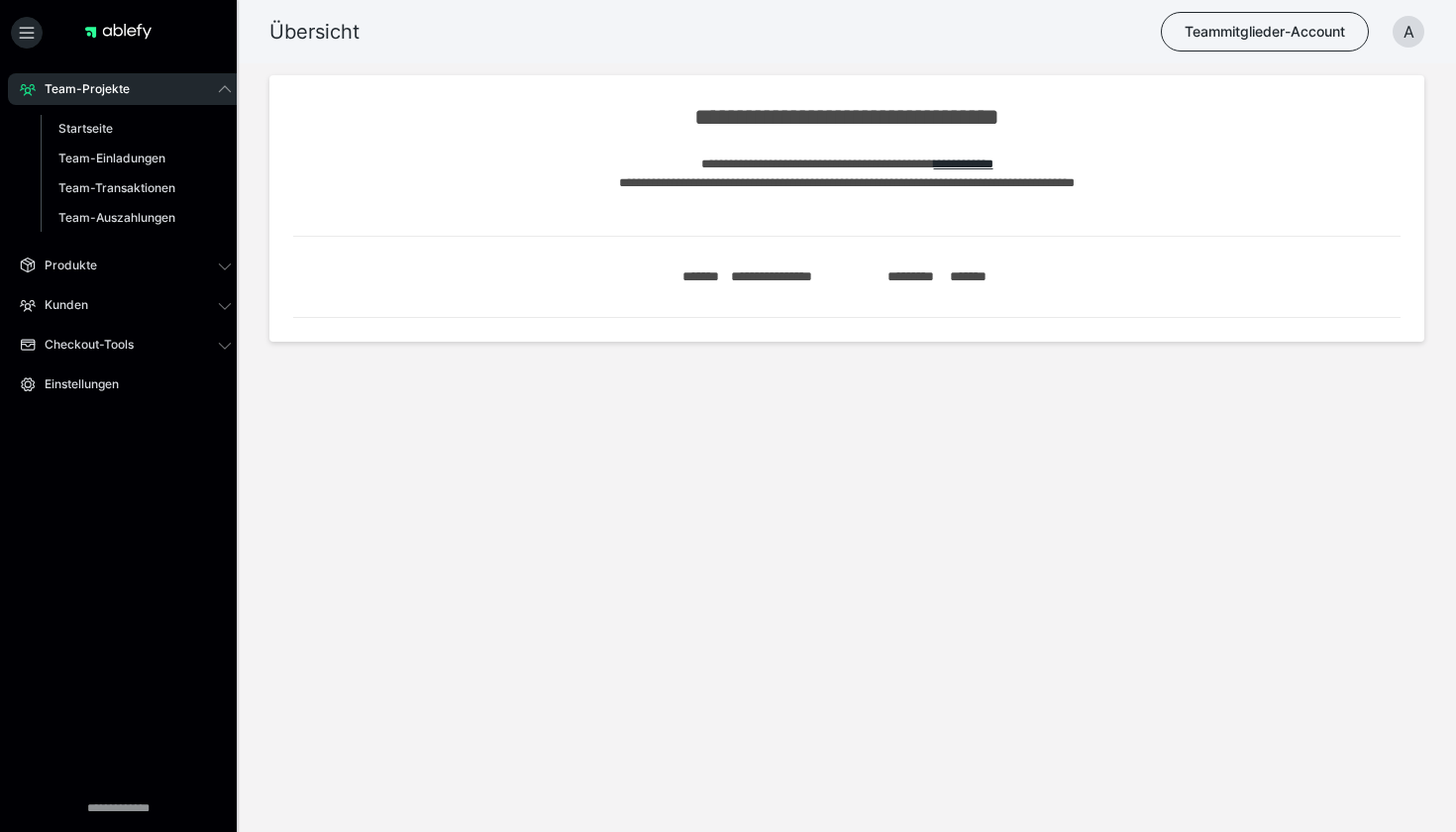 scroll, scrollTop: 0, scrollLeft: 0, axis: both 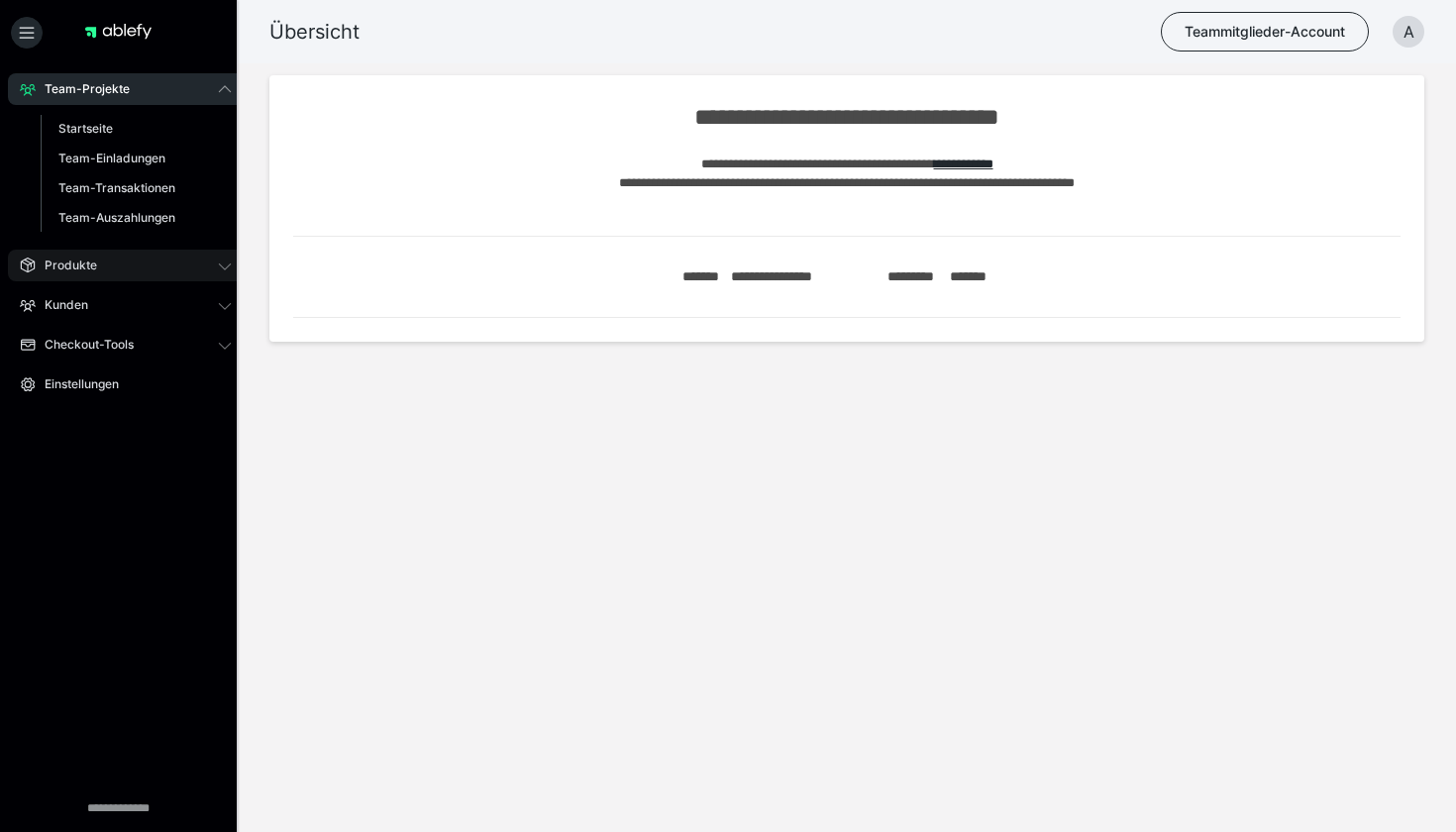 click on "Produkte" at bounding box center [63, 265] 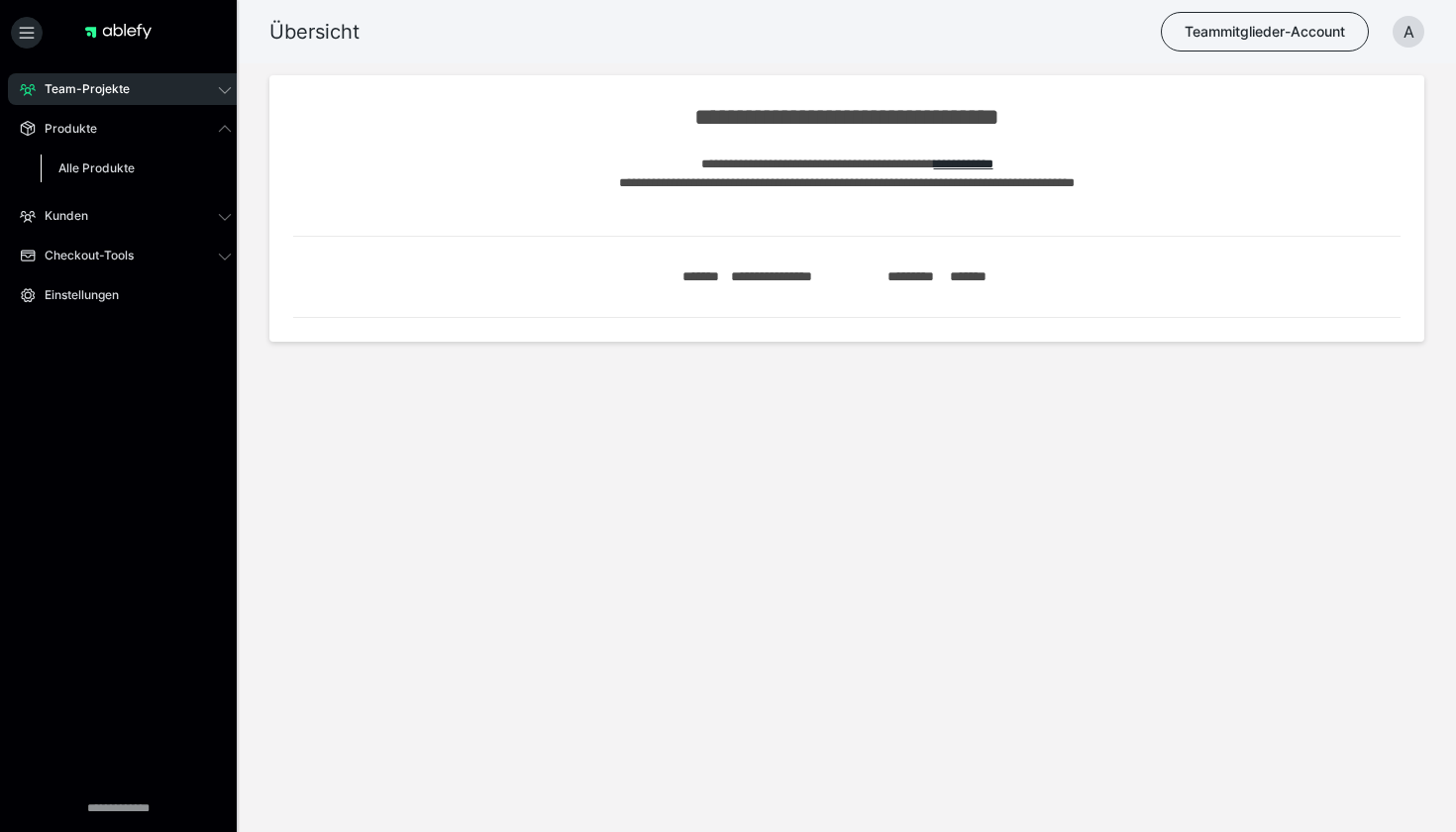 click on "Alle Produkte" at bounding box center (96, 167) 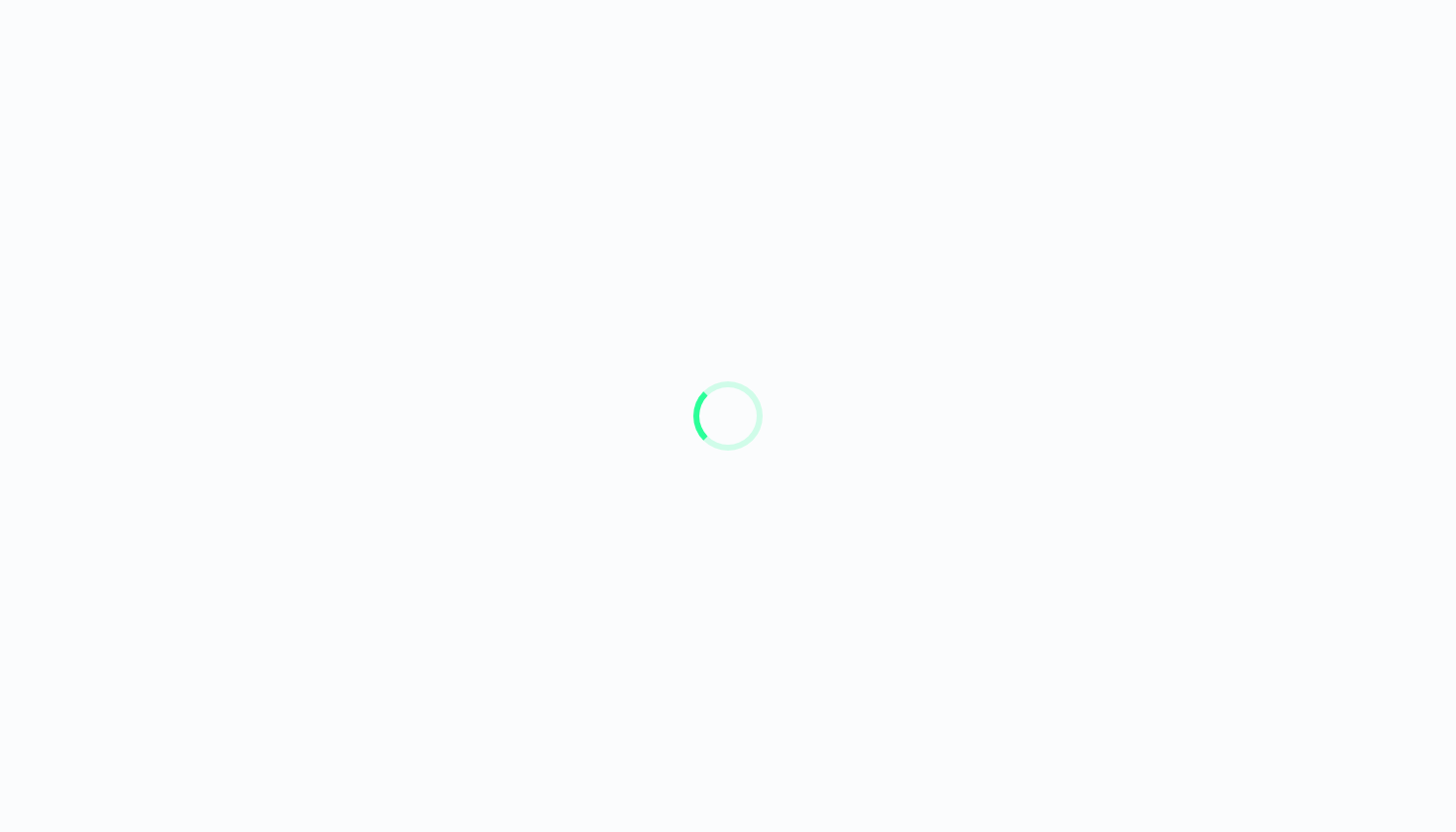 scroll, scrollTop: 0, scrollLeft: 0, axis: both 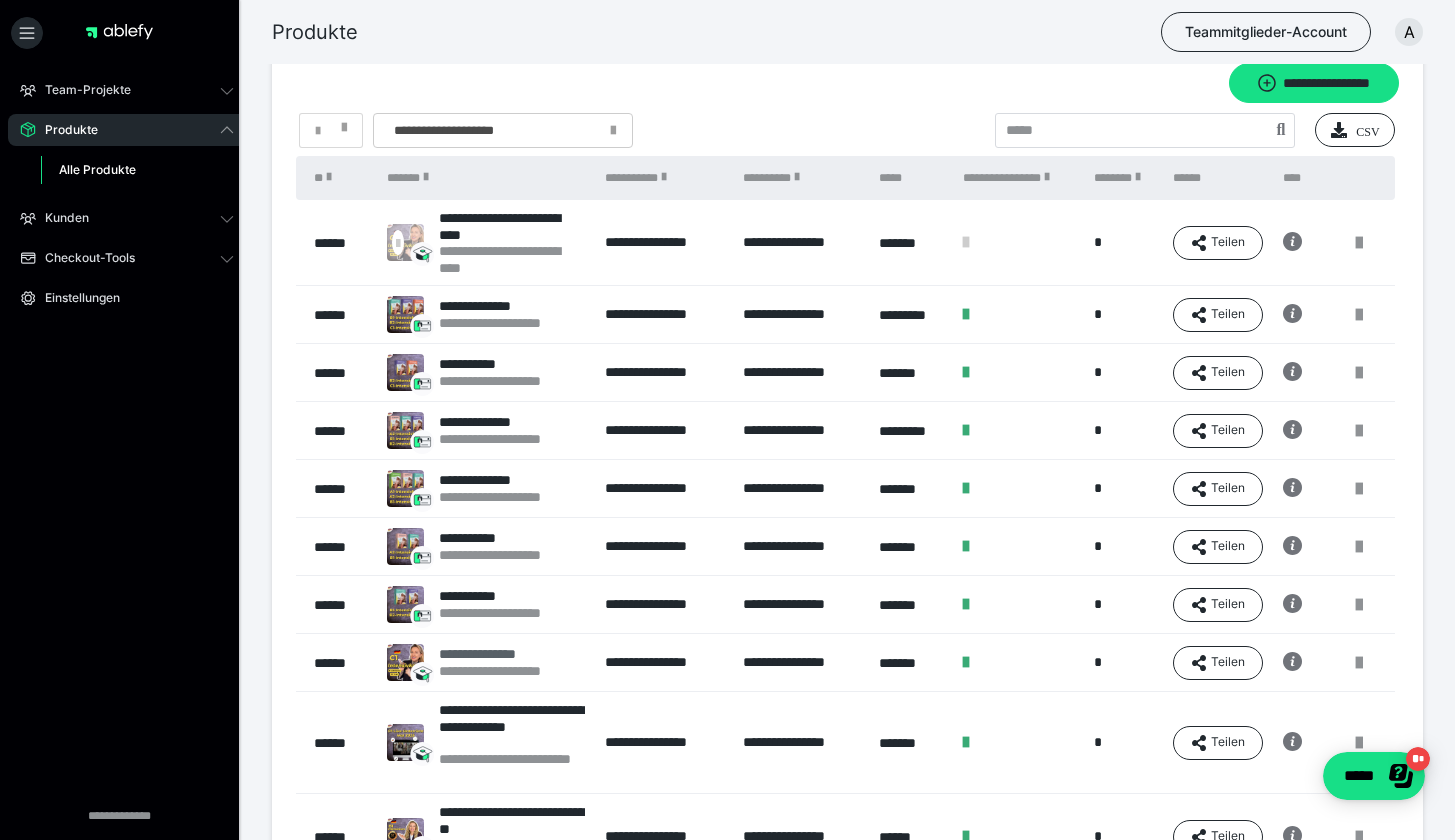click on "**********" at bounding box center [507, 671] 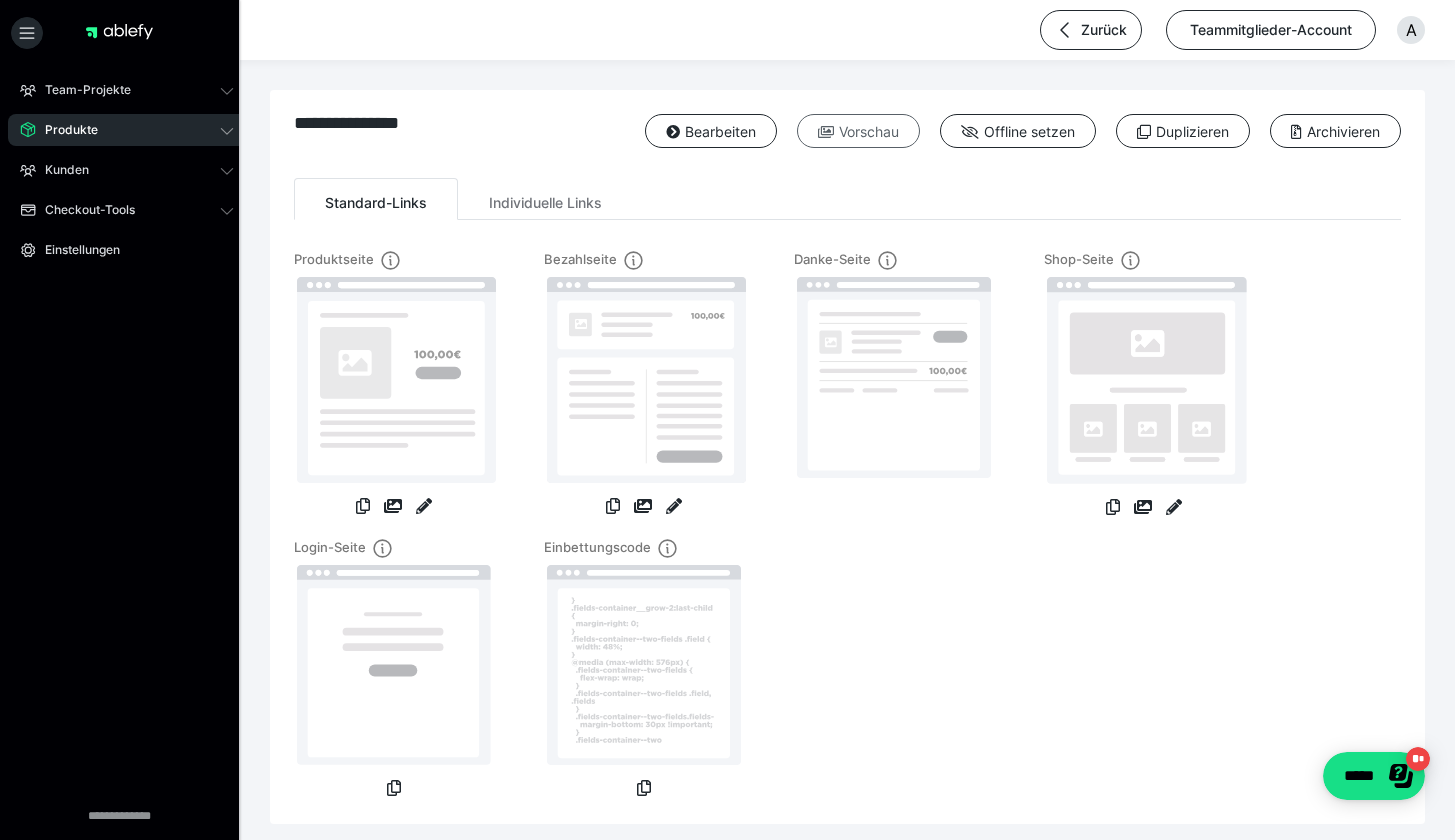 click on "Vorschau" at bounding box center [858, 131] 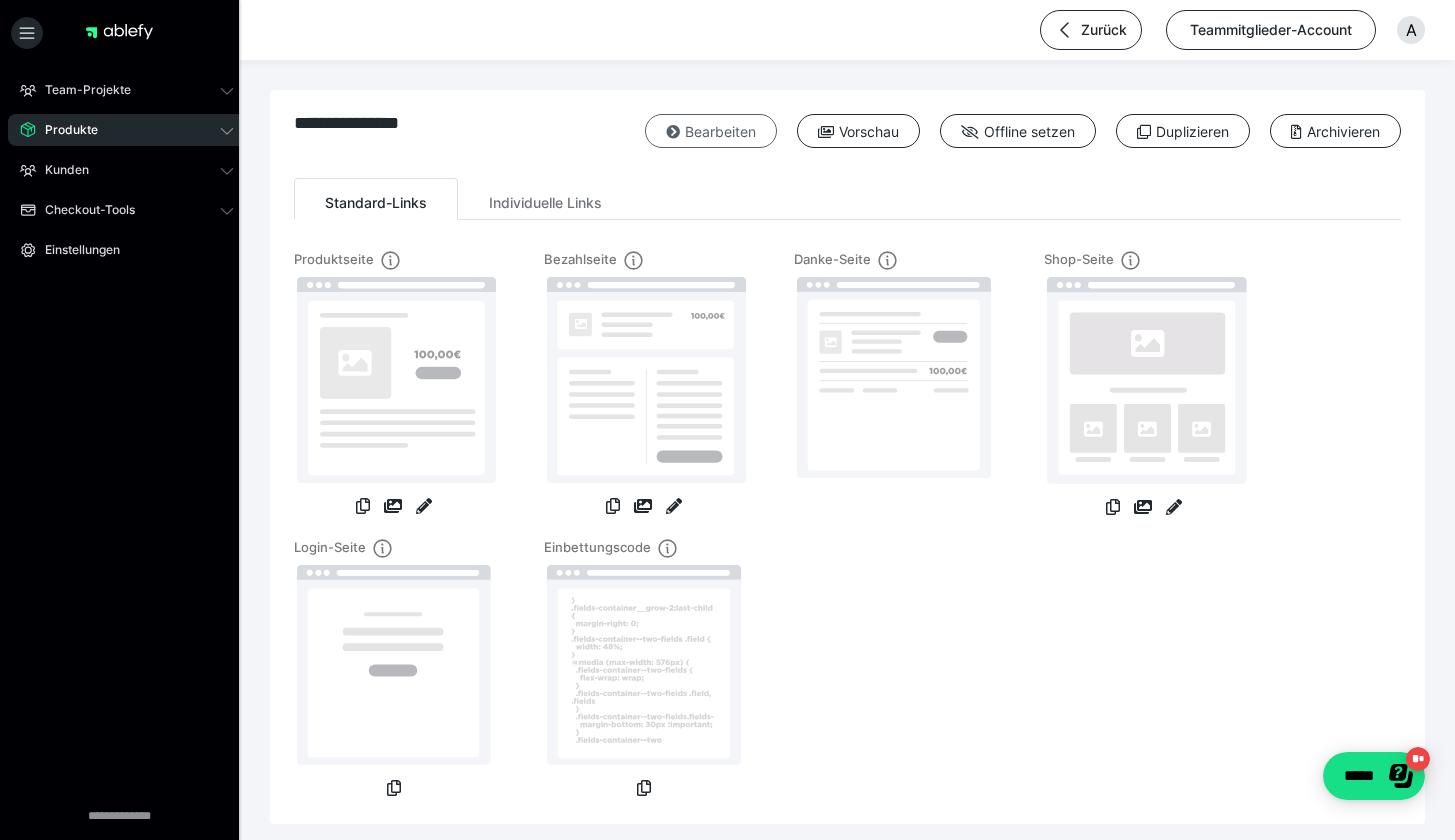 click on "Bearbeiten" at bounding box center [711, 131] 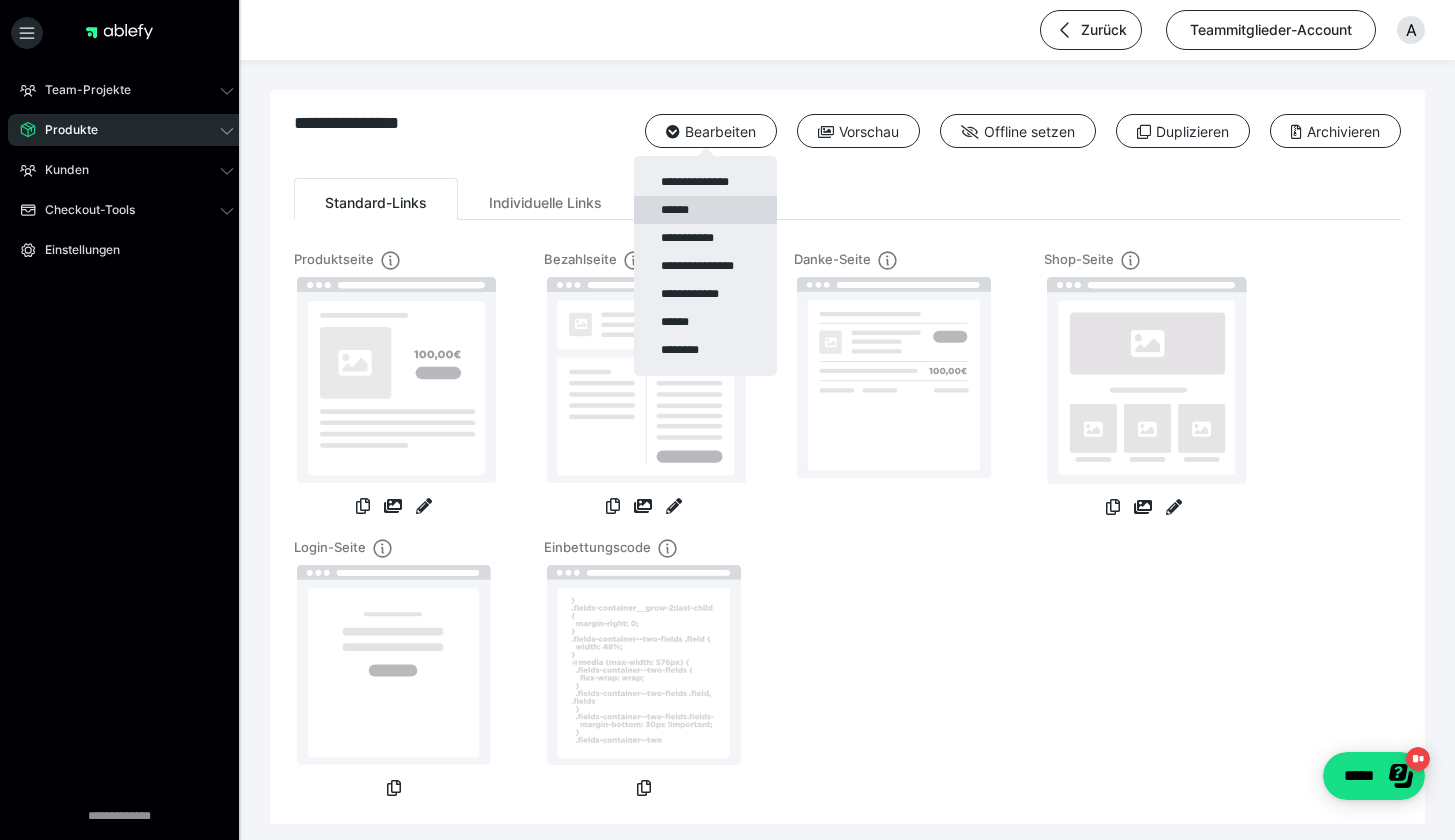 click on "******" at bounding box center (705, 210) 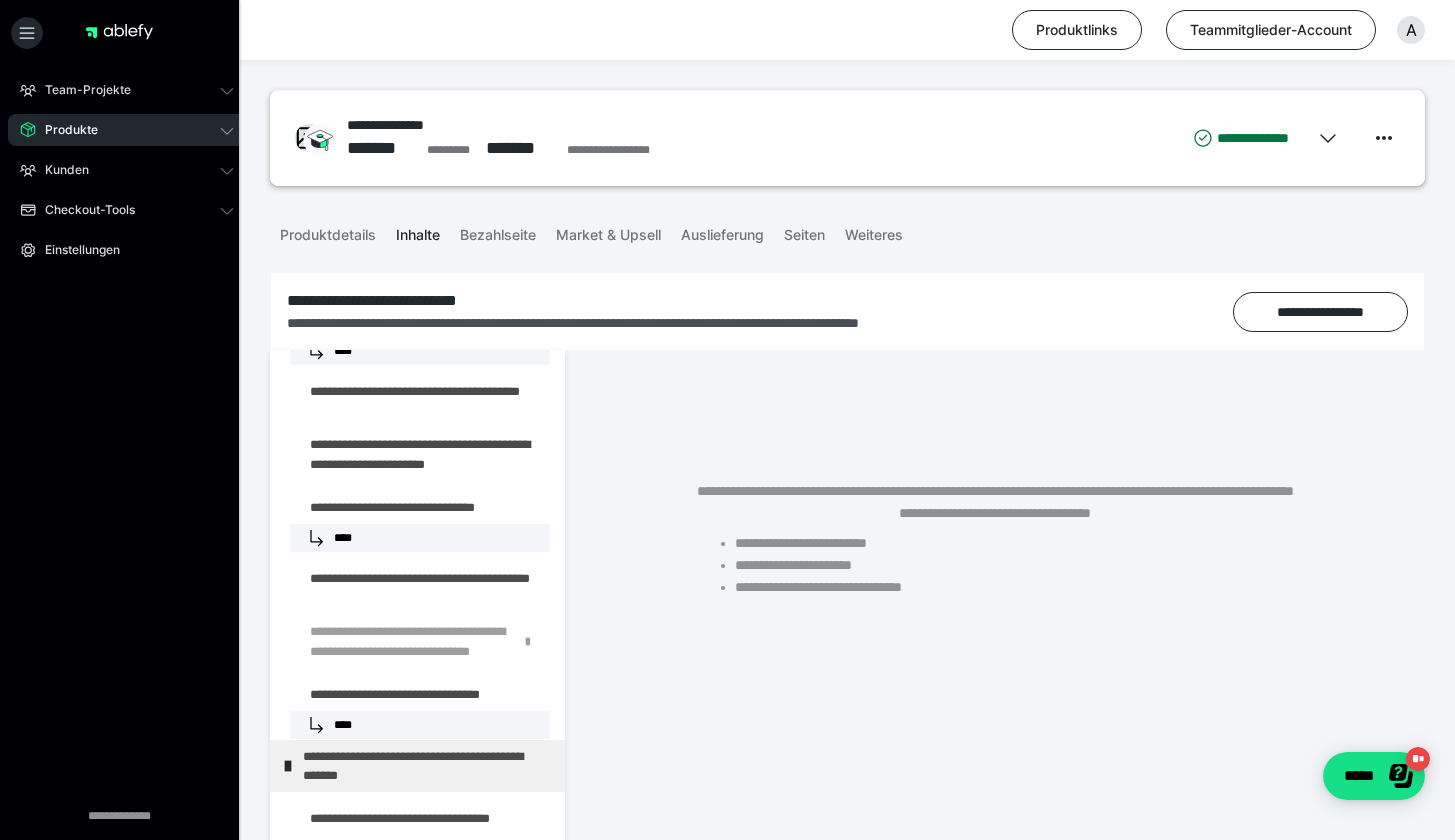 scroll, scrollTop: 1205, scrollLeft: 0, axis: vertical 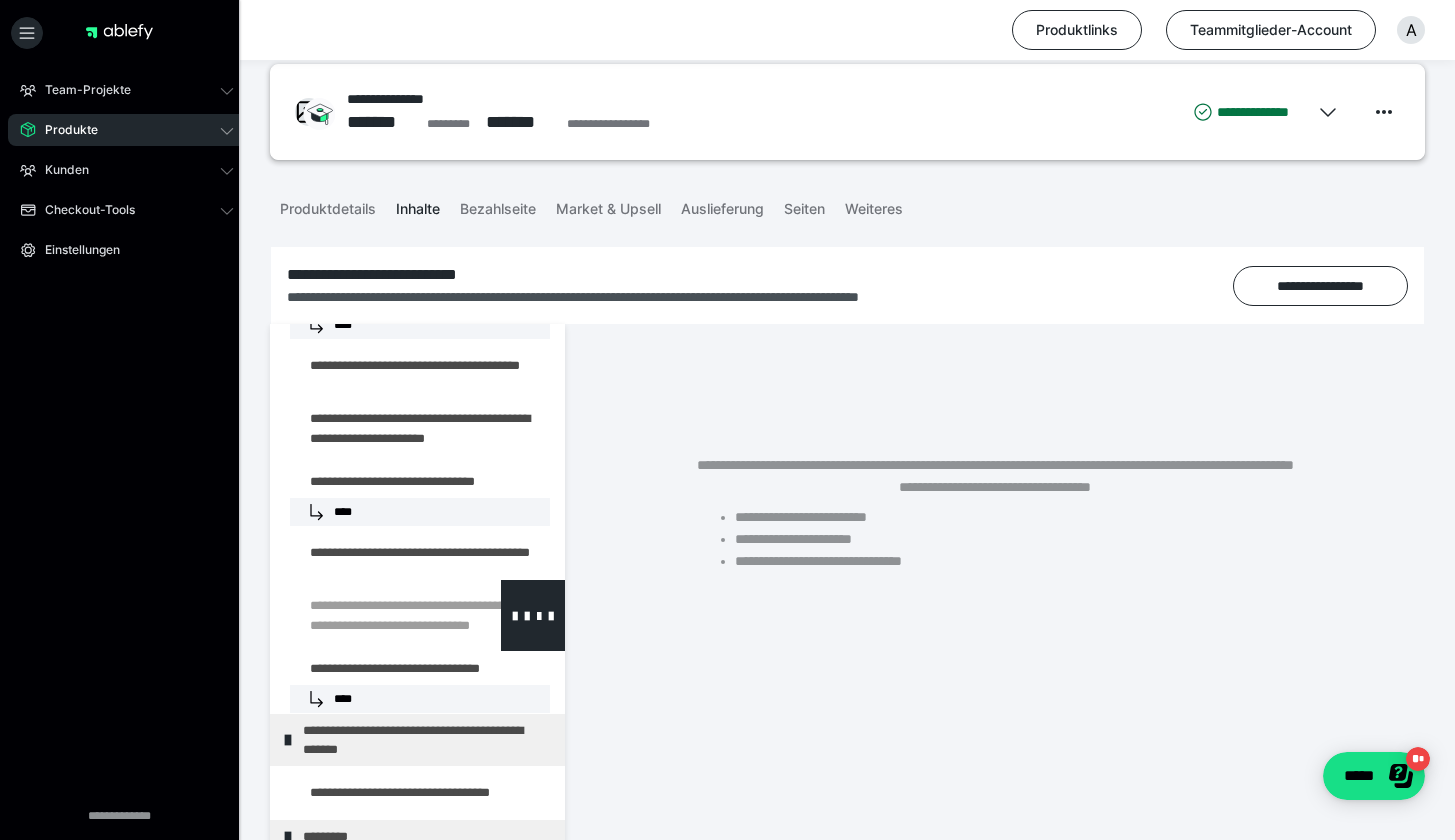 click at bounding box center [375, 615] 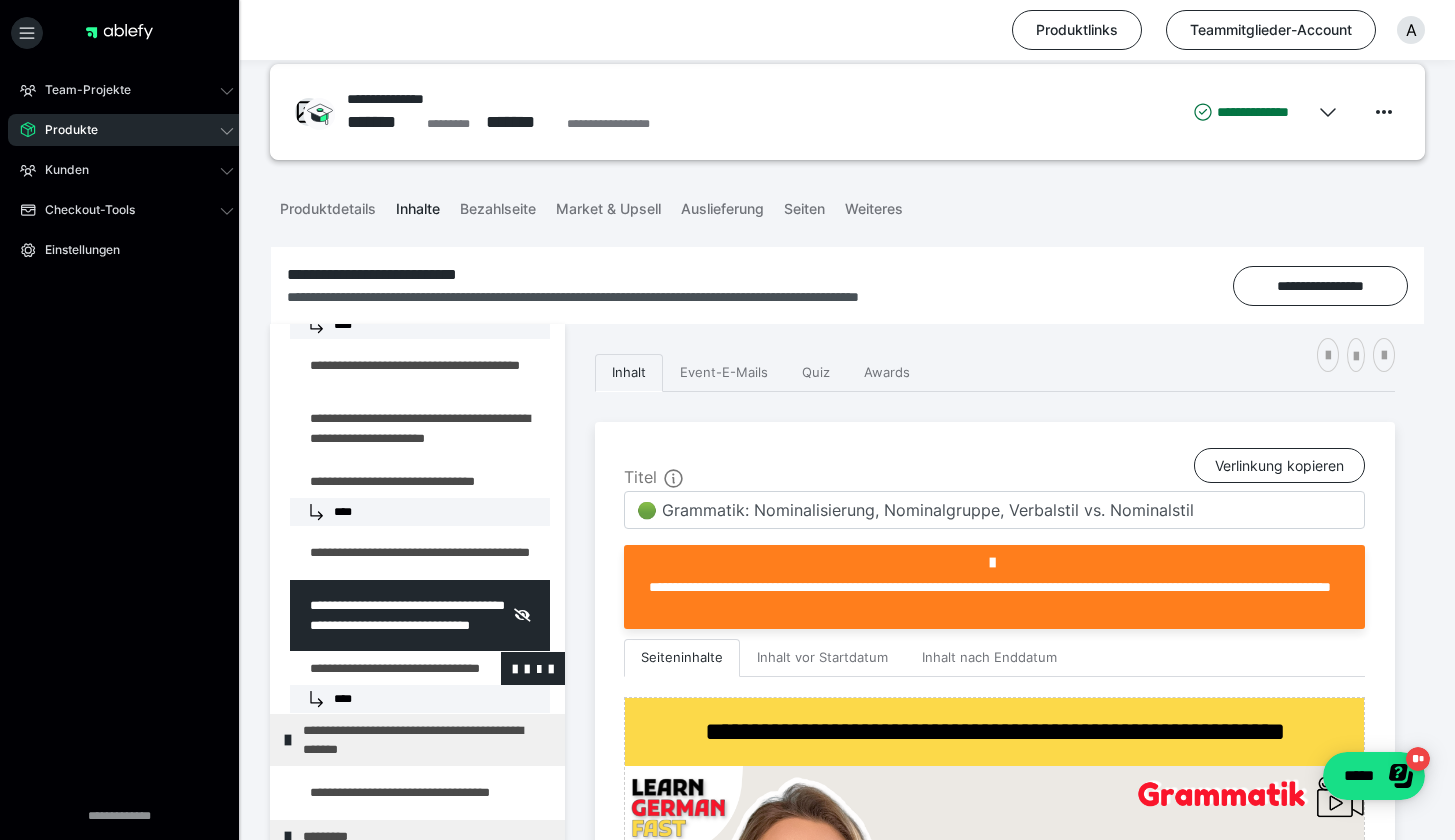 click at bounding box center (375, 668) 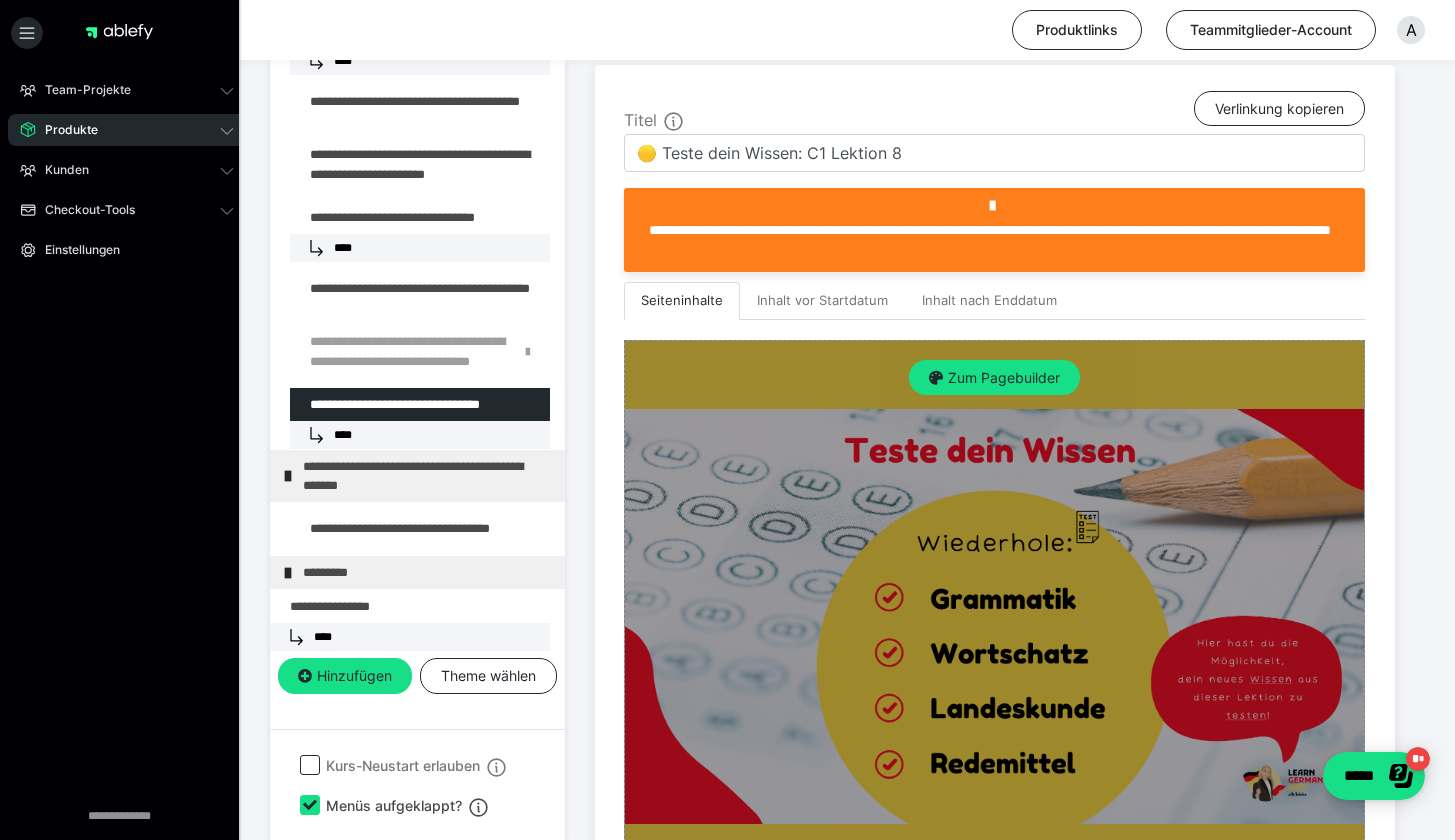 scroll, scrollTop: 372, scrollLeft: 0, axis: vertical 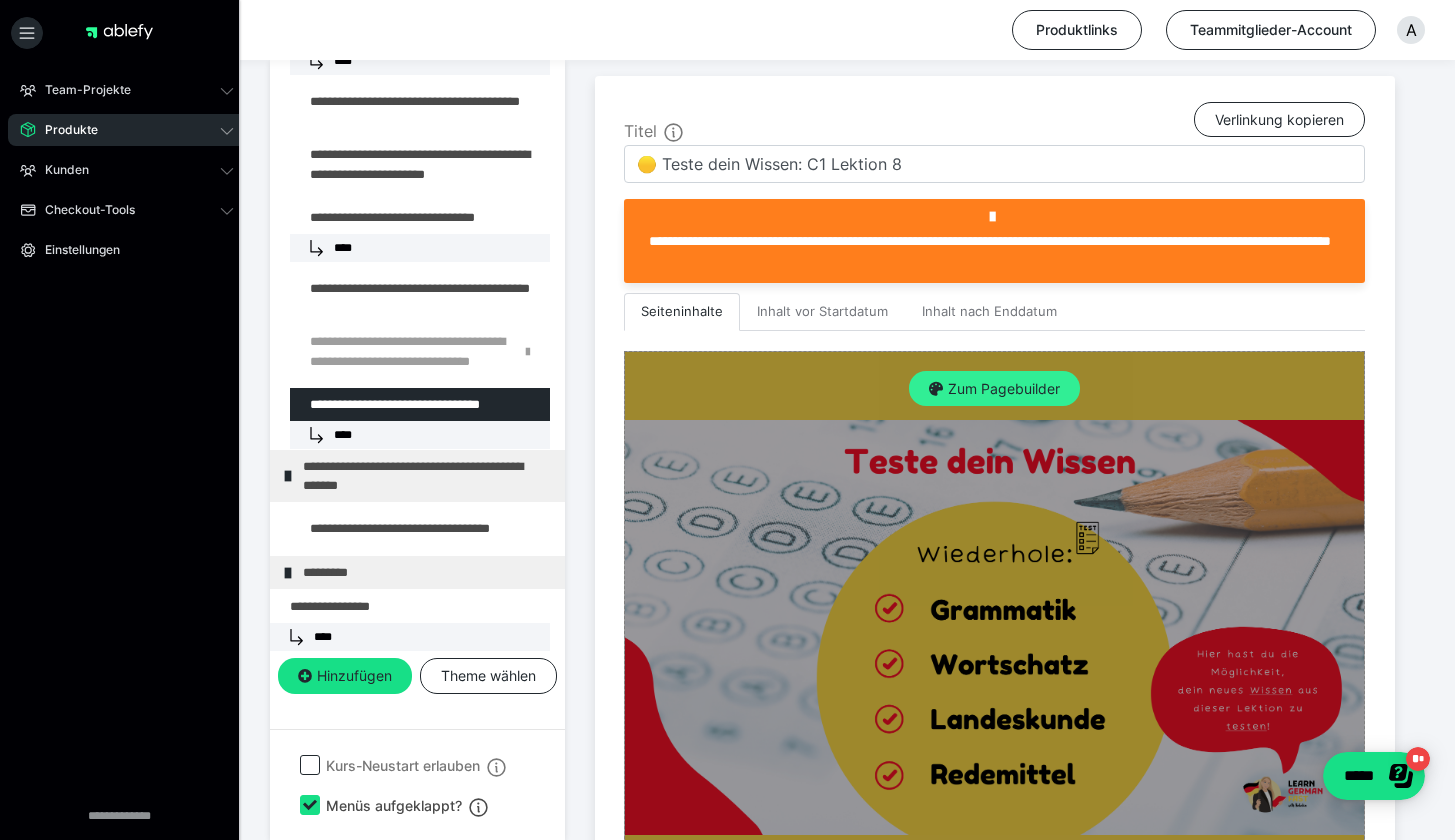 click on "Zum Pagebuilder" at bounding box center [994, 389] 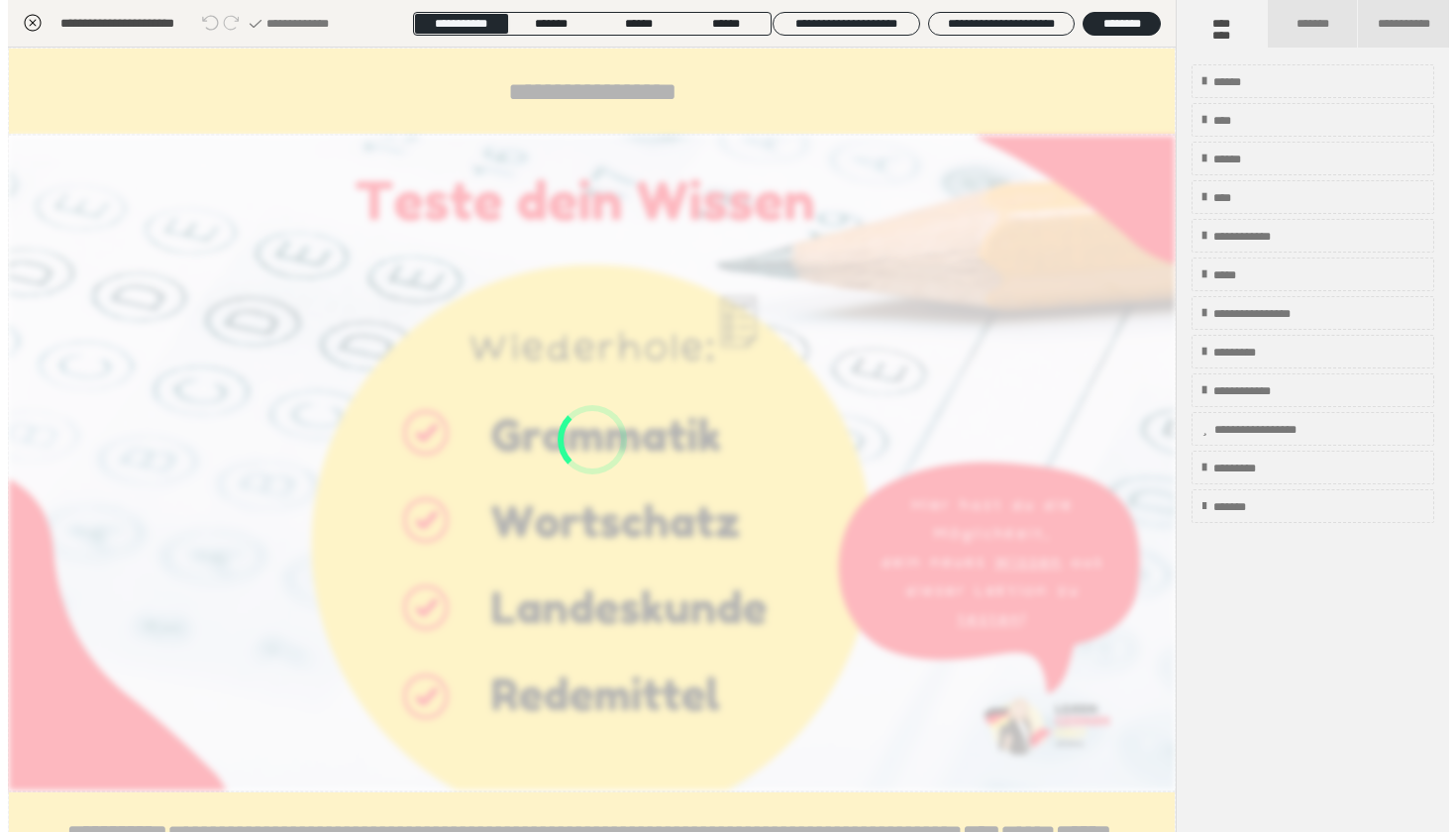 scroll, scrollTop: 287, scrollLeft: 0, axis: vertical 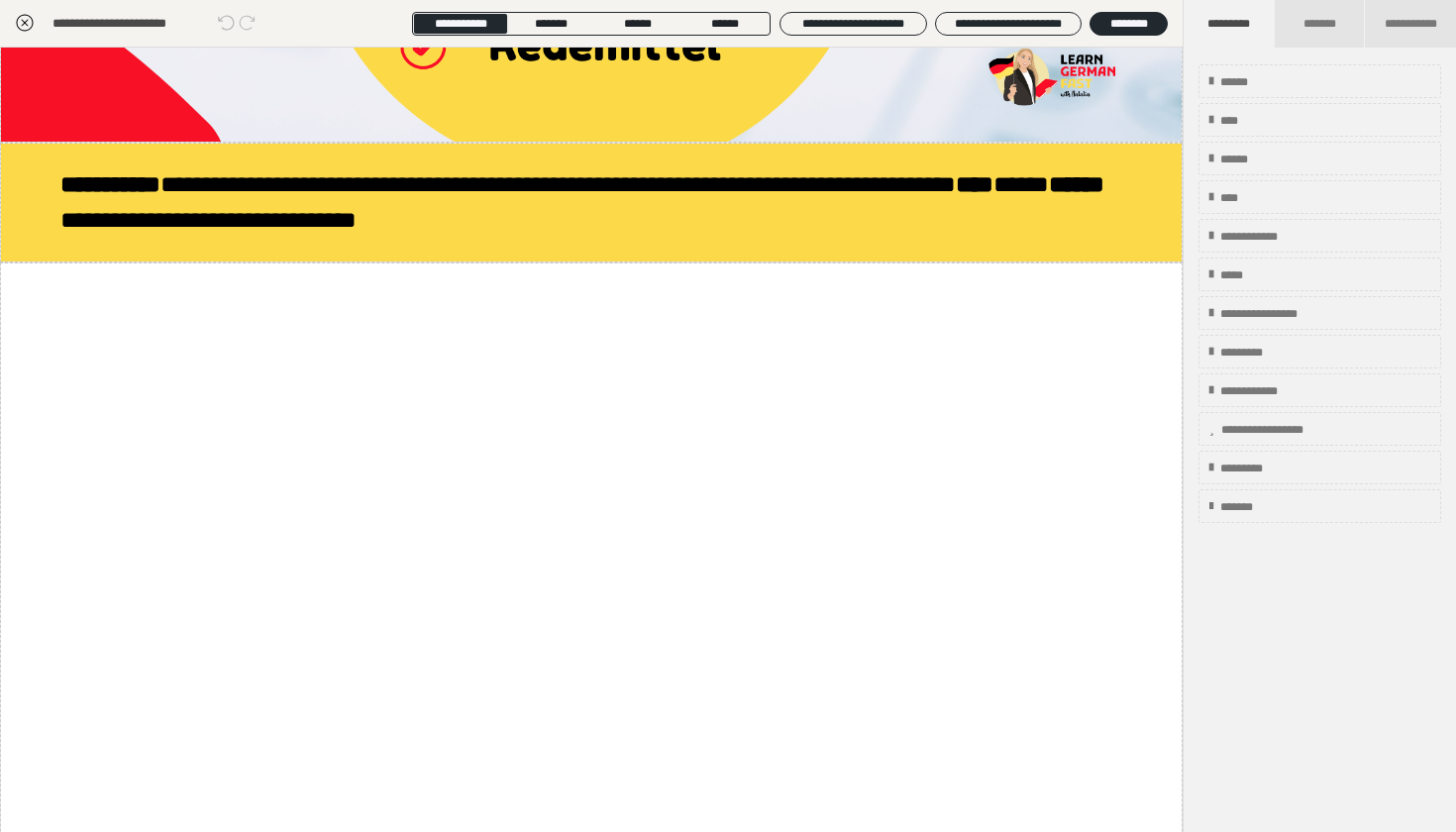 click 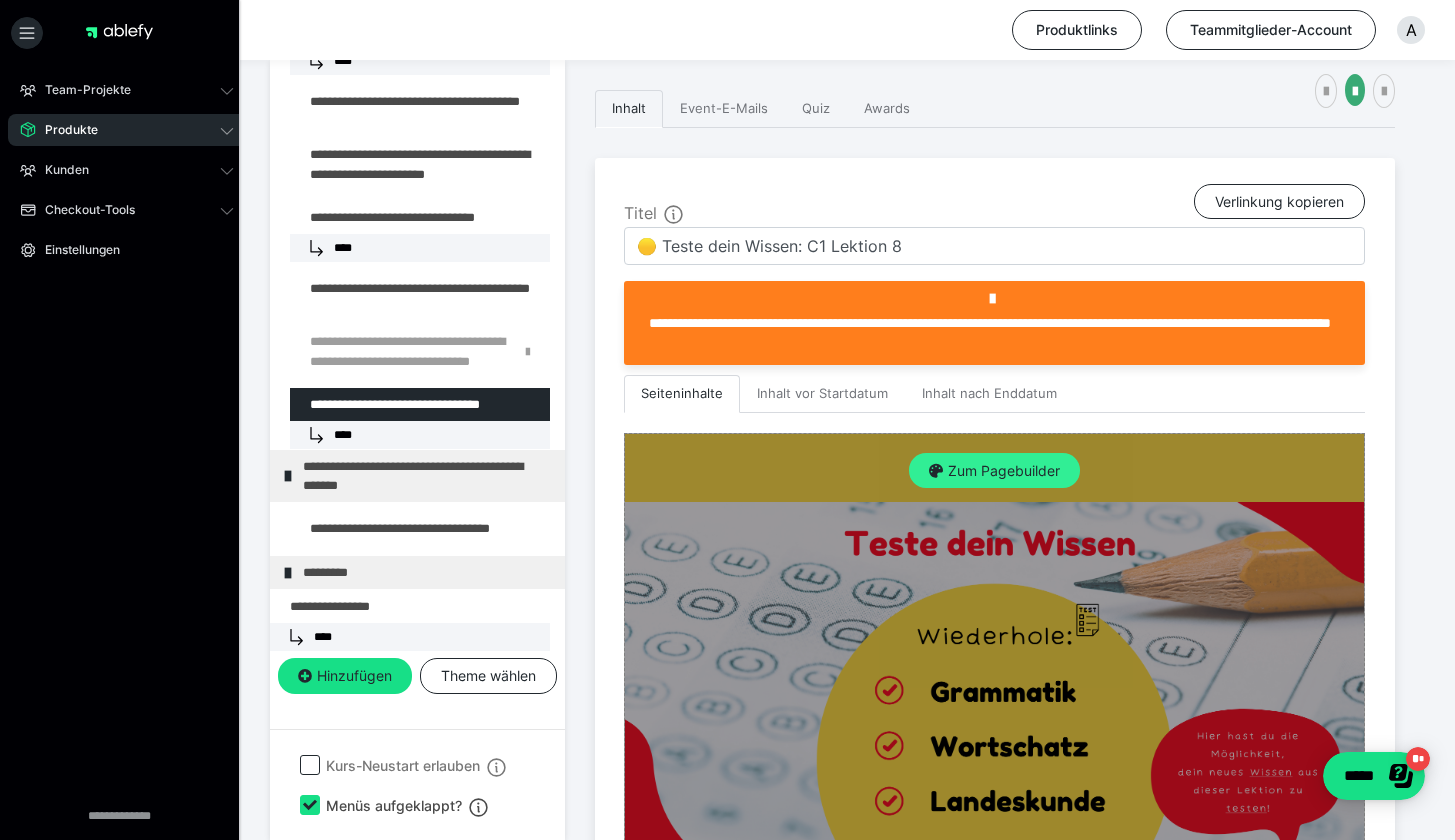 click on "Zum Pagebuilder" at bounding box center [994, 471] 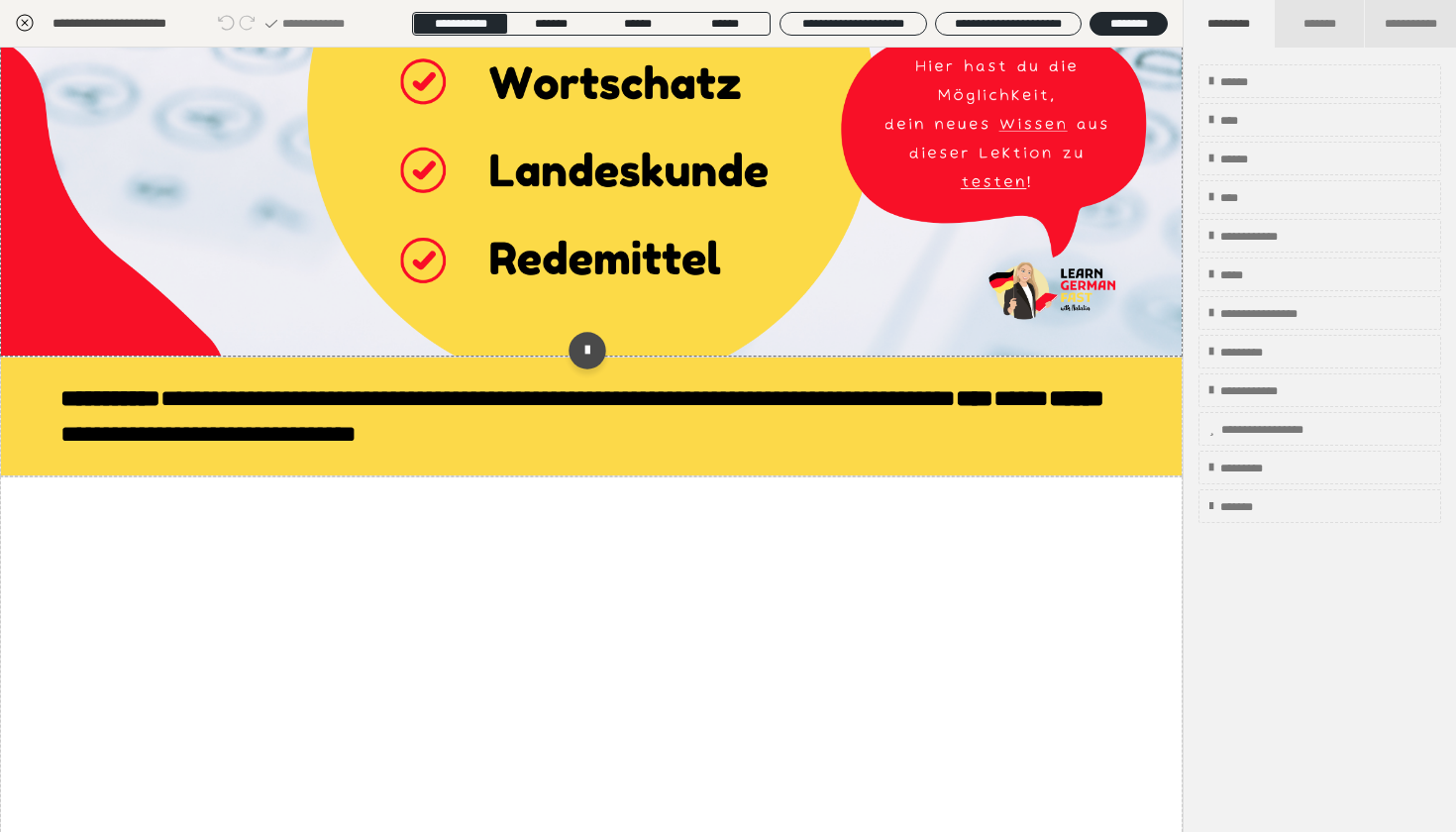 scroll, scrollTop: 505, scrollLeft: 0, axis: vertical 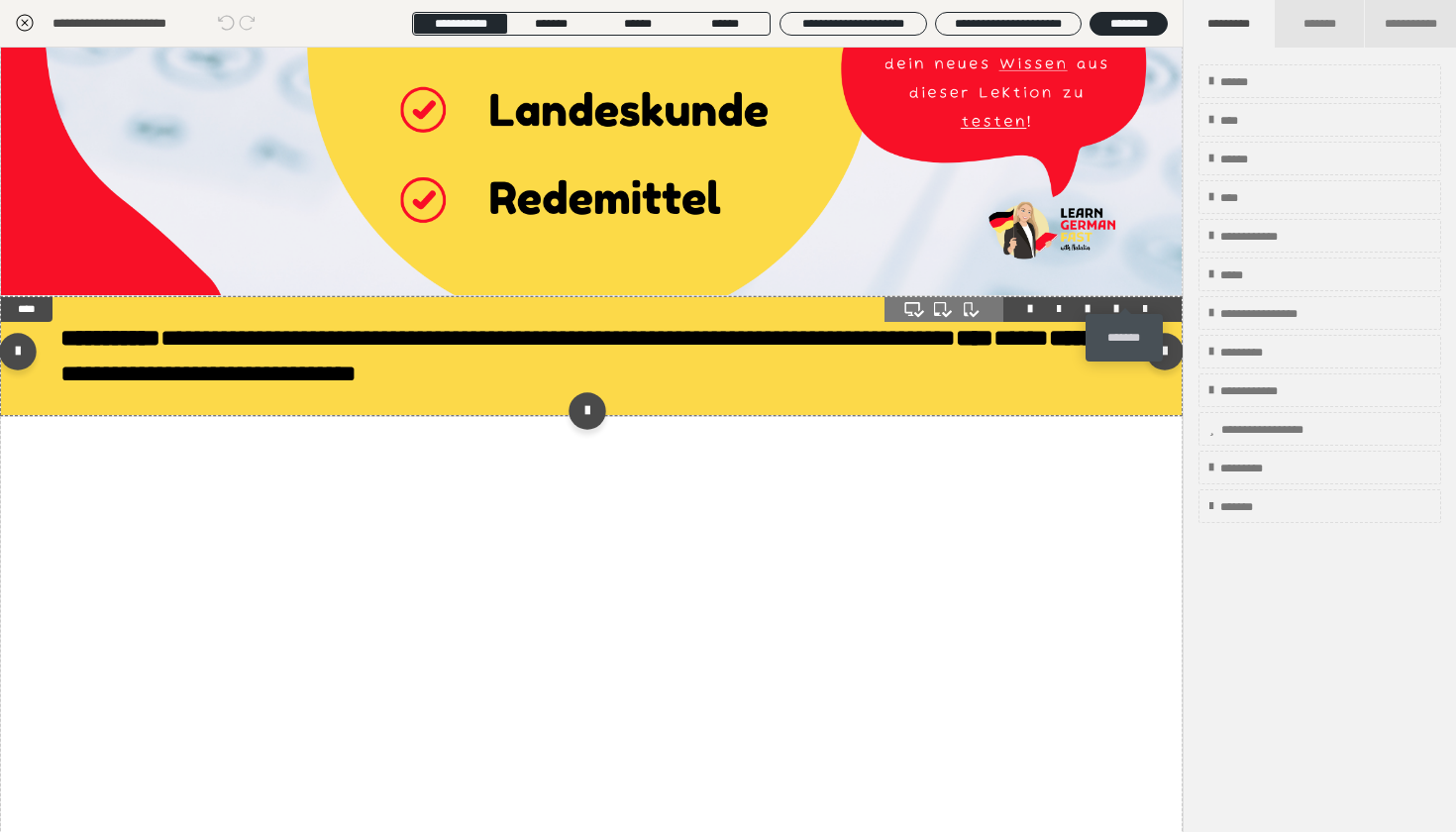 click at bounding box center (1145, 309) 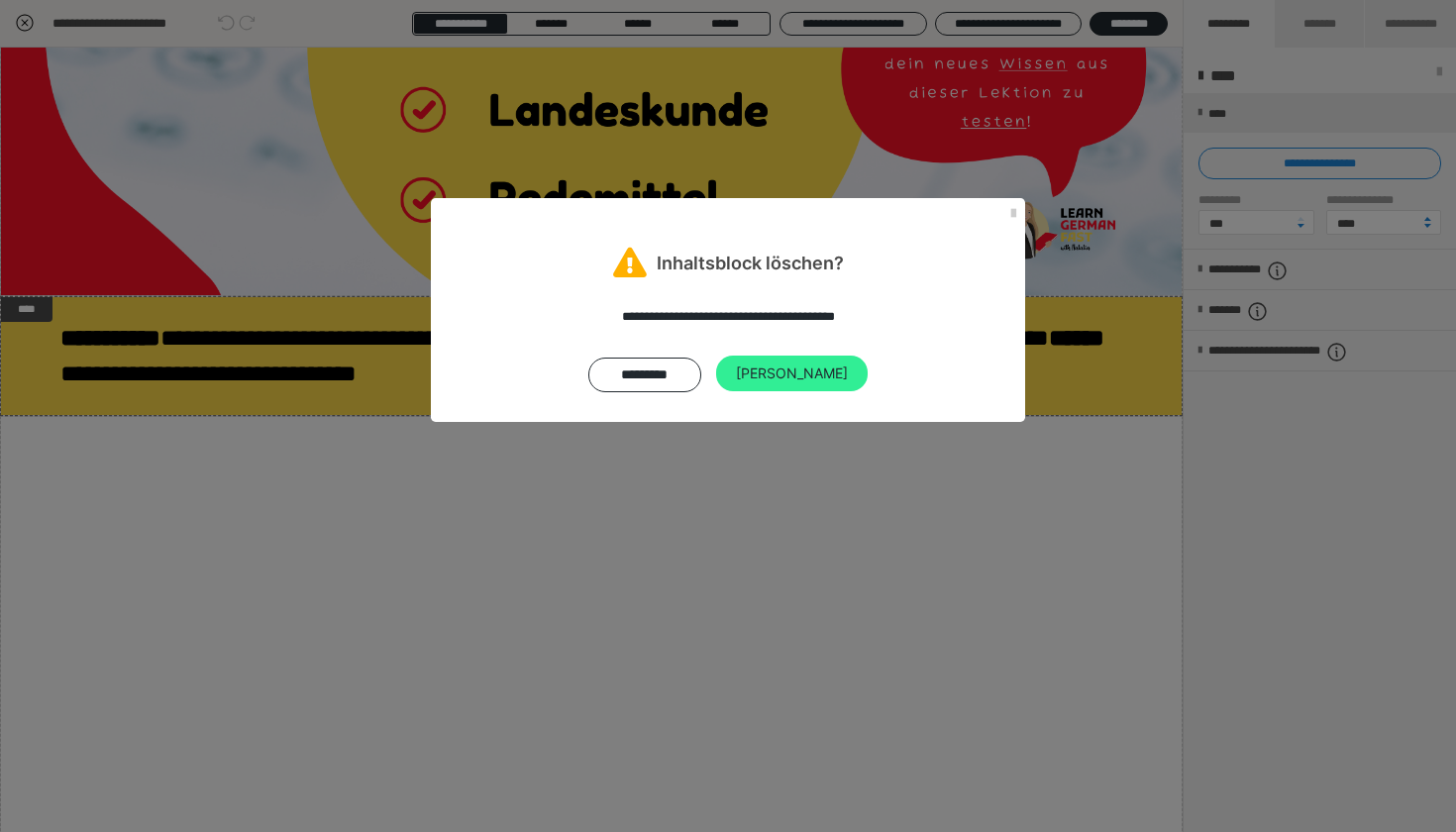 click on "Ja" at bounding box center (791, 373) 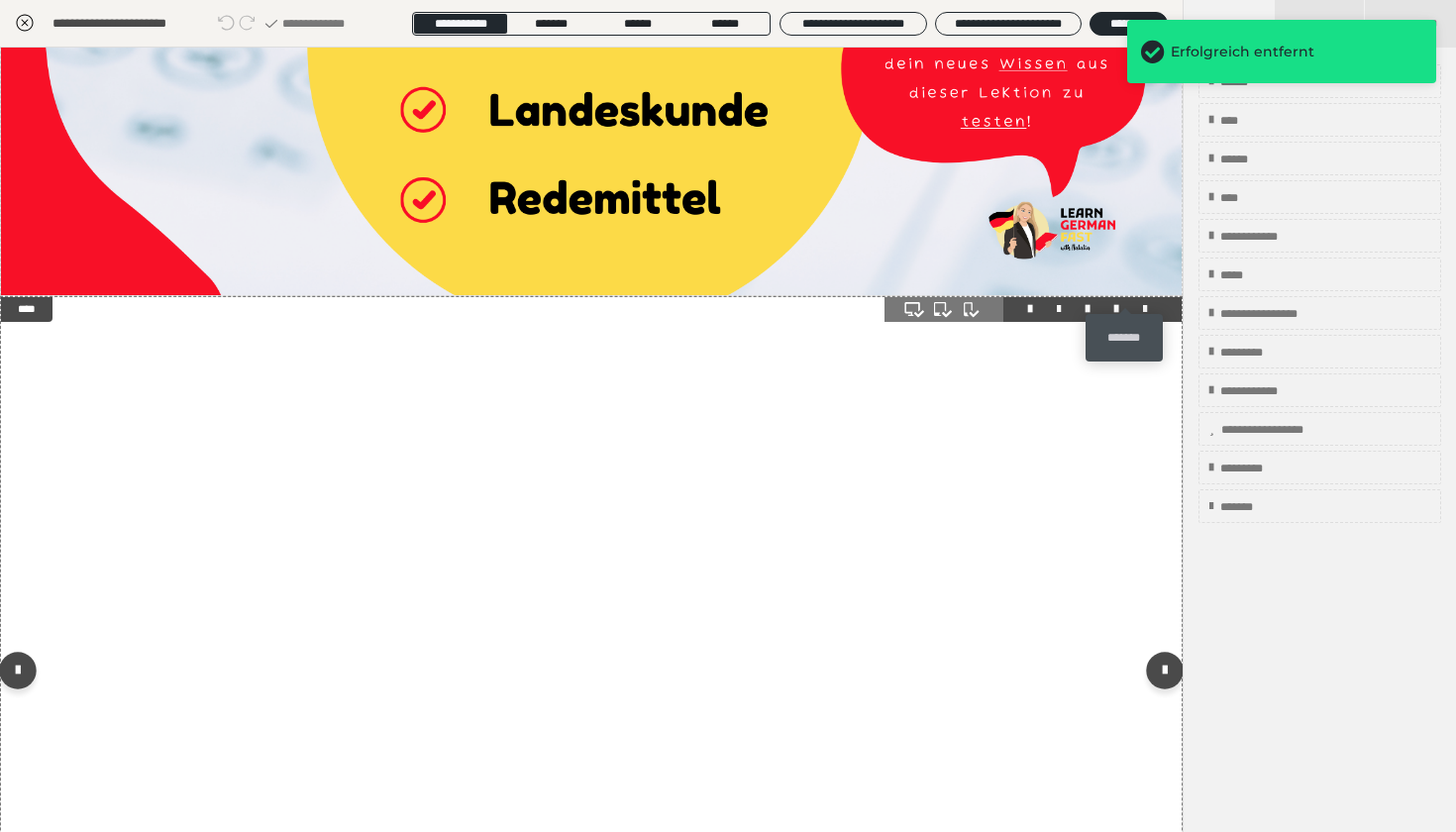 click at bounding box center [1145, 309] 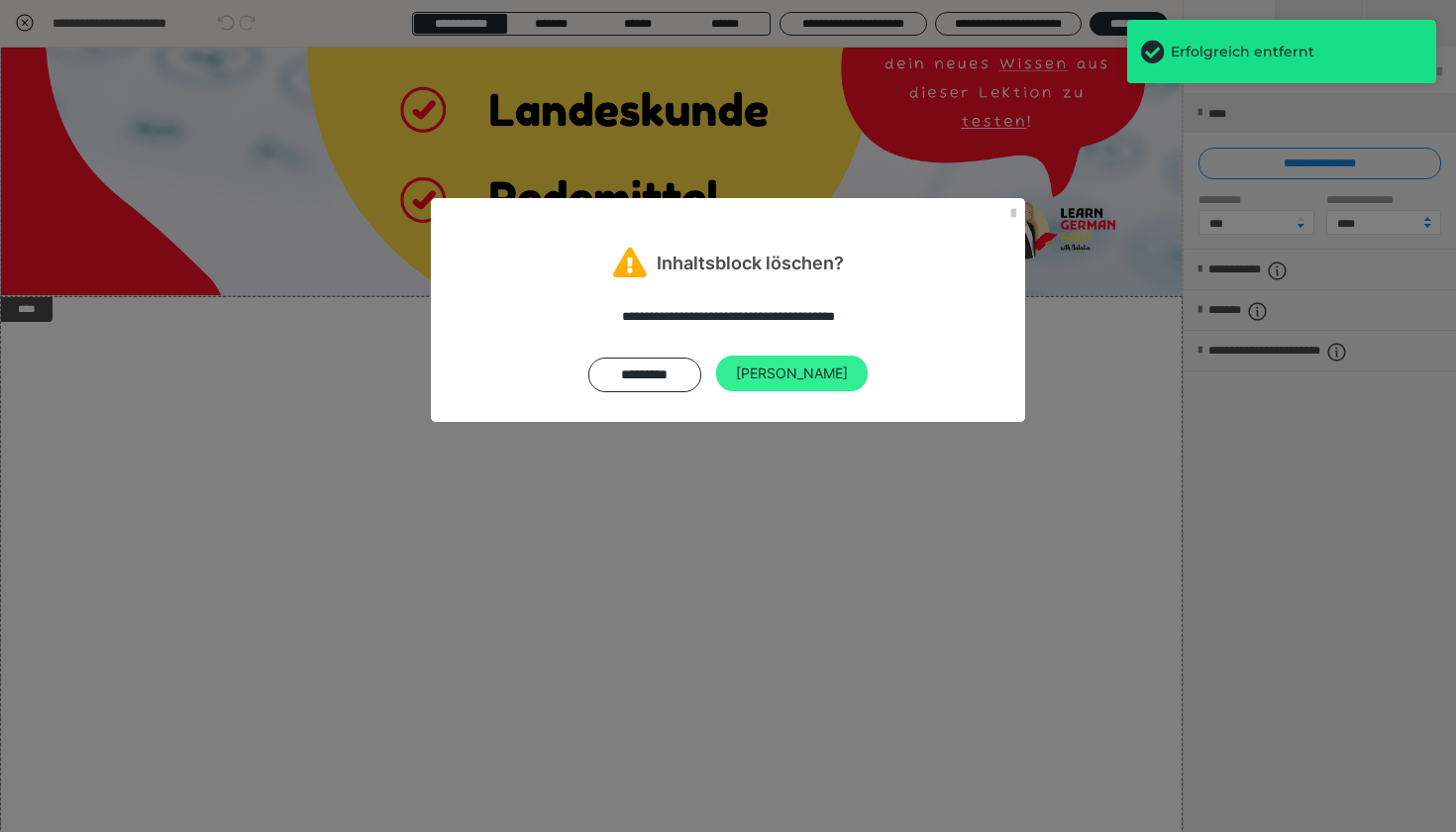 click on "Ja" at bounding box center [791, 373] 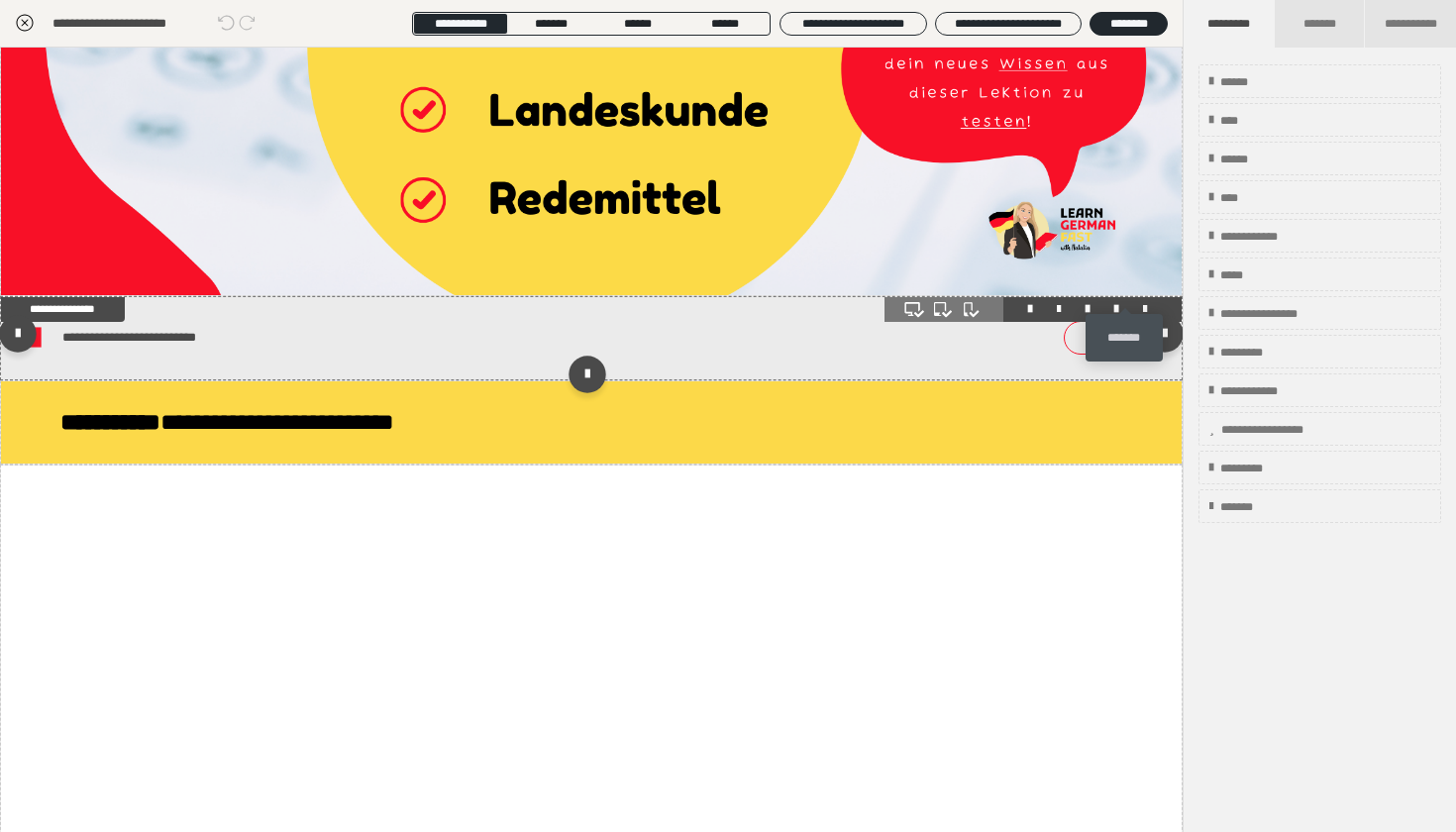 click at bounding box center (1145, 309) 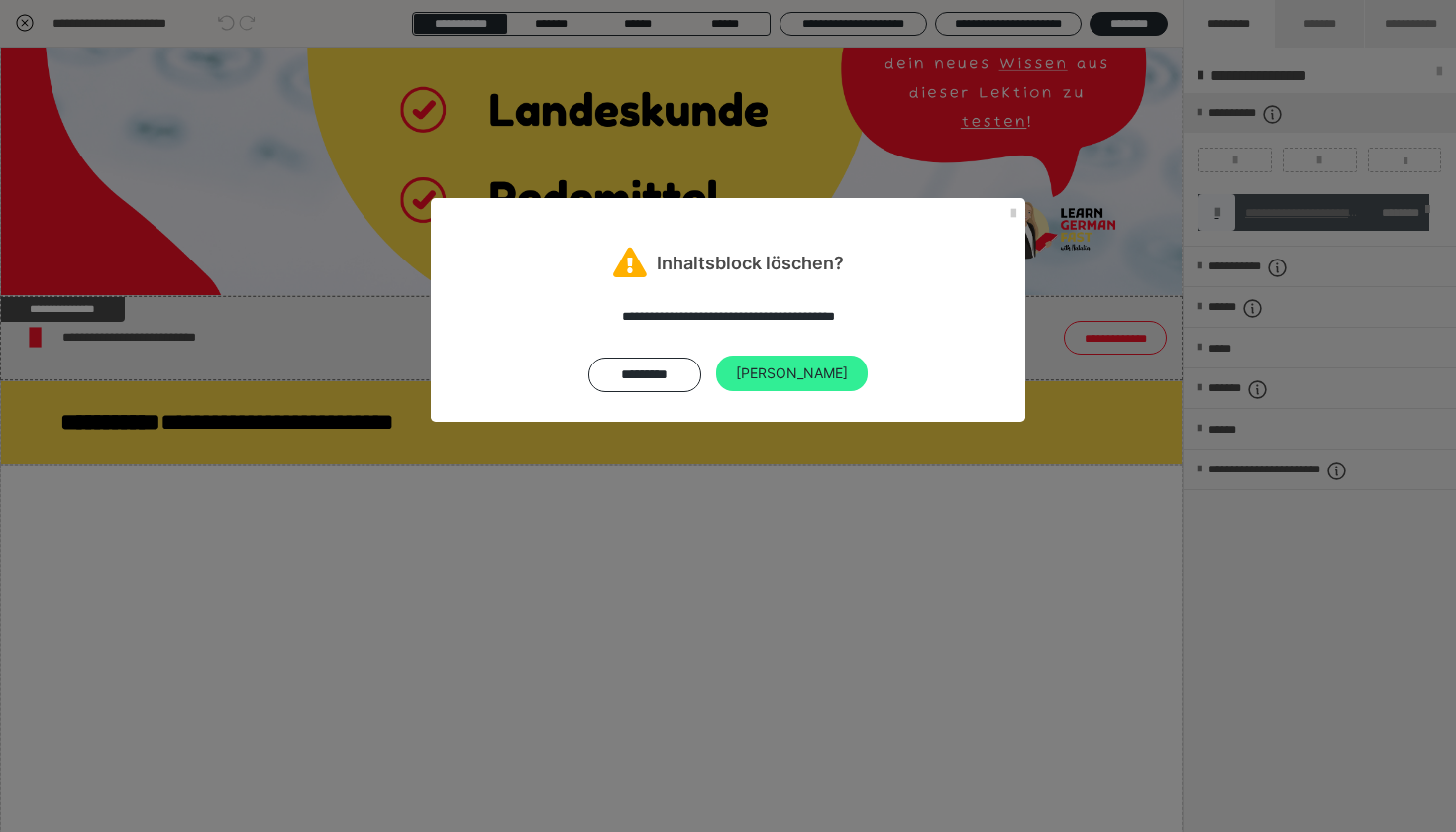 click on "Ja" at bounding box center (791, 373) 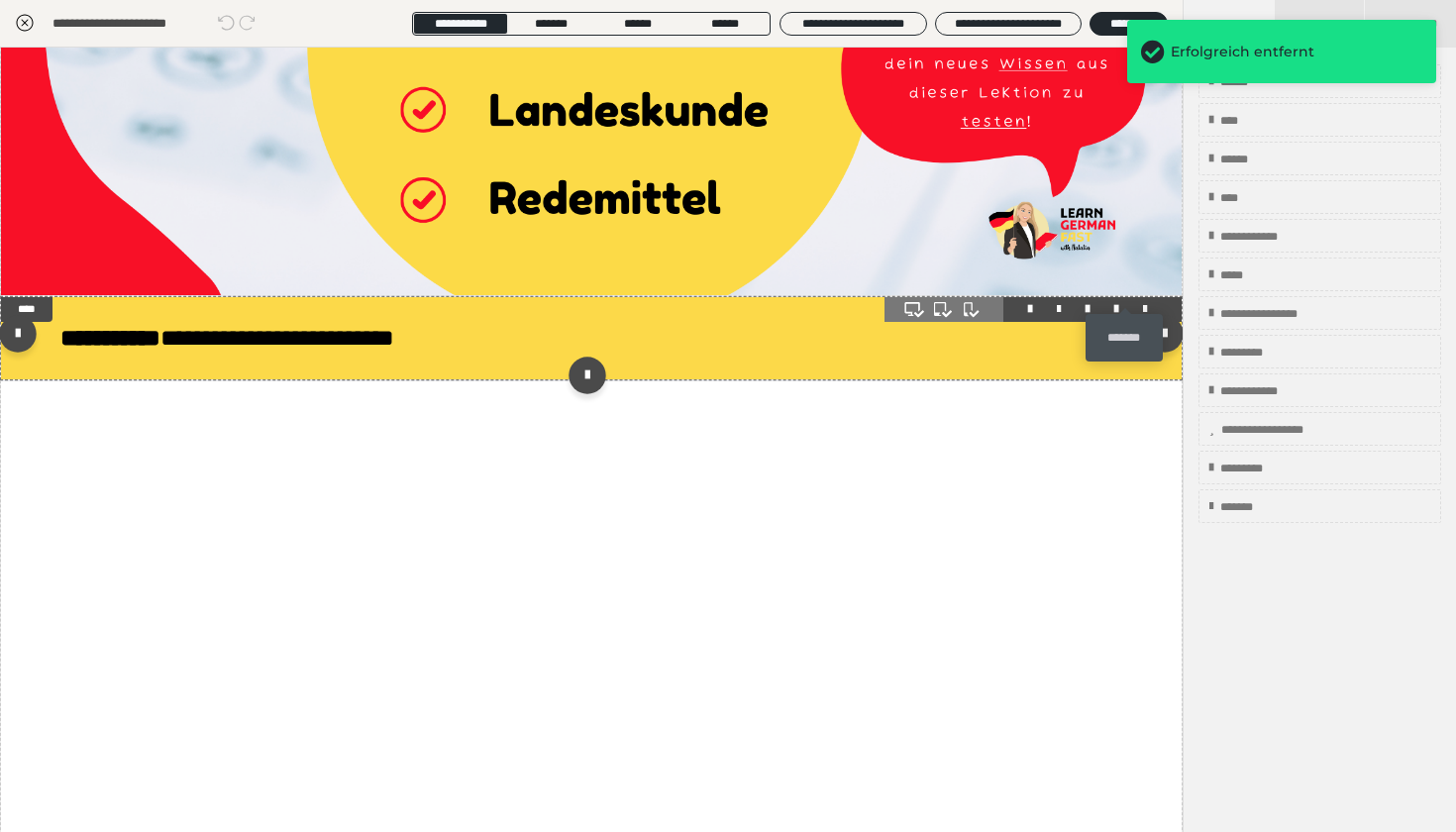 click at bounding box center [1145, 309] 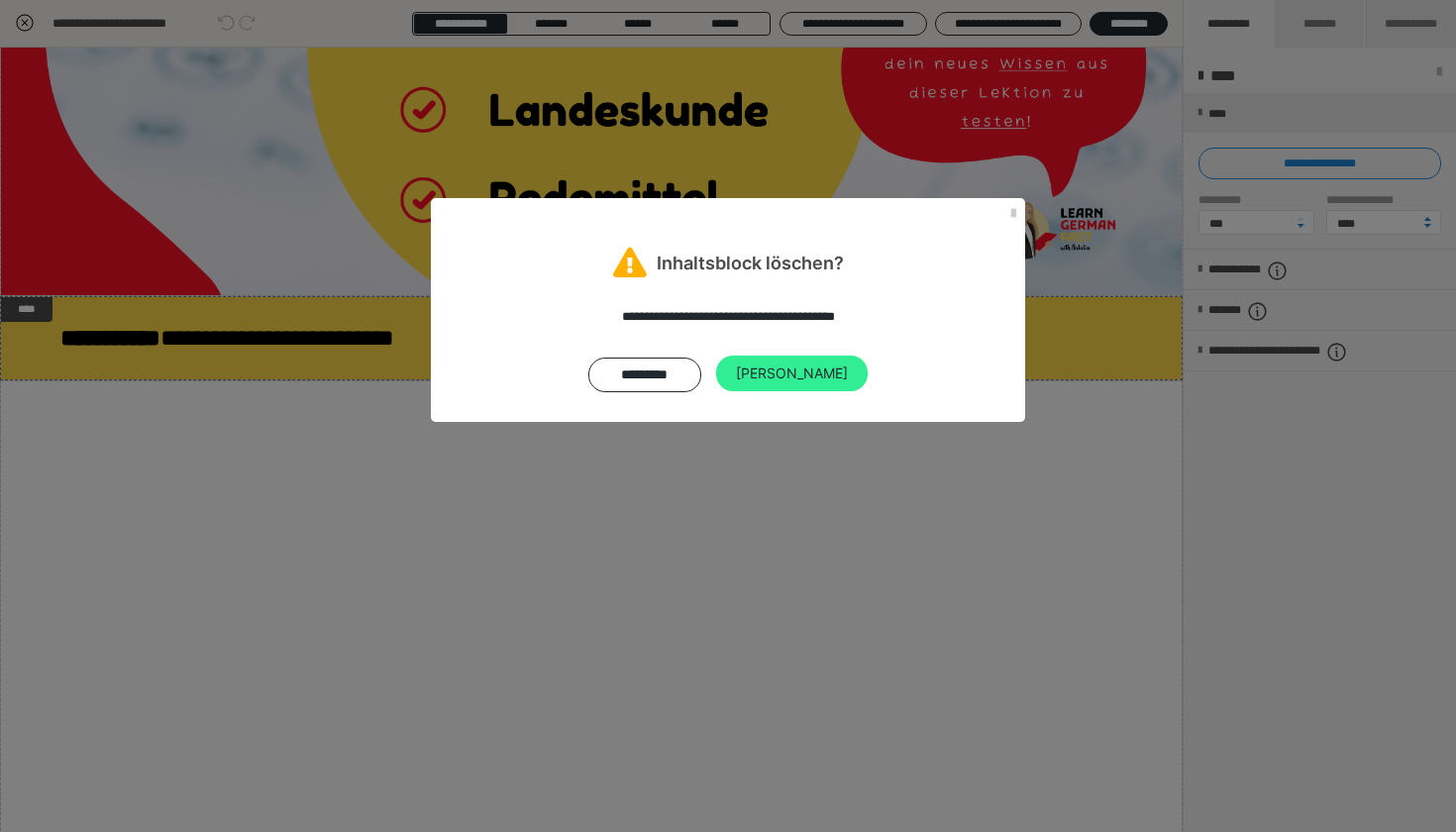 click on "Ja" at bounding box center (791, 373) 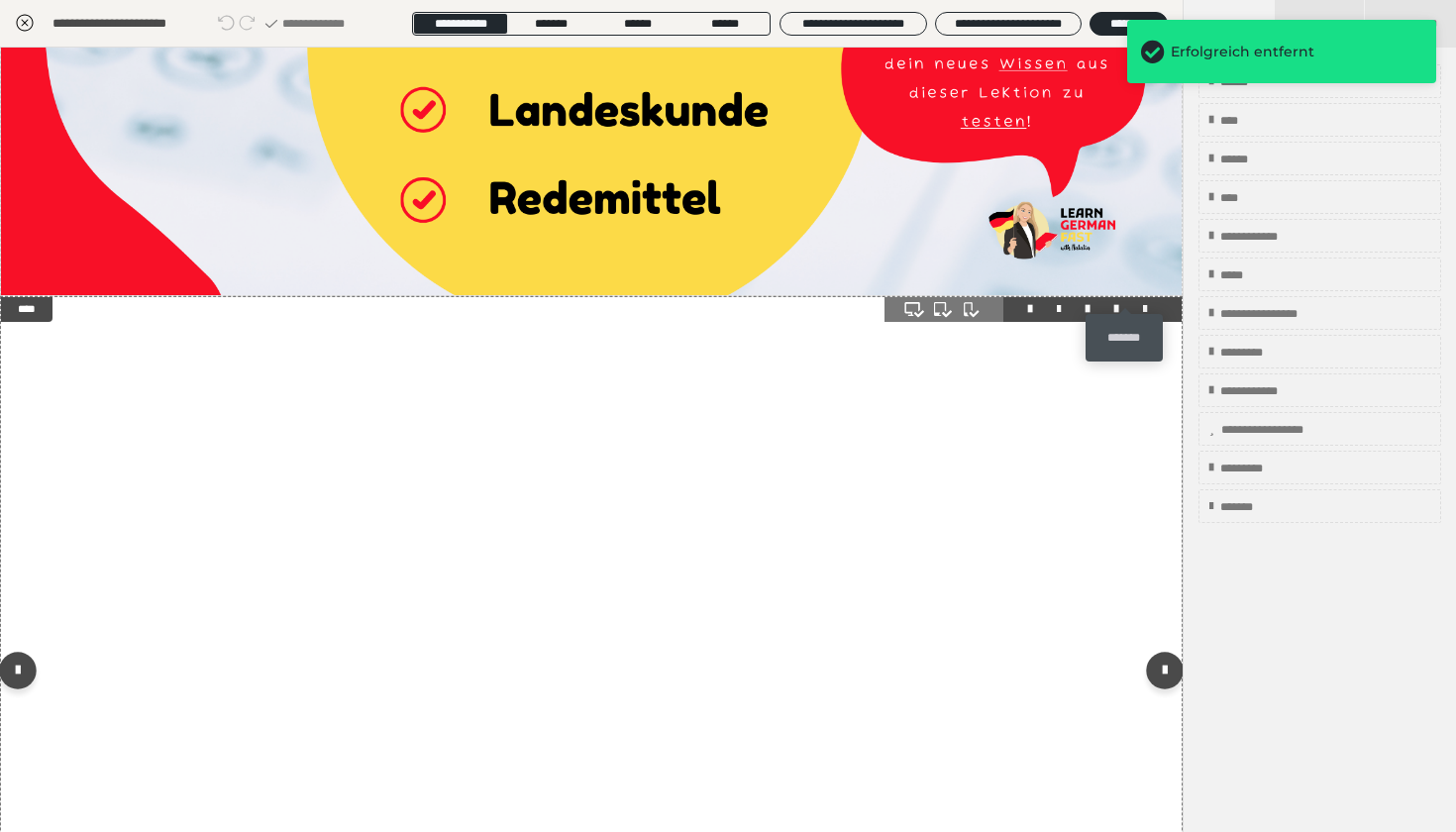 click at bounding box center [1145, 309] 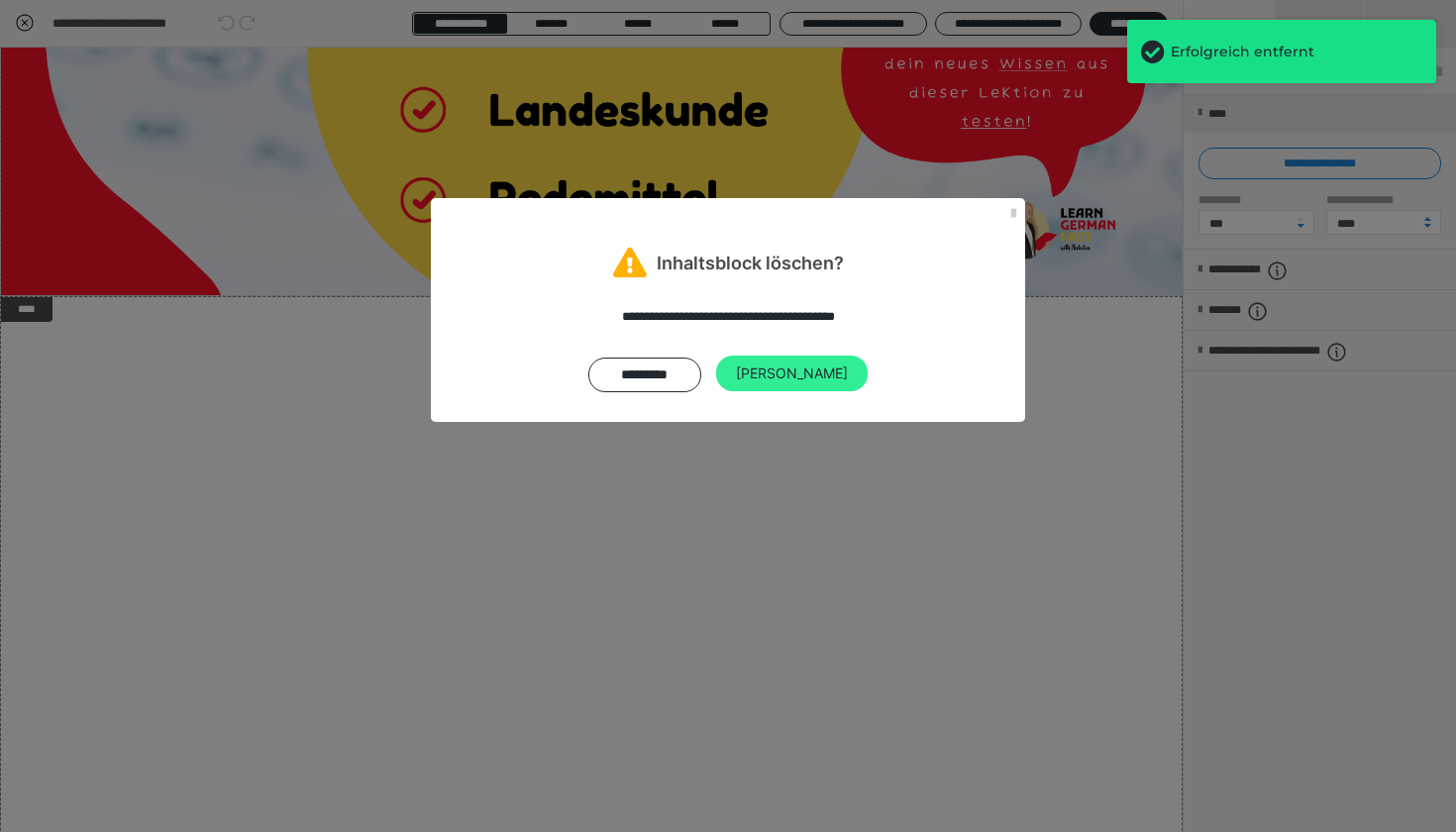 click on "Ja" at bounding box center [791, 373] 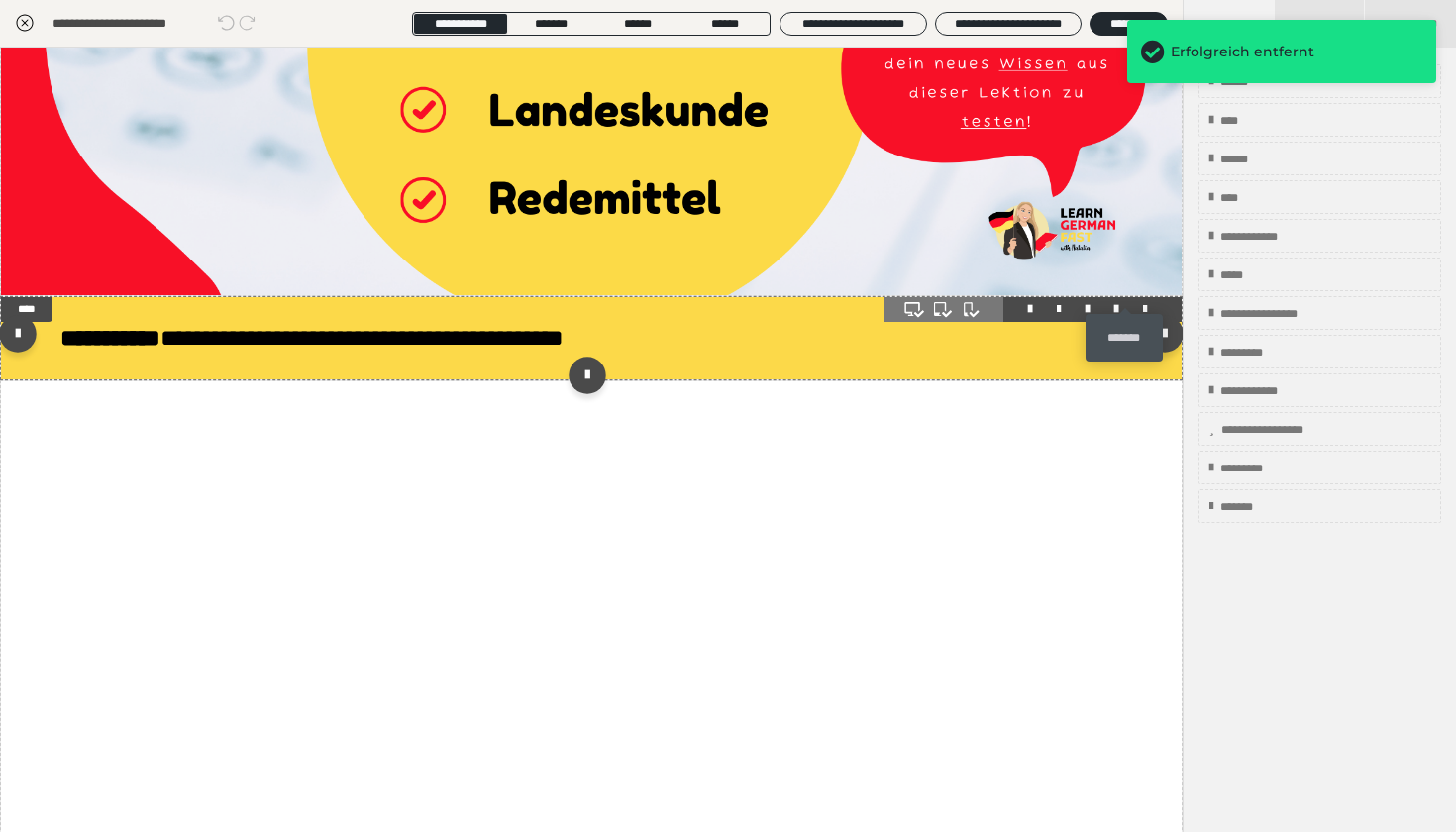 click at bounding box center [1145, 309] 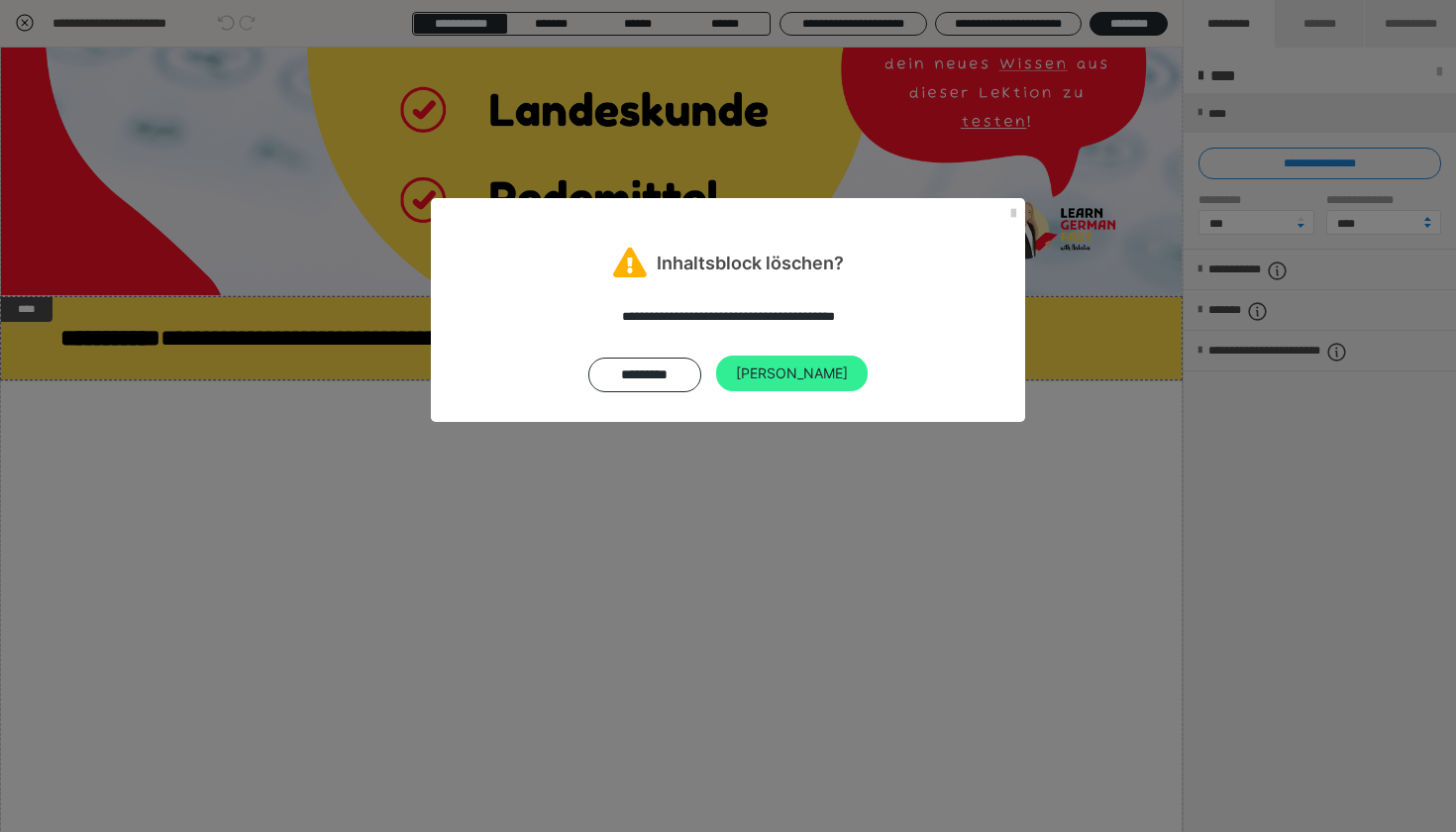 click on "Ja" at bounding box center (791, 373) 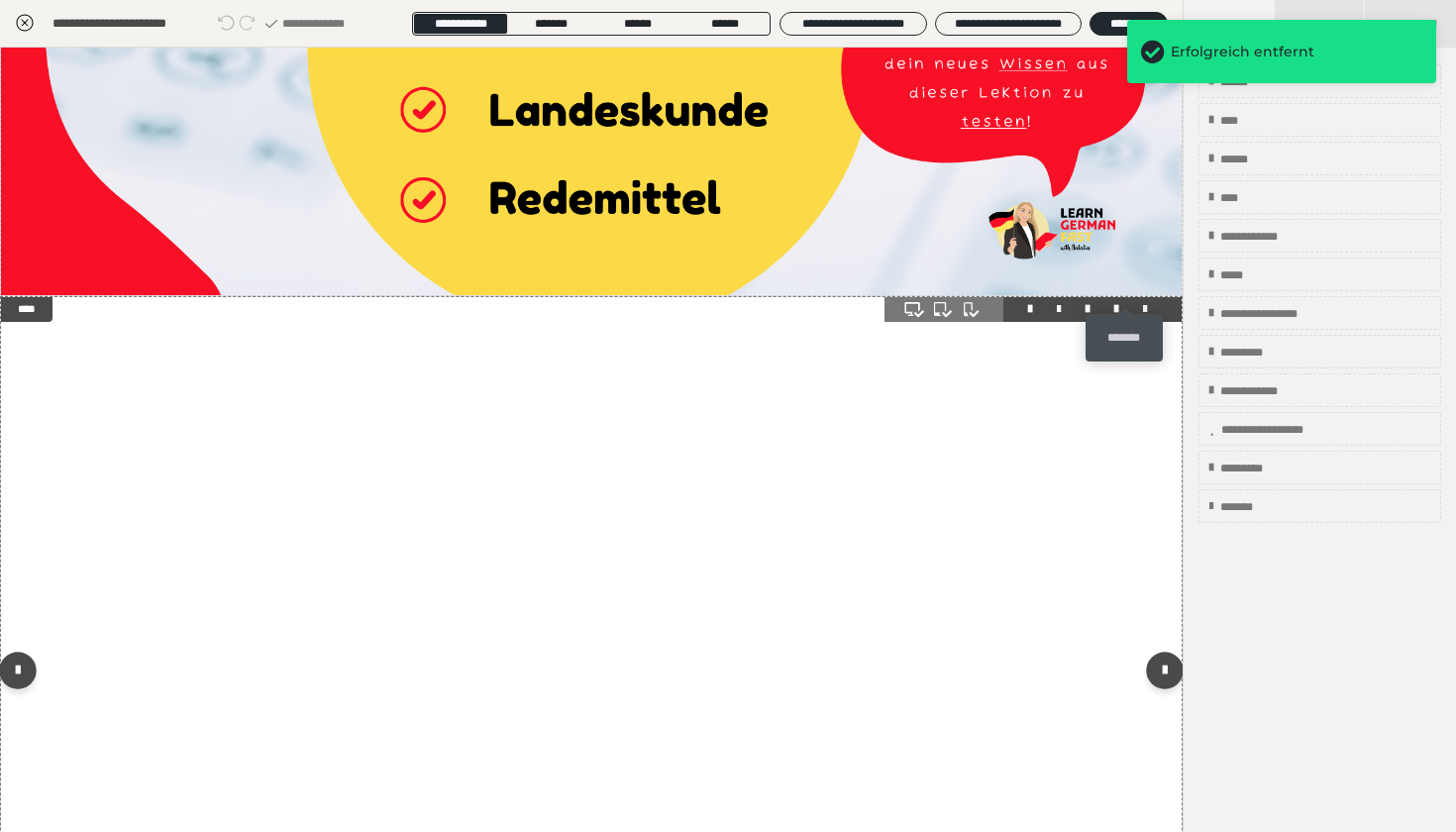 click at bounding box center [1145, 309] 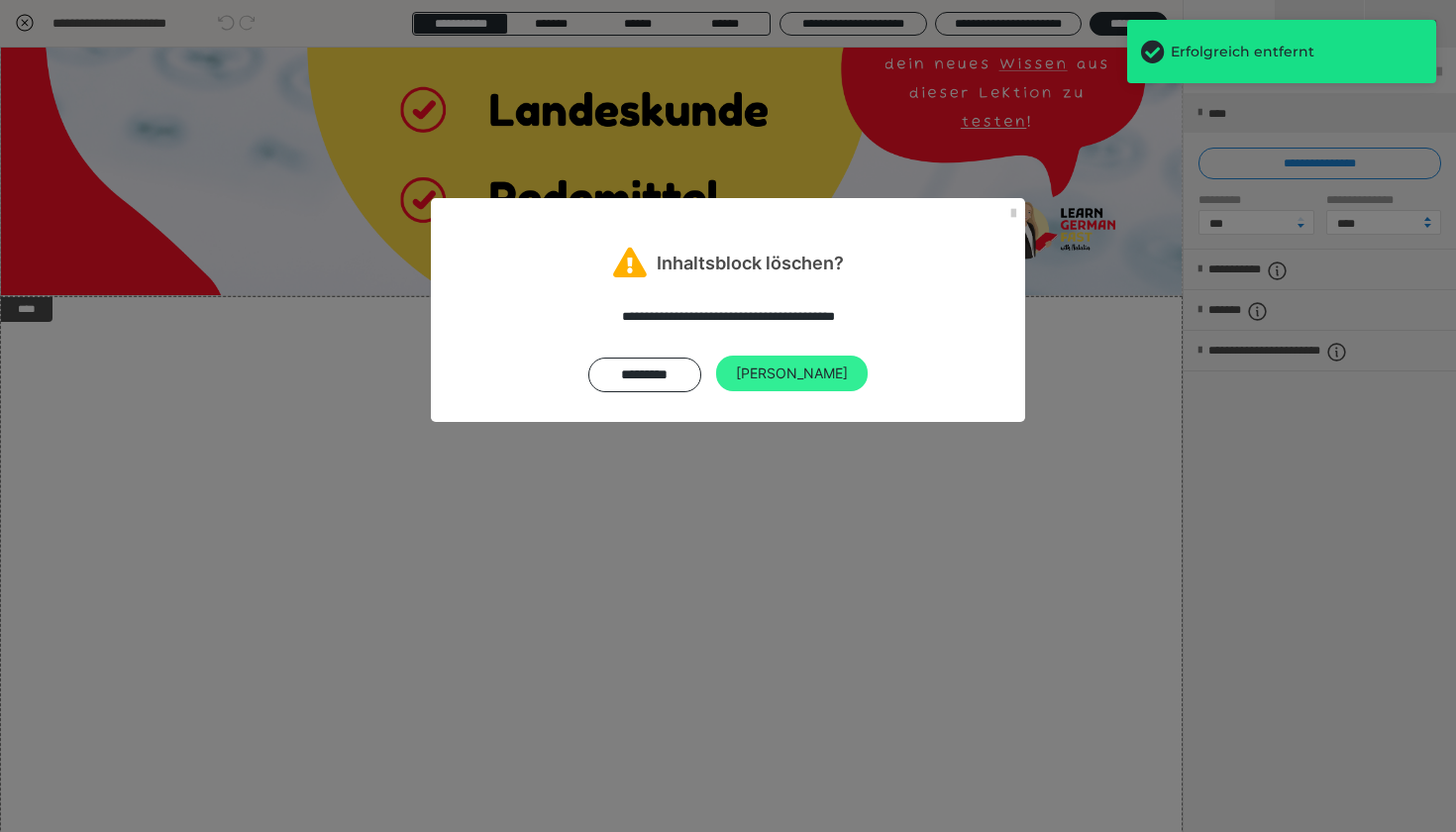 click on "Ja" at bounding box center (791, 373) 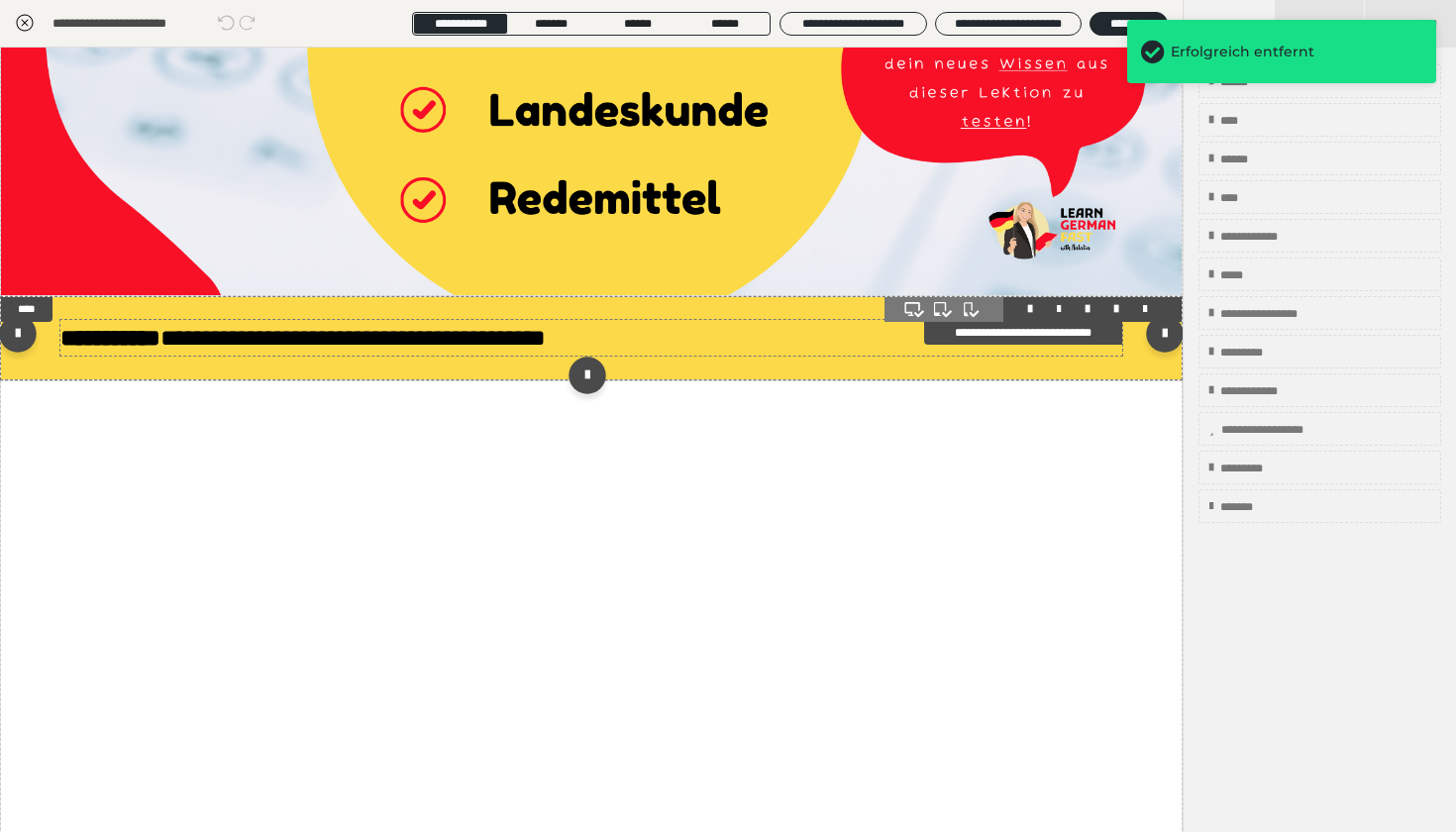 click on "**********" at bounding box center (110, 338) 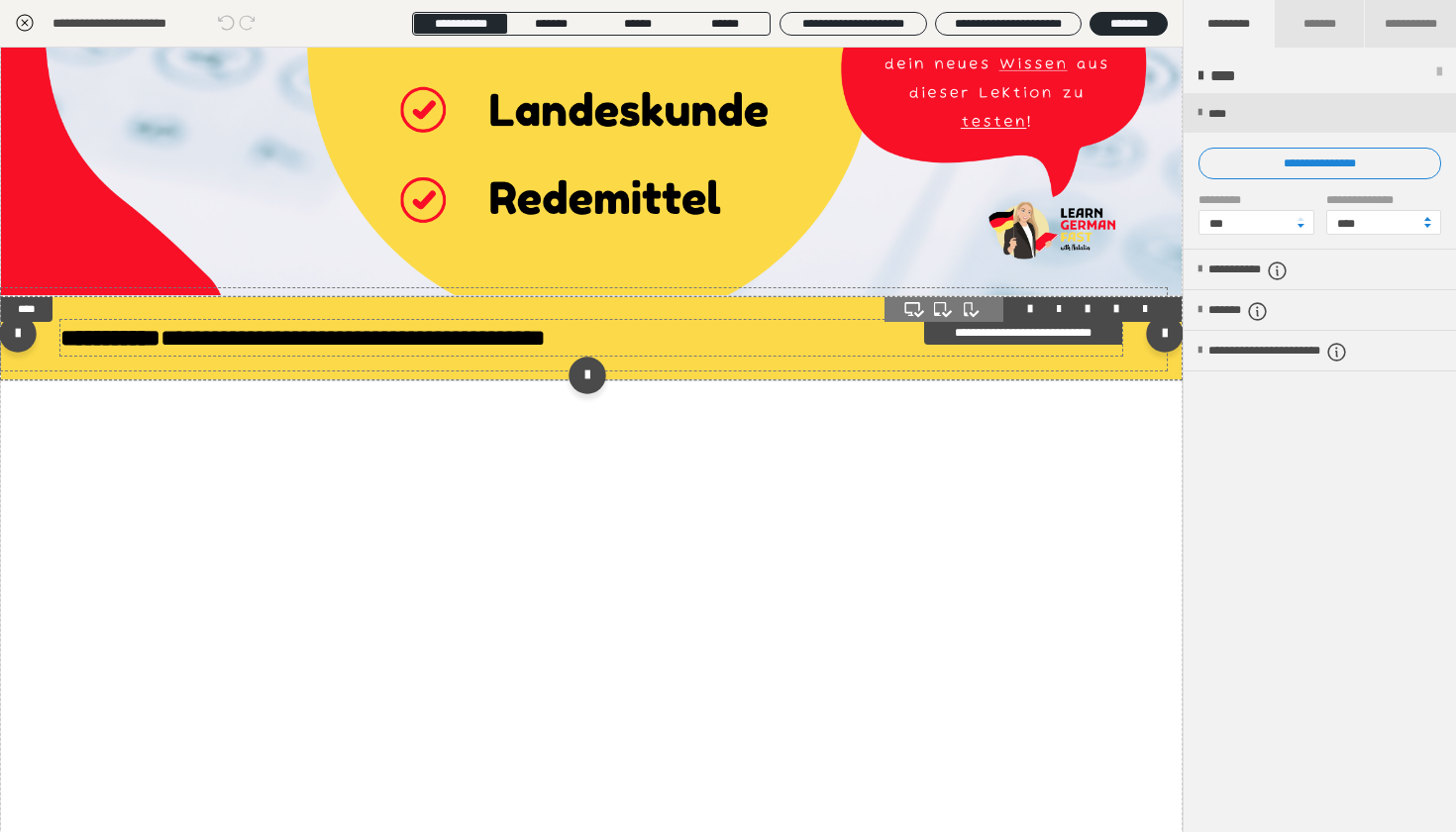 click on "**********" at bounding box center (110, 338) 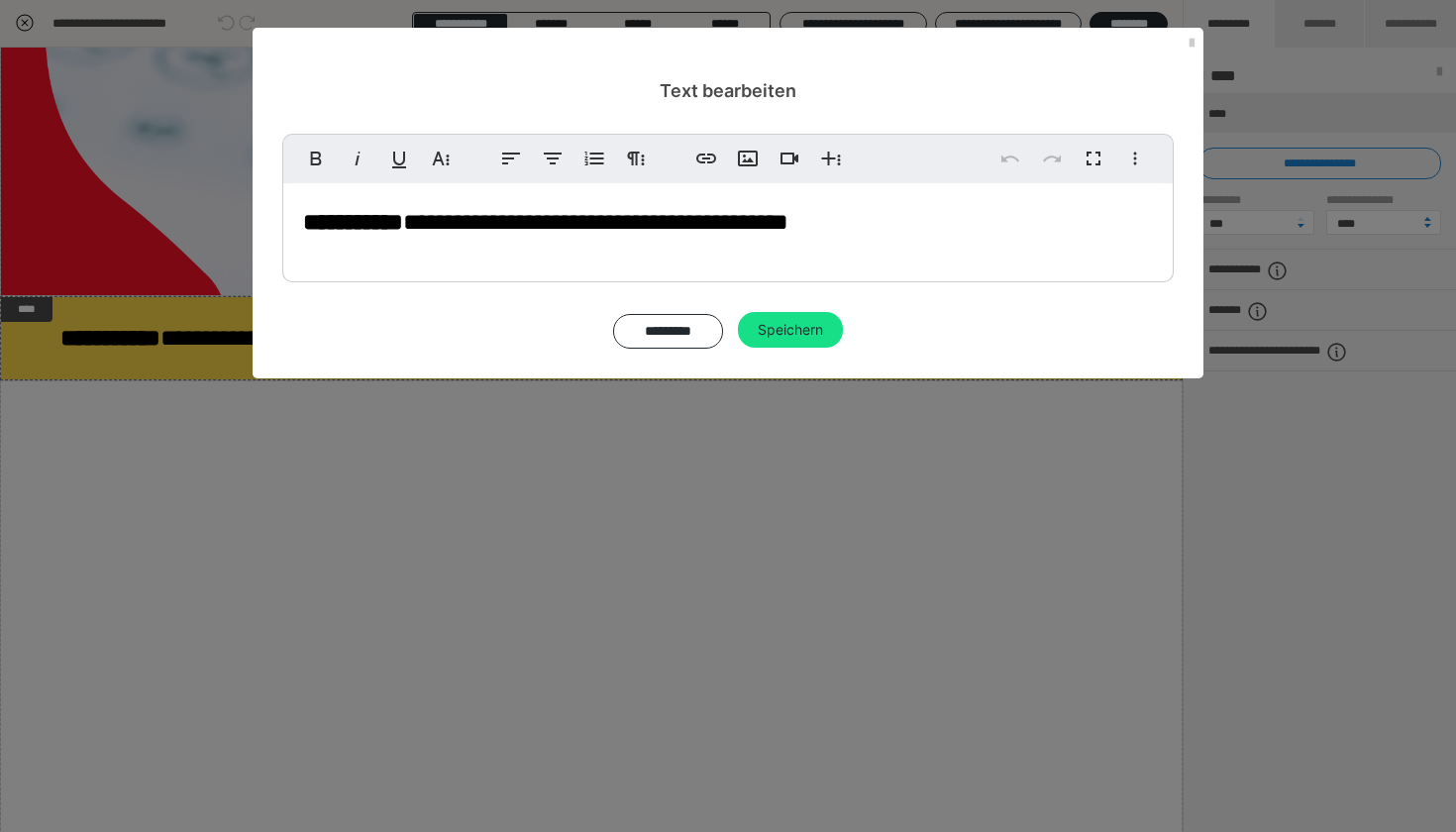 click on "**********" at bounding box center (353, 222) 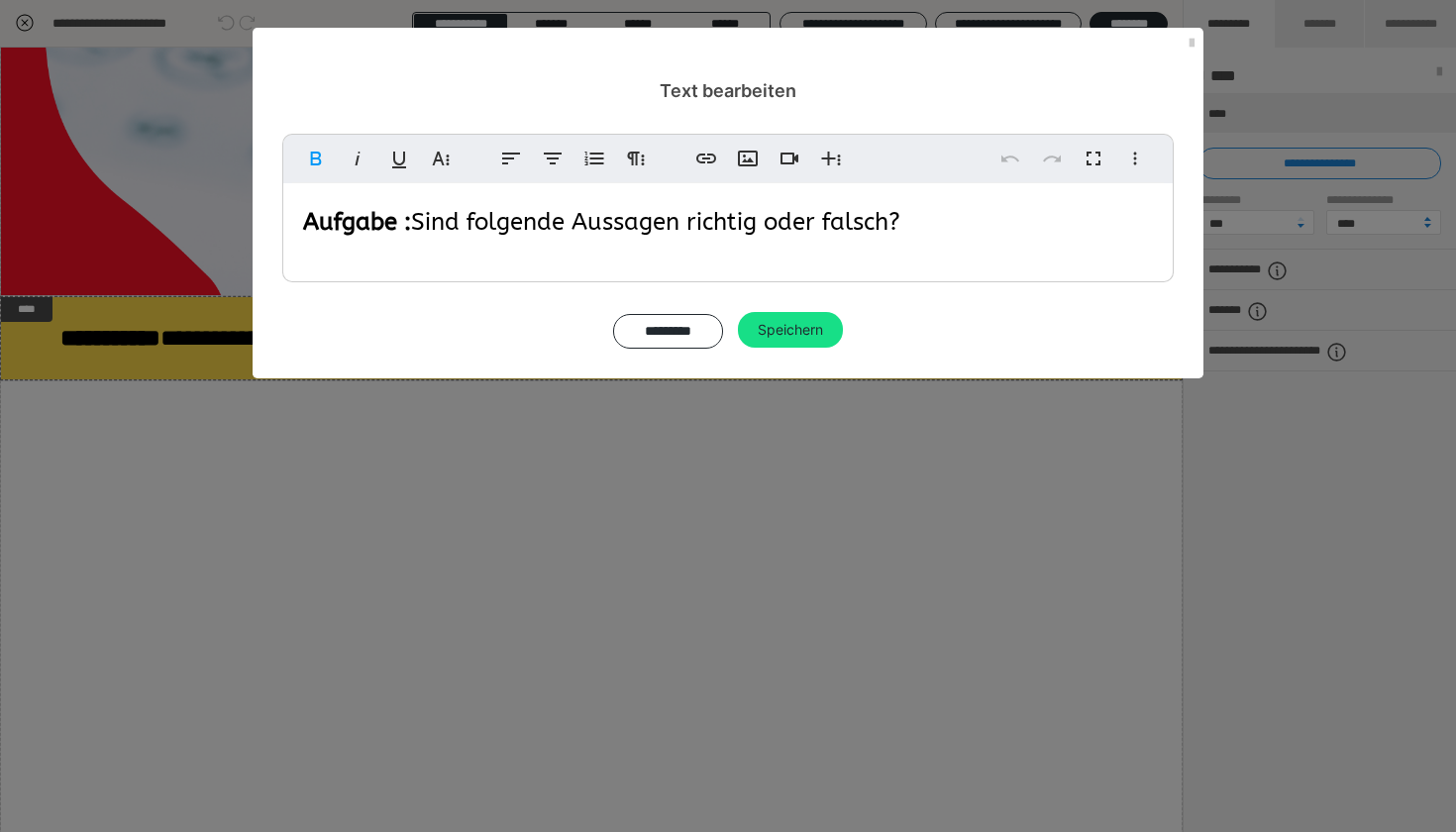 type 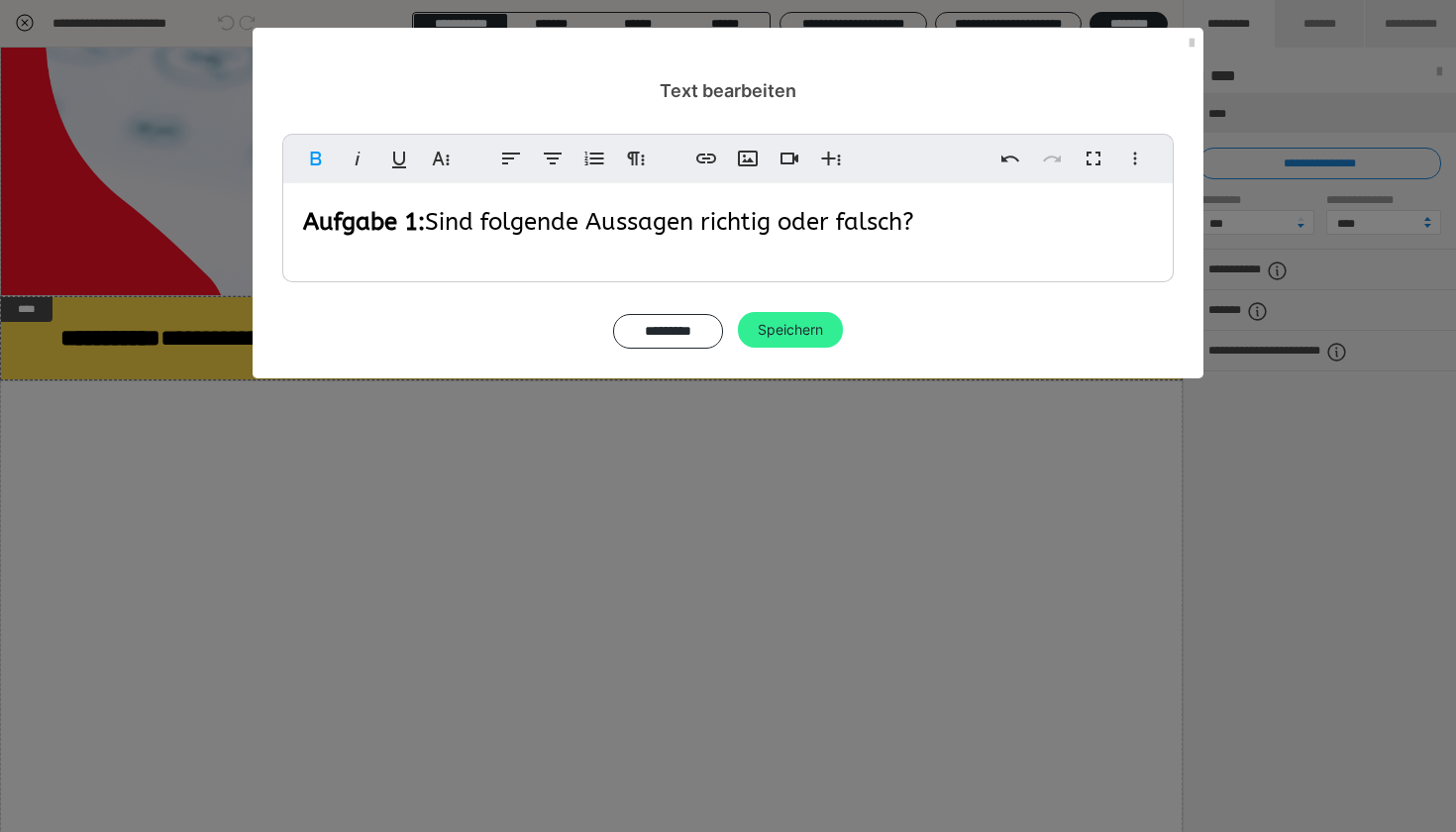 click on "Speichern" at bounding box center [790, 330] 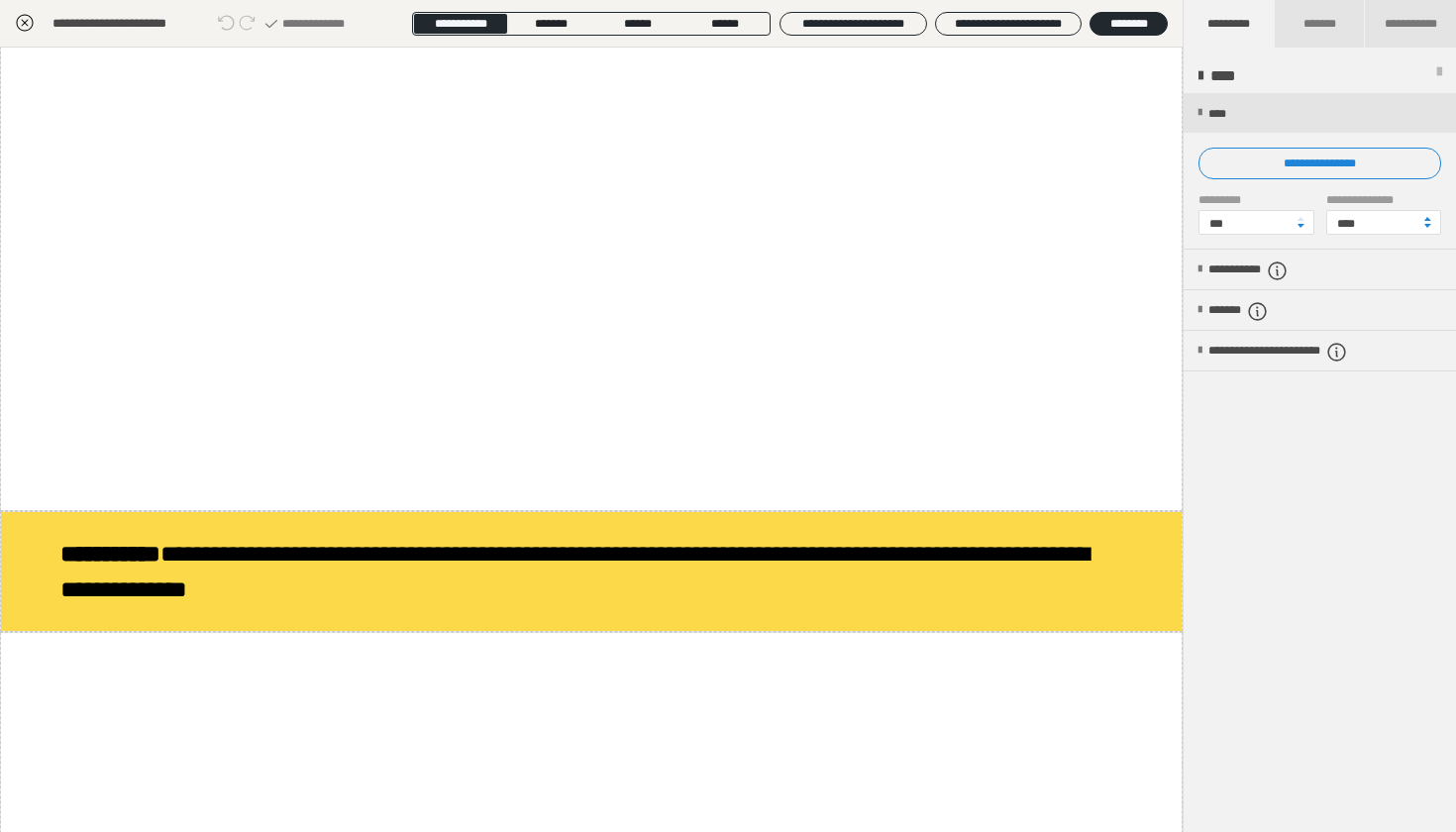 scroll, scrollTop: 1216, scrollLeft: 0, axis: vertical 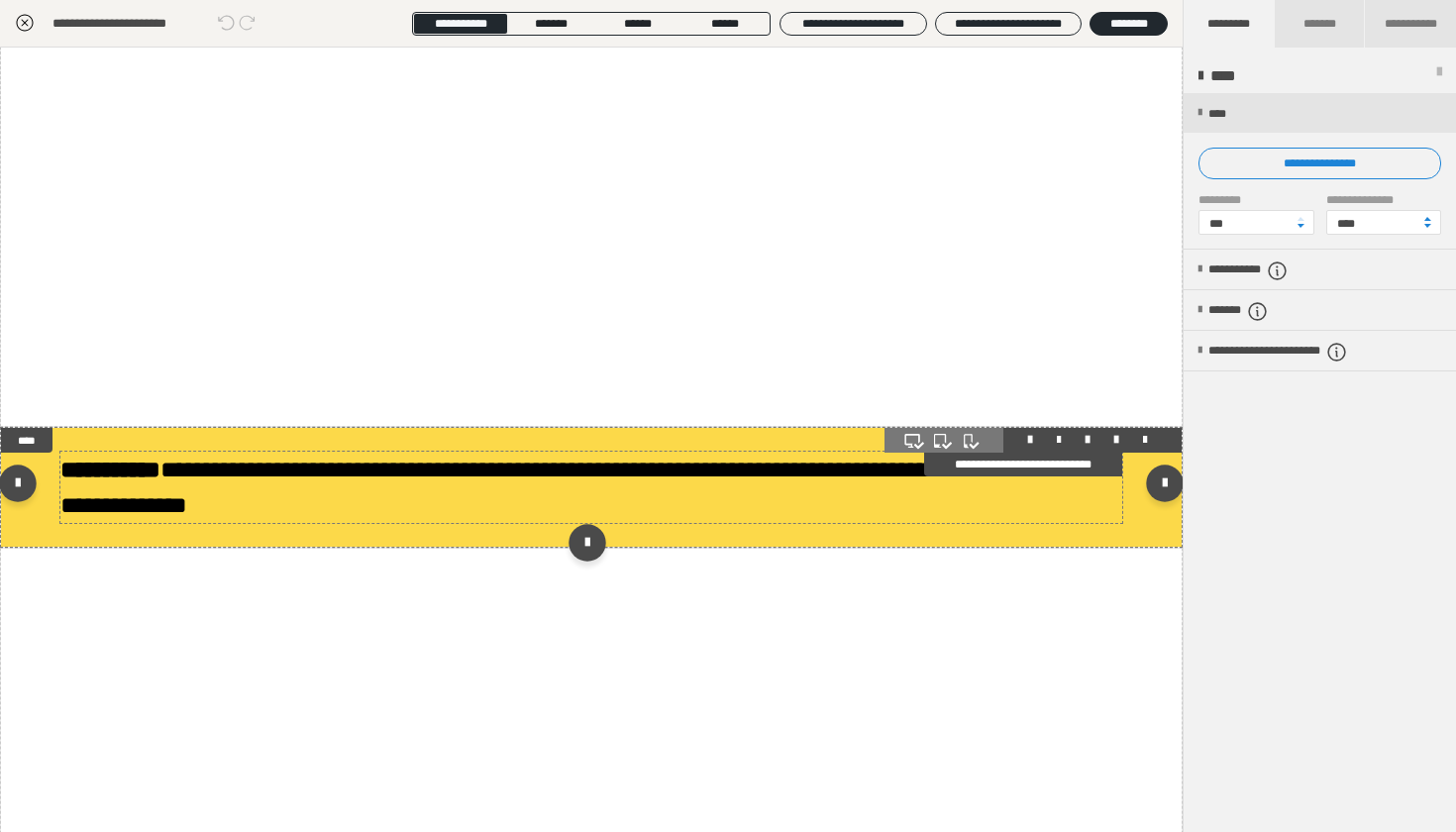 click on "**********" at bounding box center [110, 469] 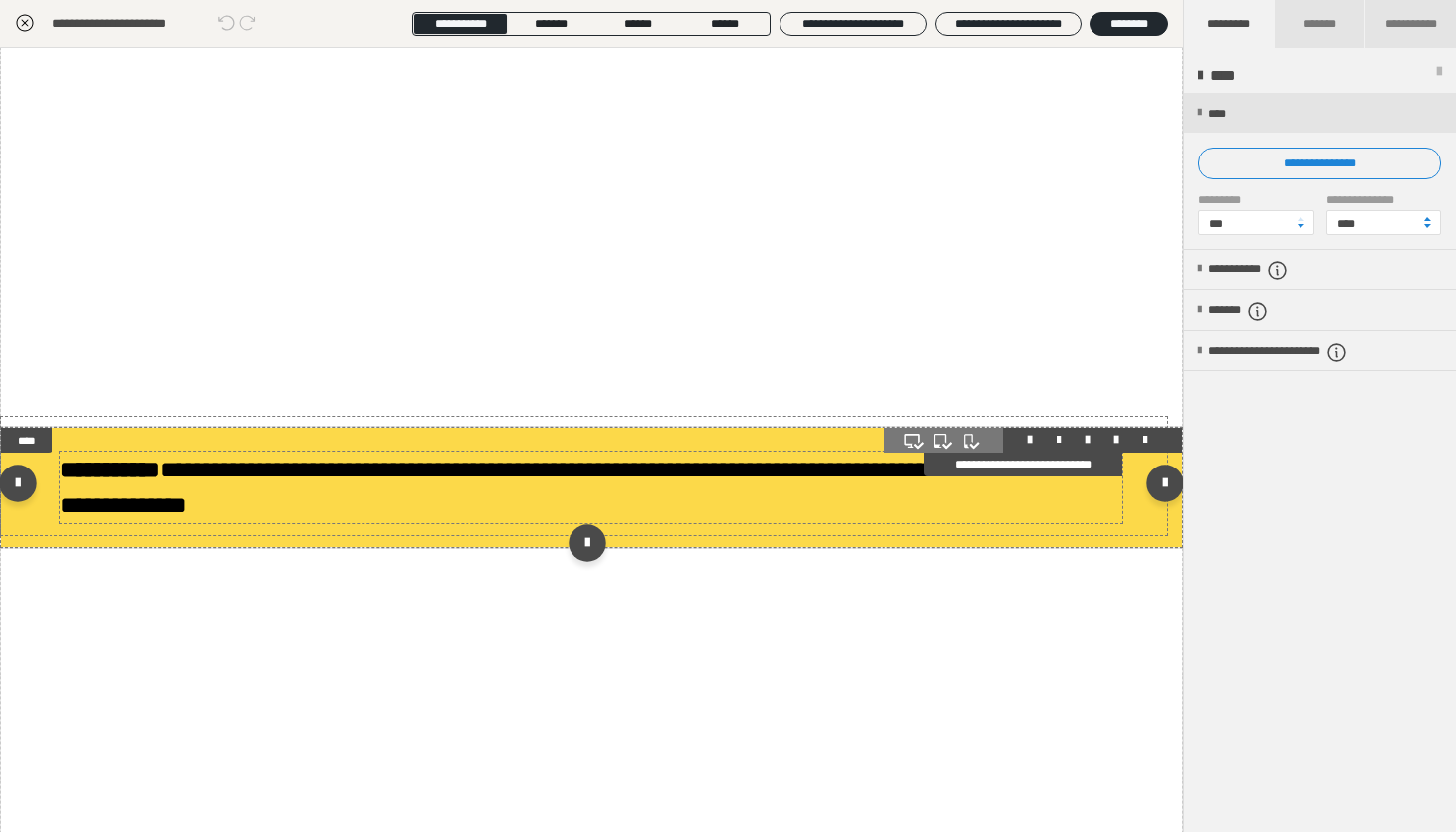 click on "**********" at bounding box center (110, 469) 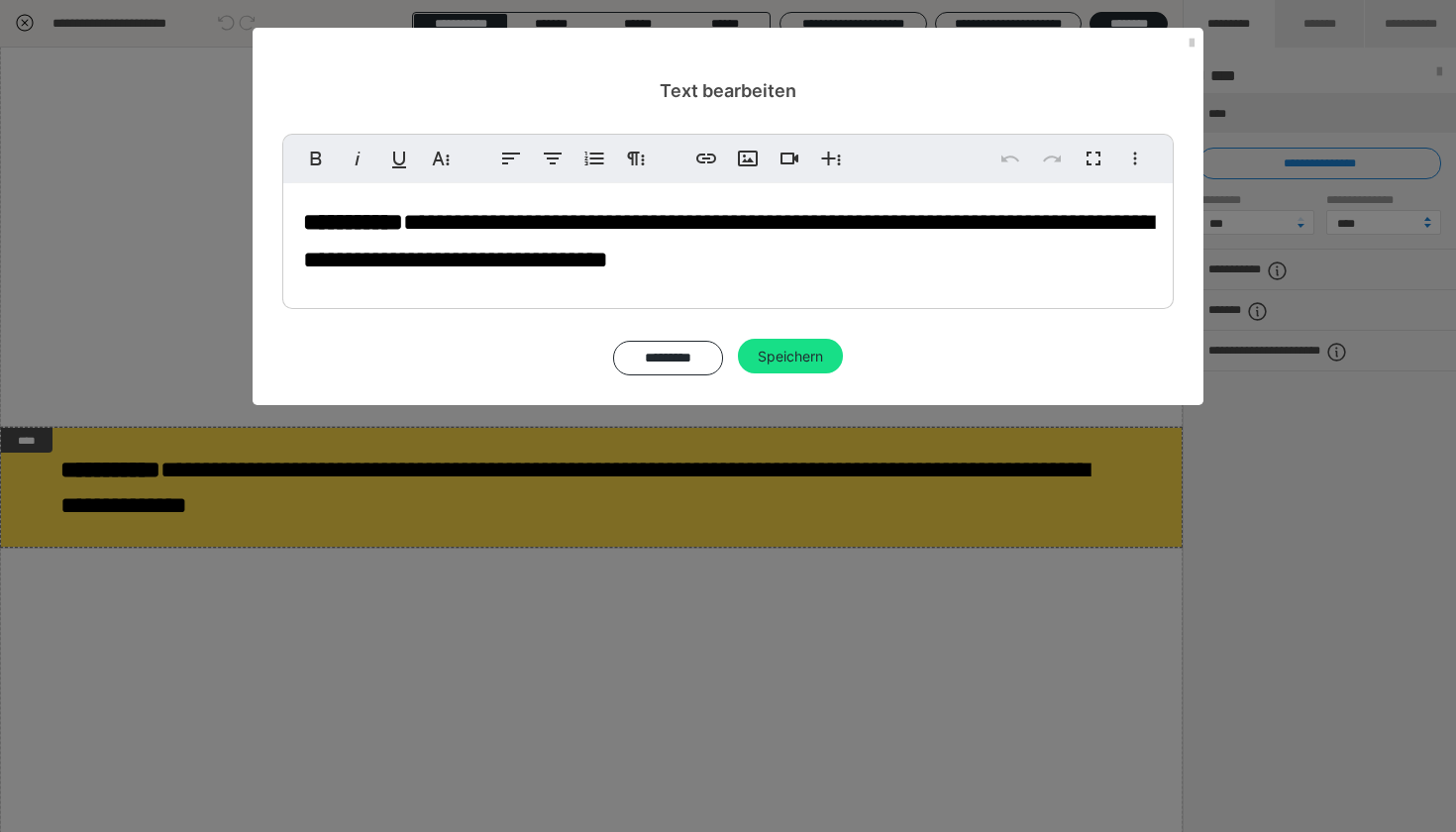 click on "**********" at bounding box center (353, 222) 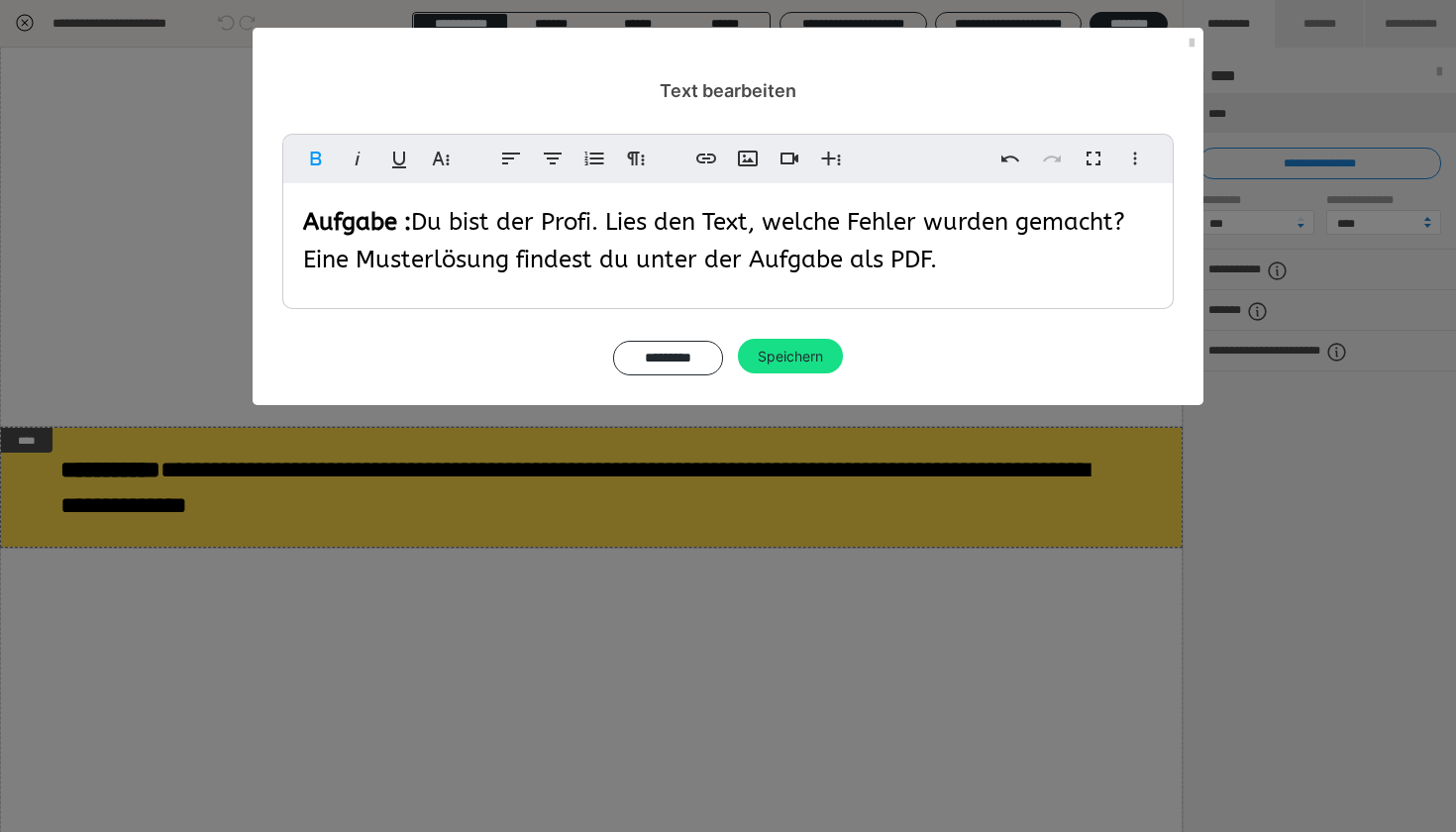 type 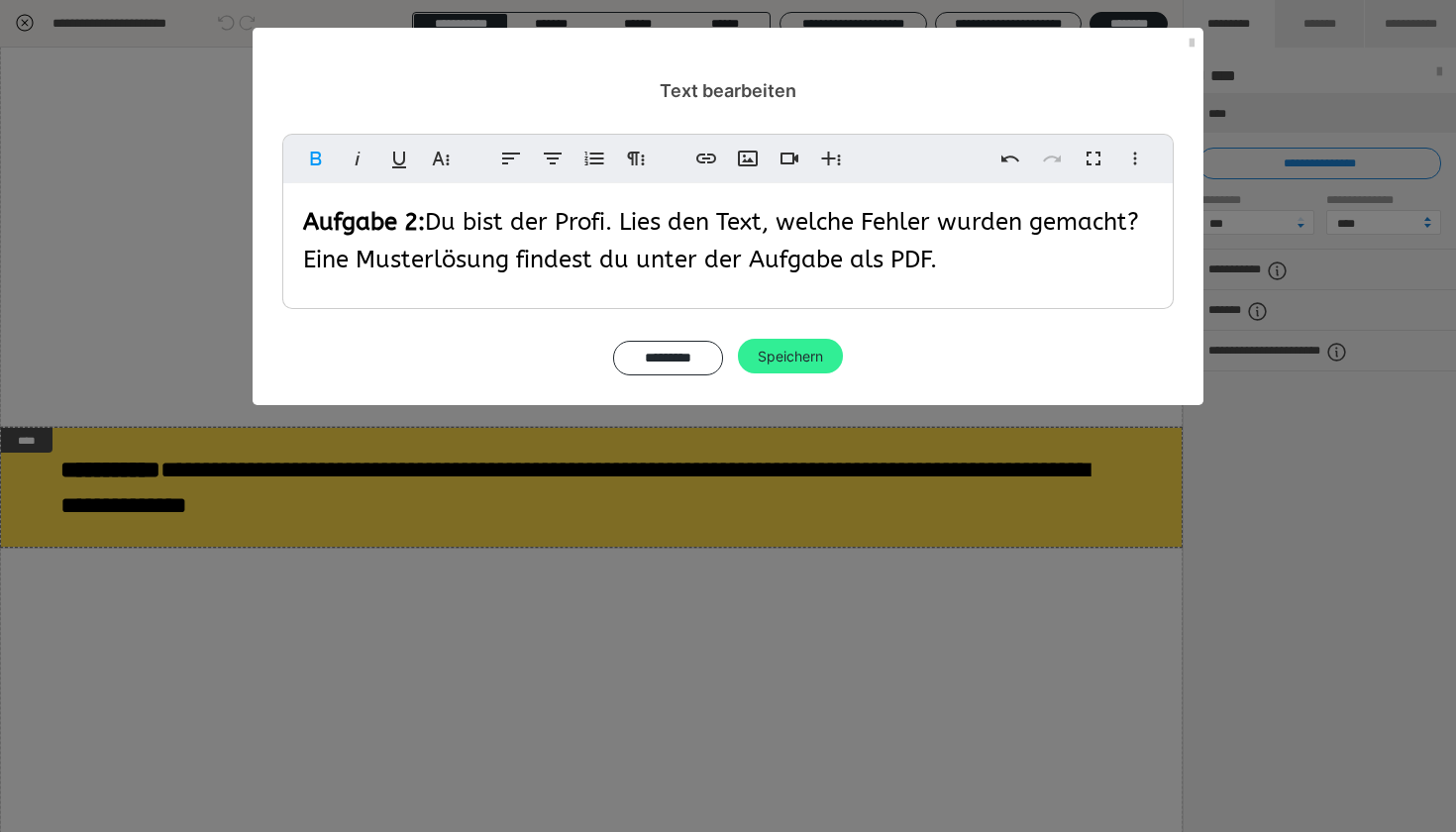 click on "Speichern" at bounding box center (790, 357) 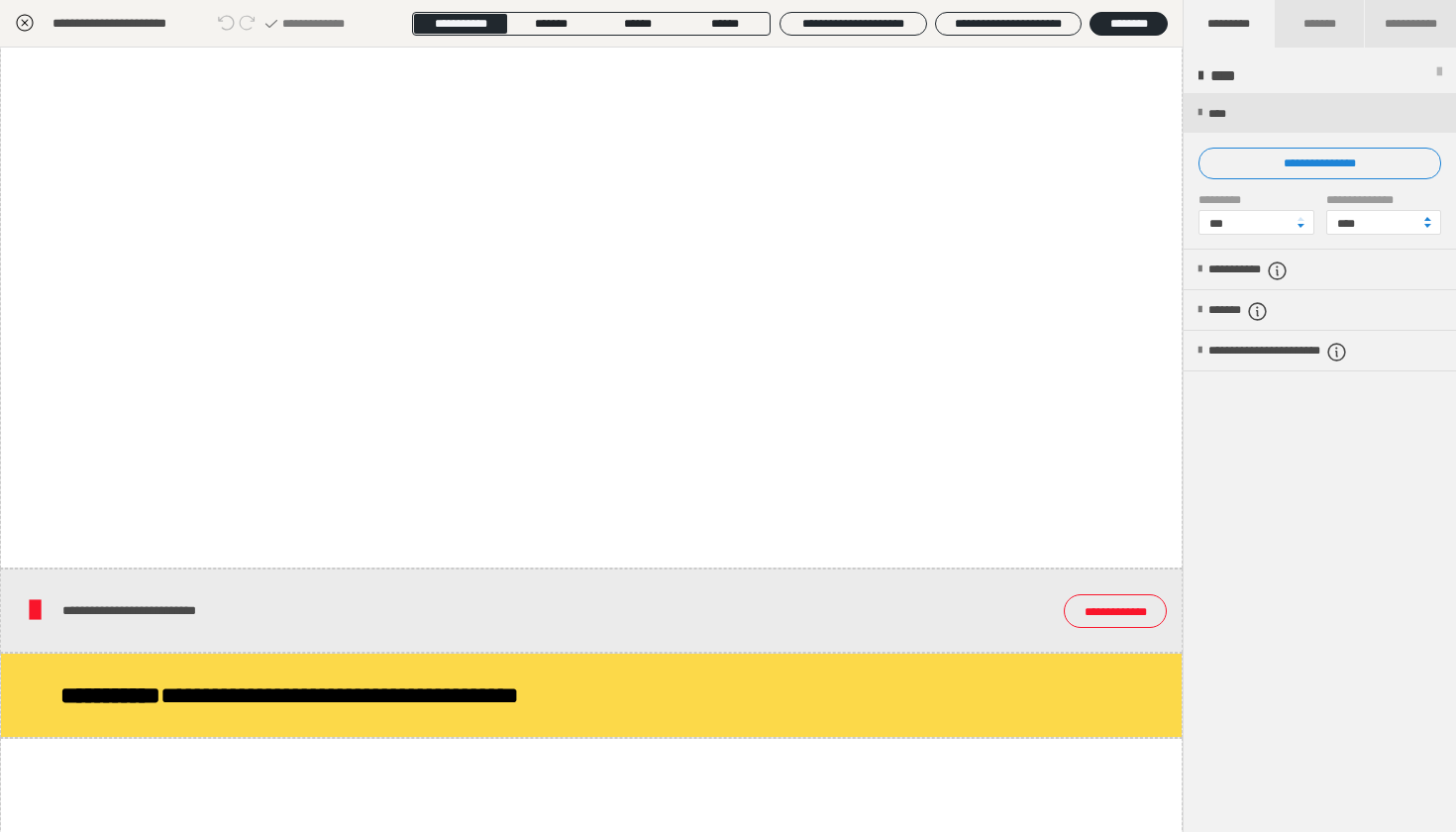 scroll, scrollTop: 1959, scrollLeft: 0, axis: vertical 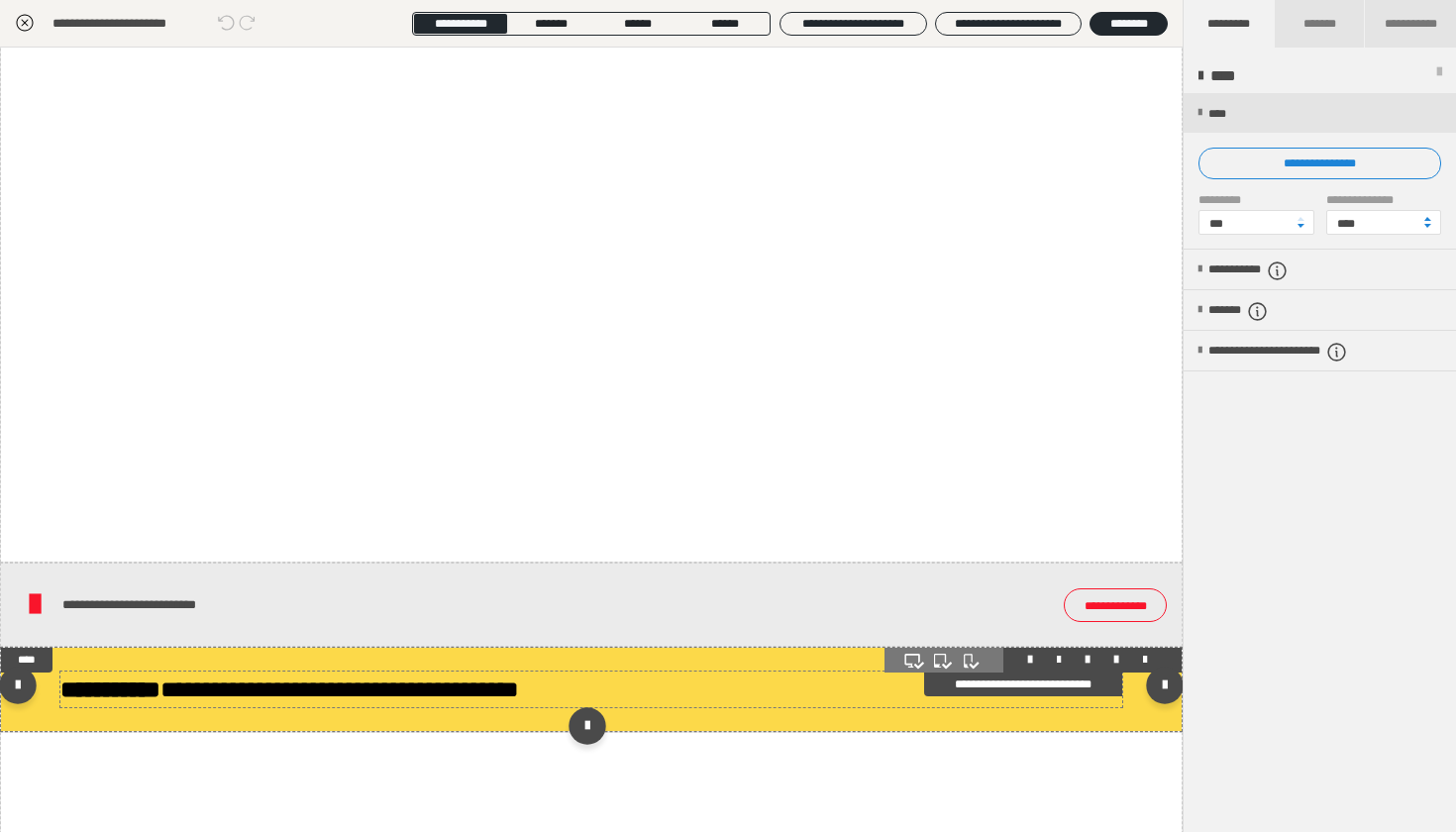 click on "**********" at bounding box center [110, 689] 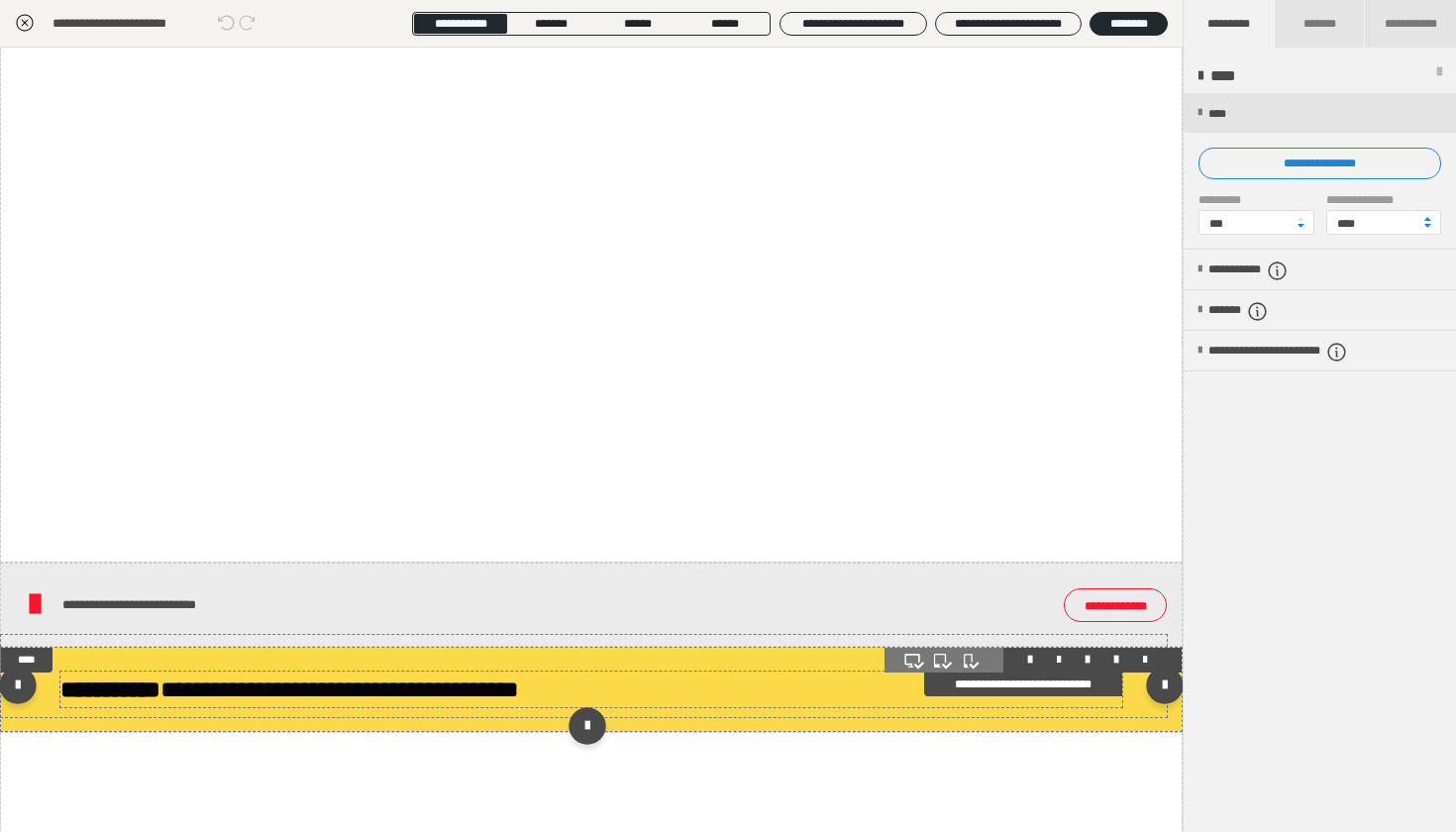 click on "**********" at bounding box center [110, 689] 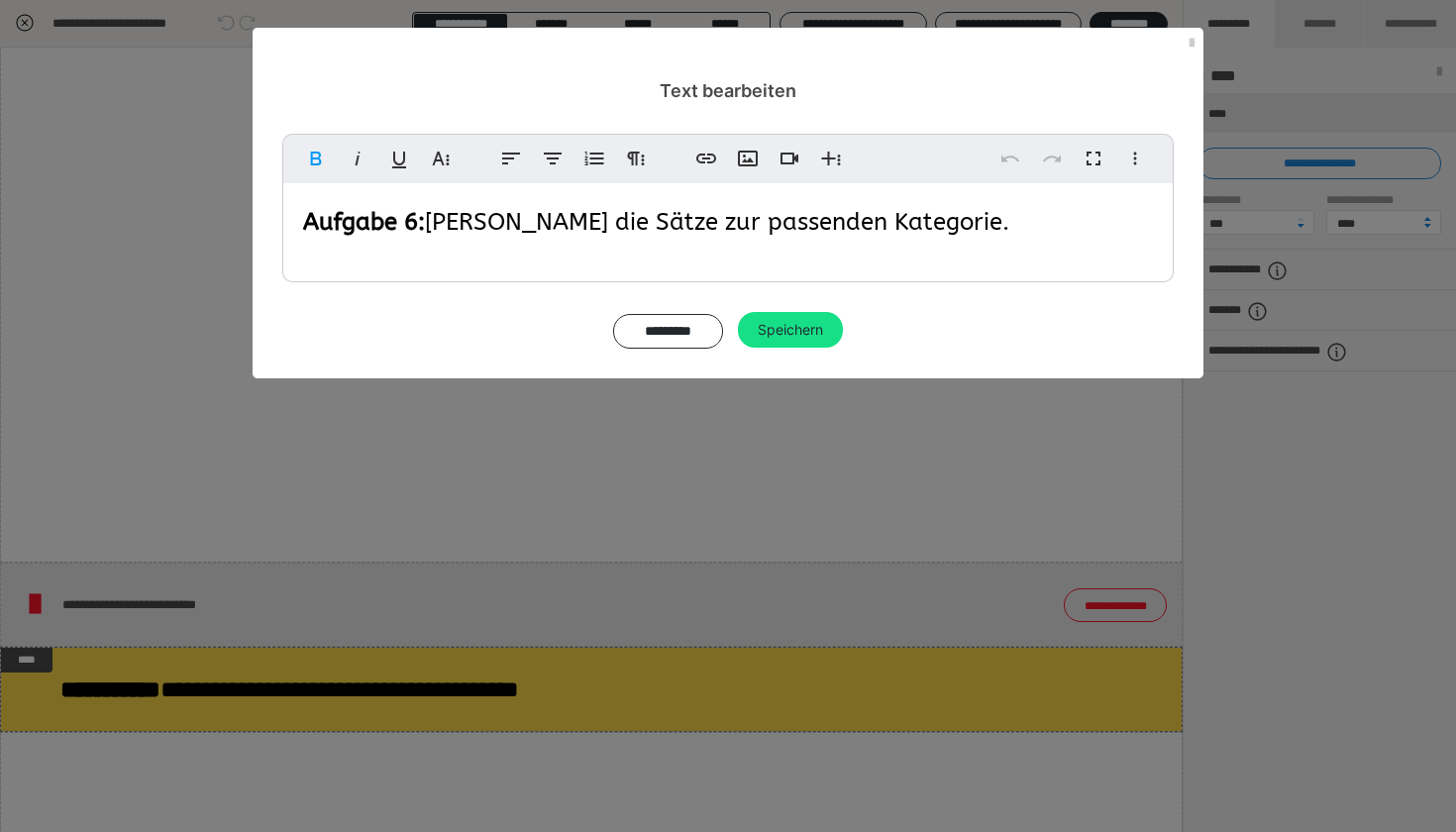 click on "Aufgabe 6:" at bounding box center (364, 222) 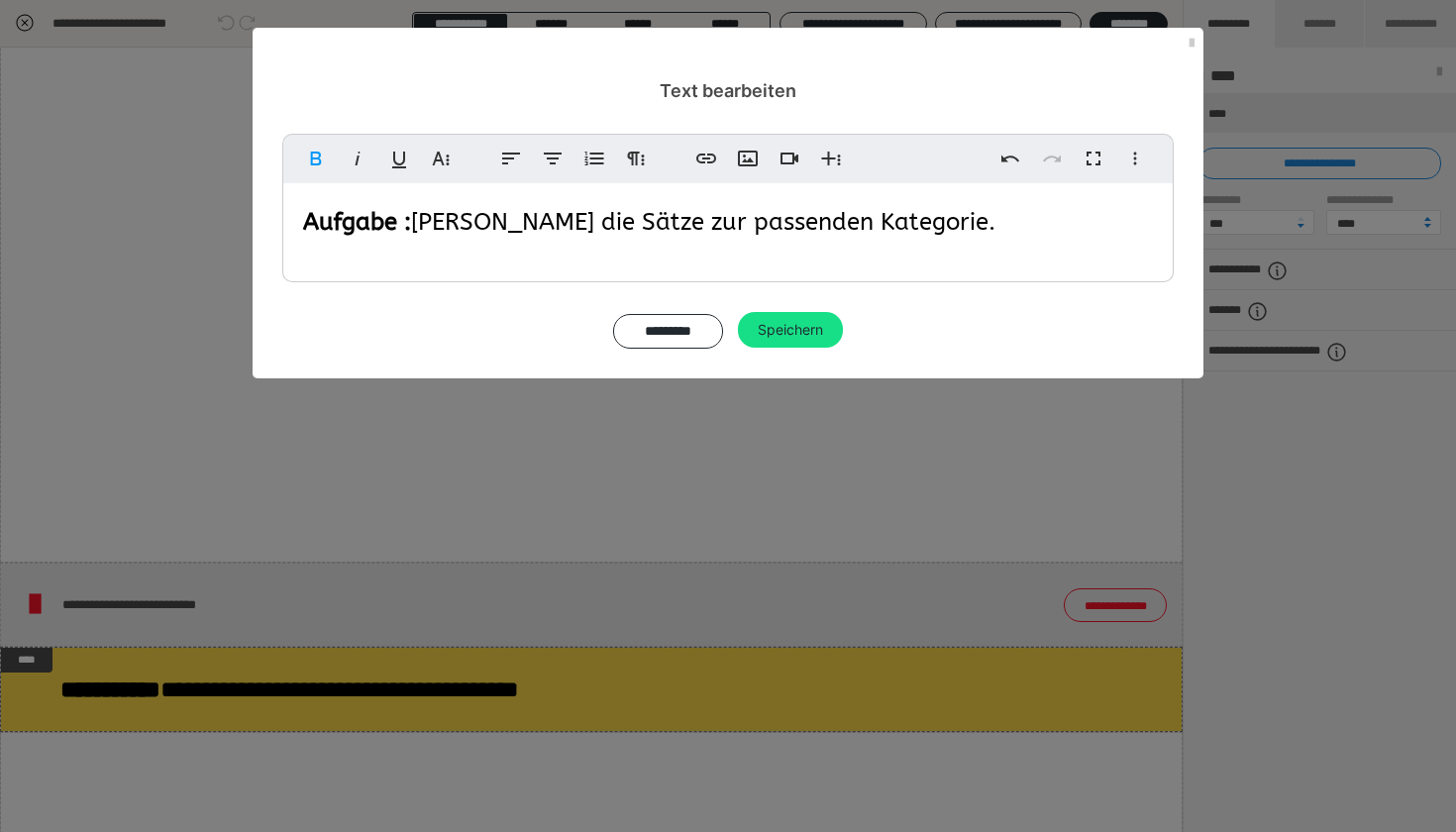 type 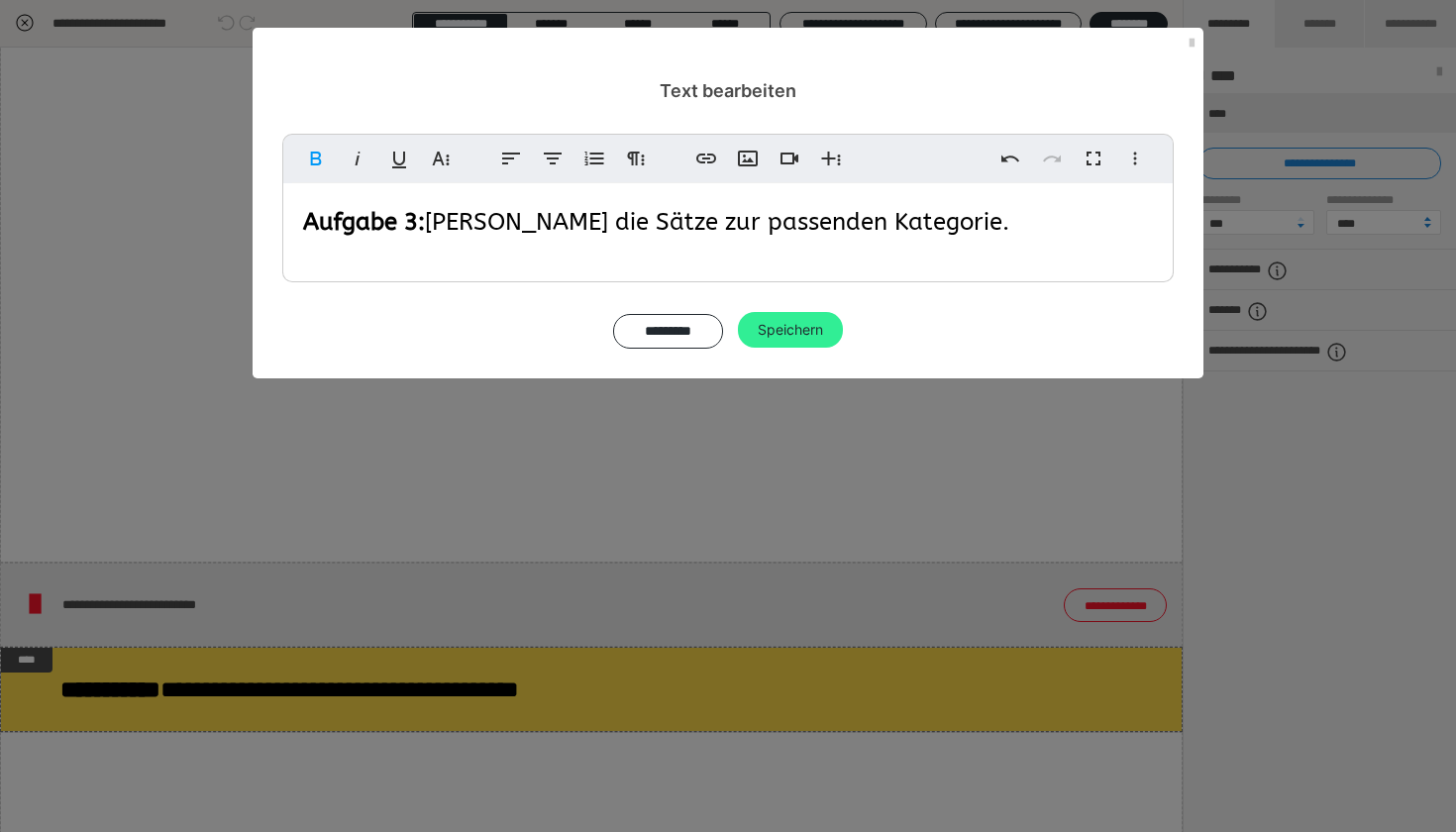 click on "Speichern" at bounding box center [790, 330] 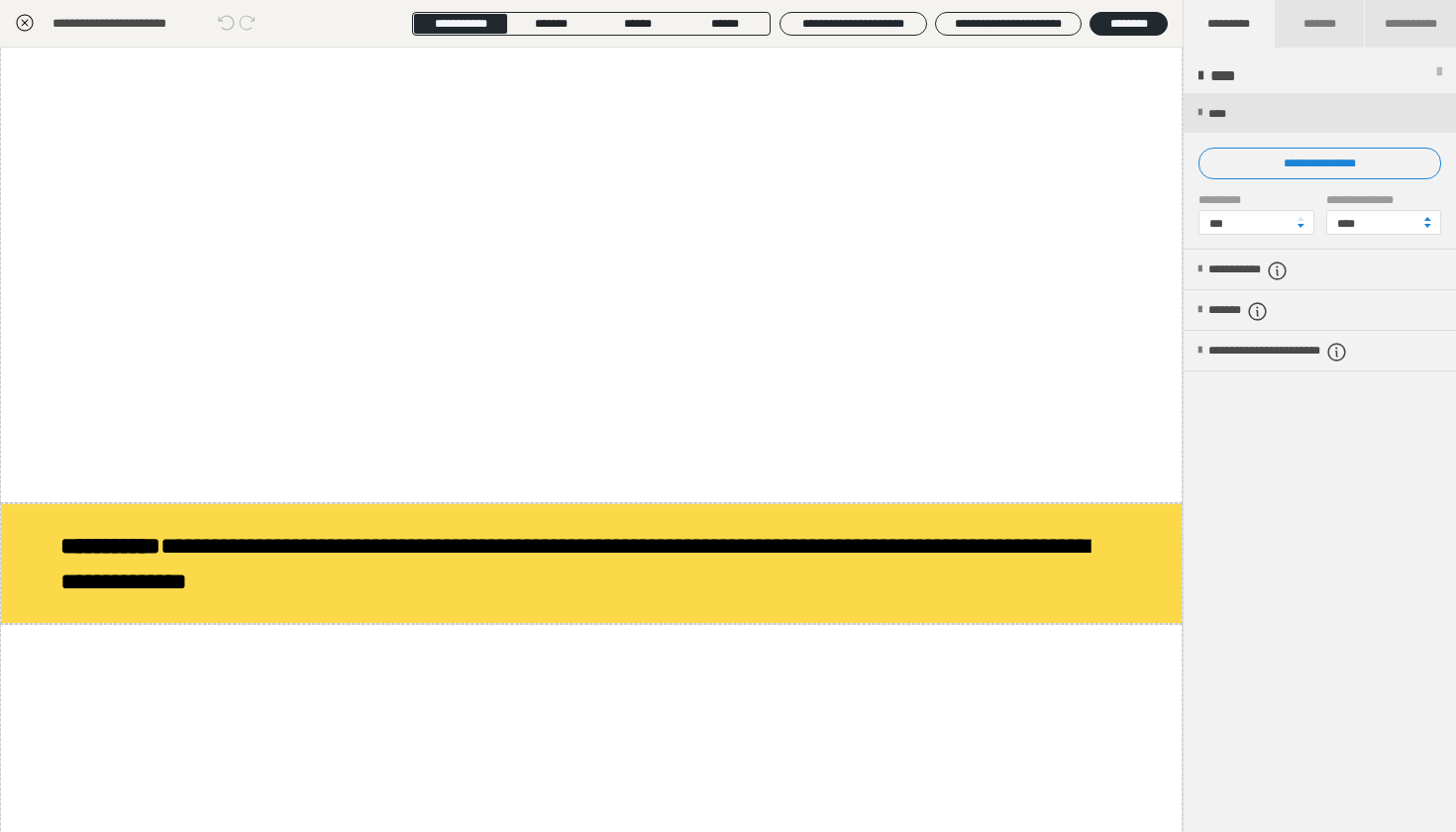 scroll, scrollTop: 1132, scrollLeft: 0, axis: vertical 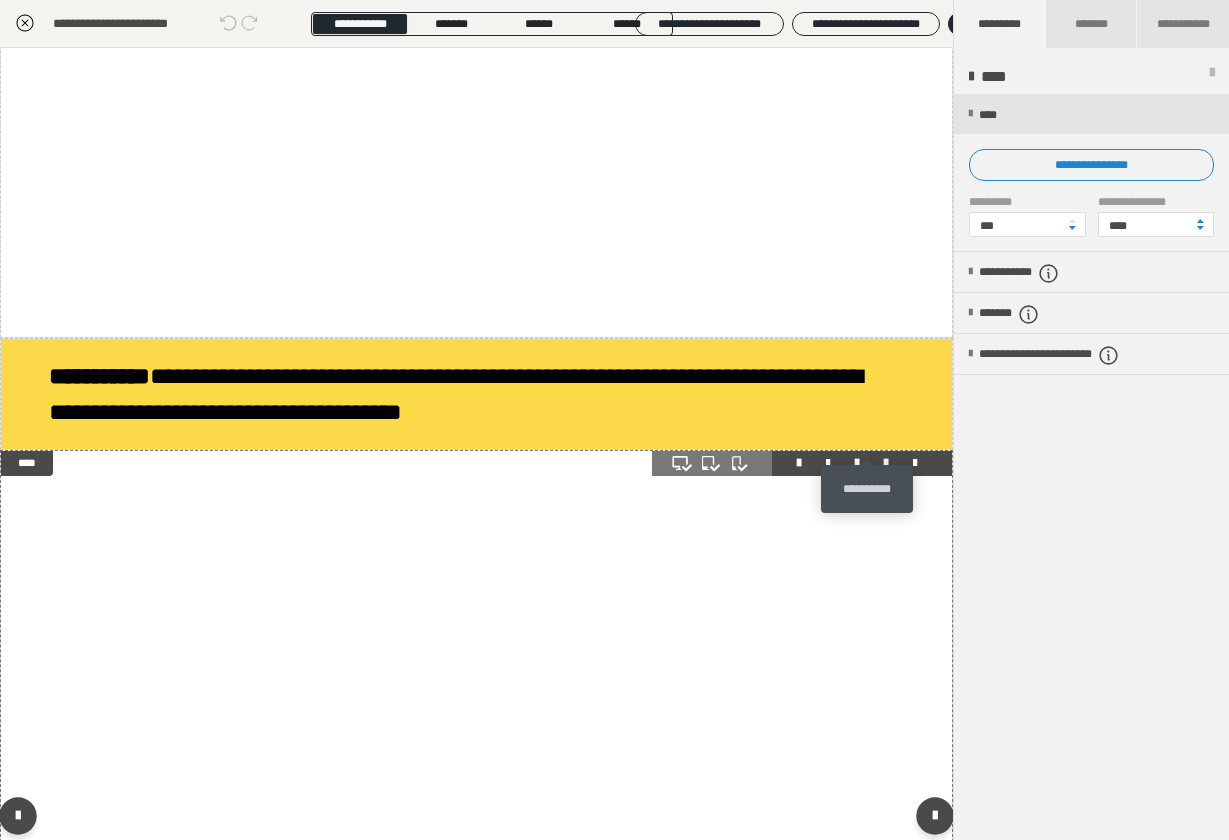 click at bounding box center [886, 463] 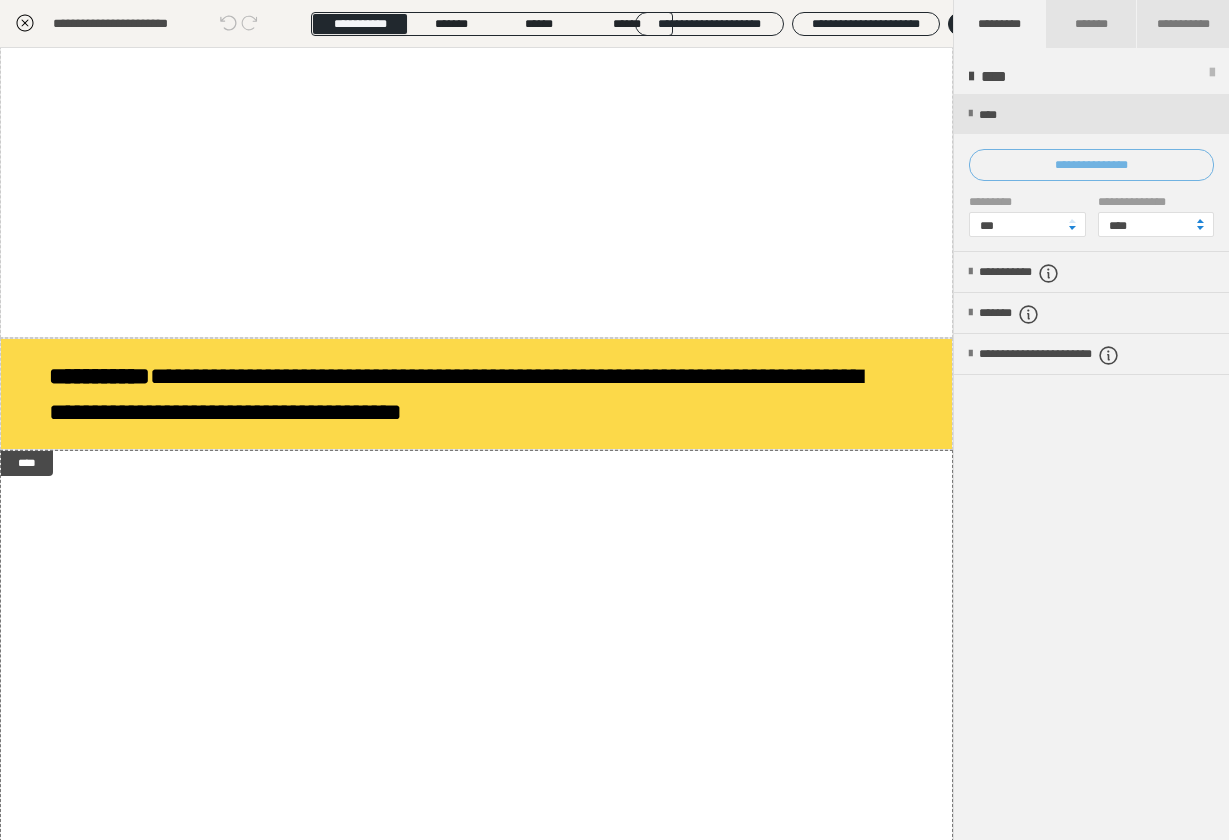 click on "**********" at bounding box center [1091, 165] 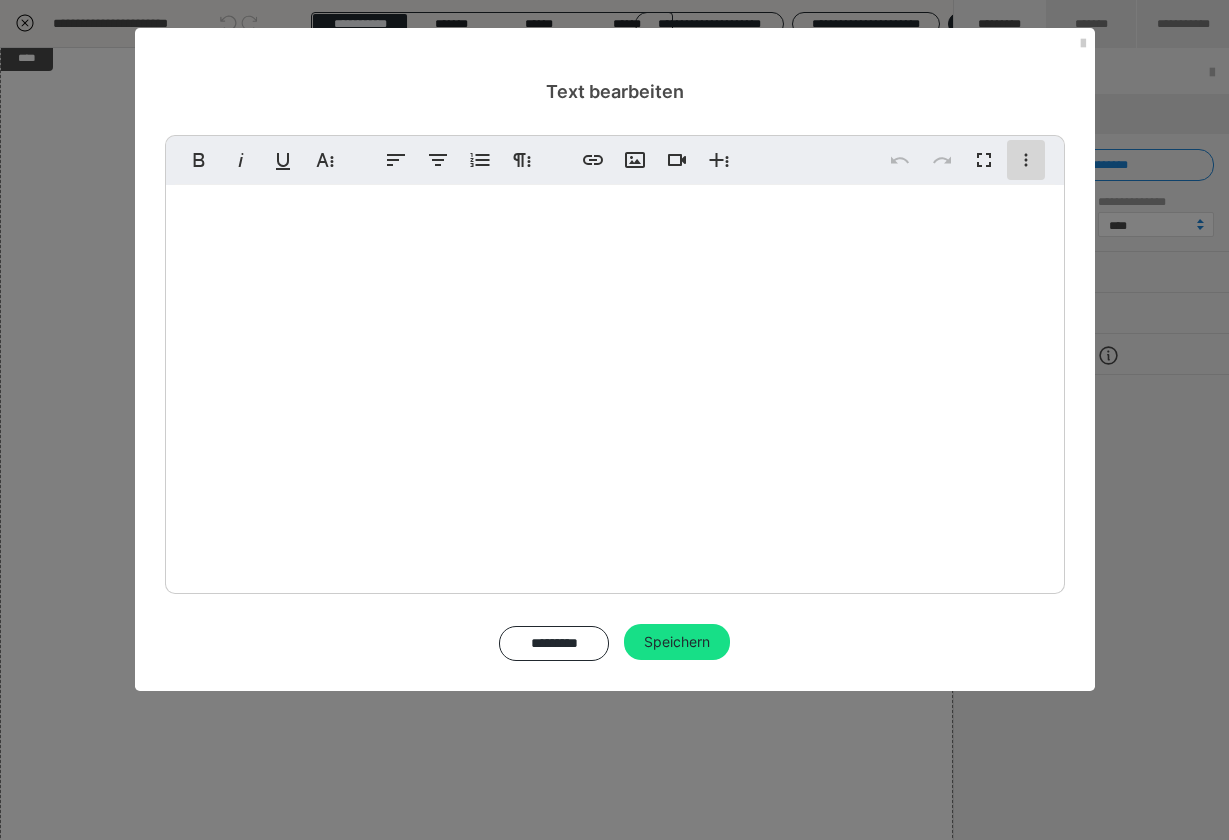 click 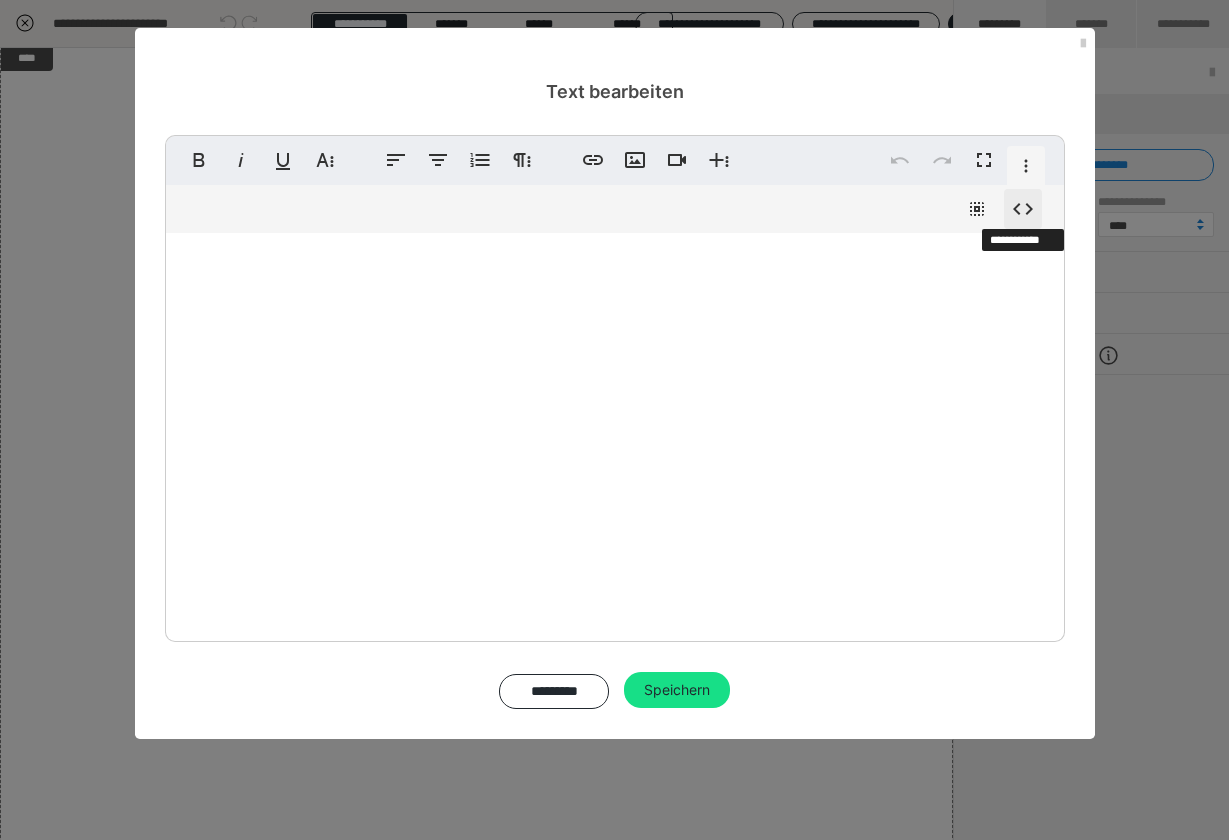 click 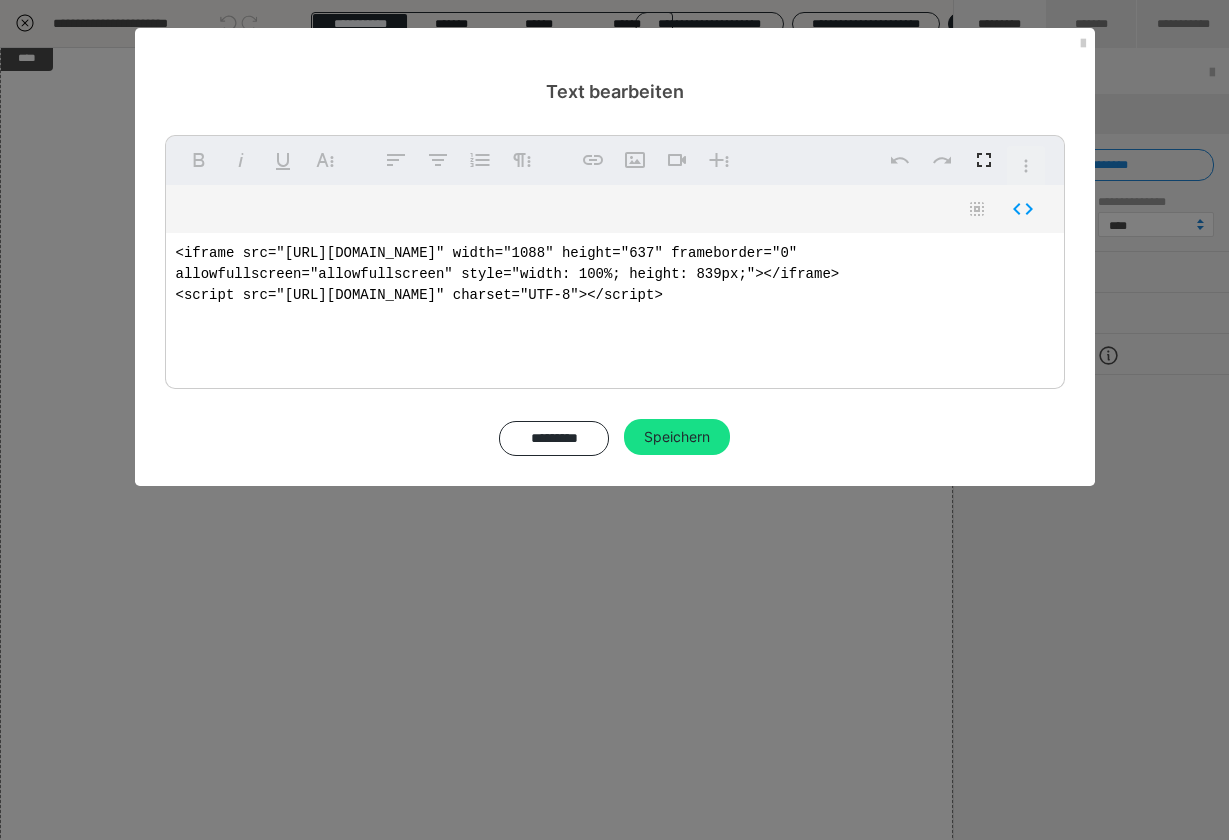 click on "<iframe src="https://wwwlearngermanfastde.h5p.com/content/1292108720935399247/embed" width="1088" height="637" frameborder="0" allowfullscreen="allowfullscreen" style="width: 100%; height: 839px;"></iframe>
<script src="https://wwwlearngermanfastde.h5p.com/js/h5p-resizer.js" charset="UTF-8"></script>" at bounding box center [615, 306] 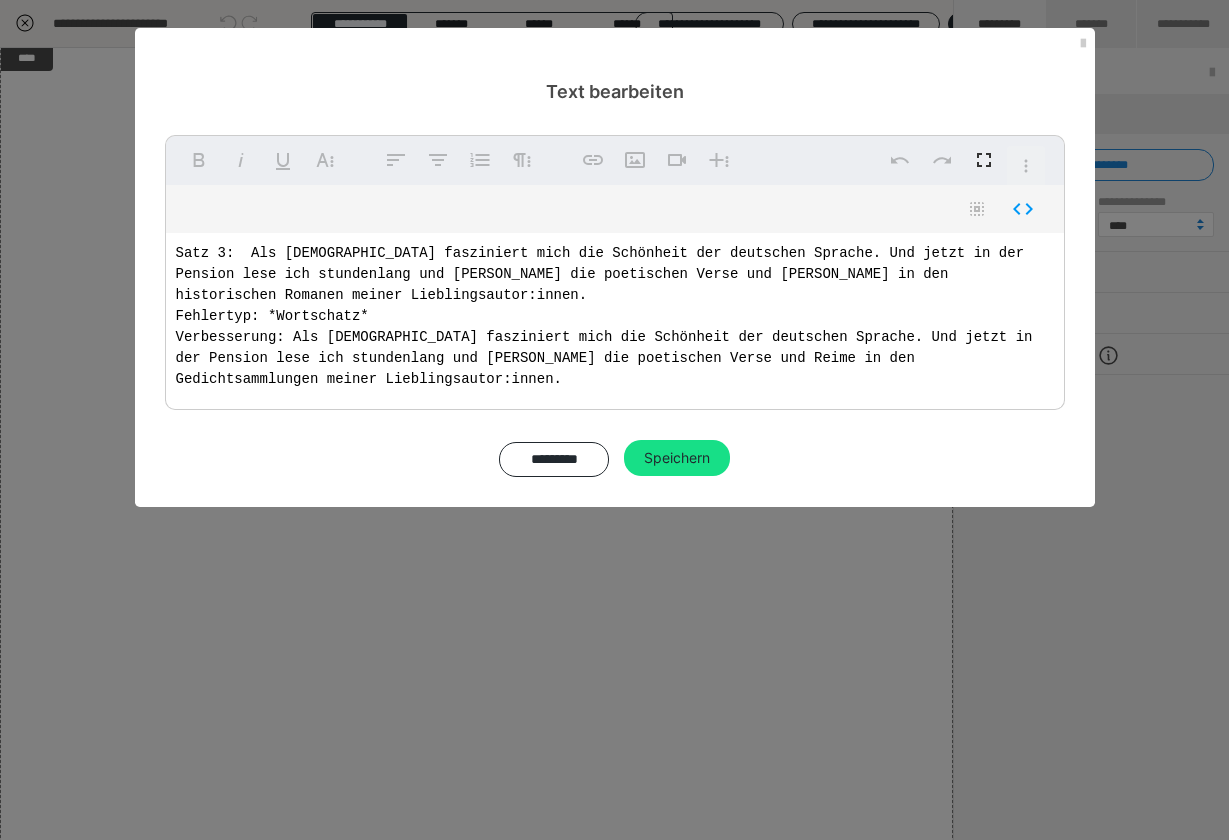 drag, startPoint x: 410, startPoint y: 381, endPoint x: 148, endPoint y: 214, distance: 310.6976 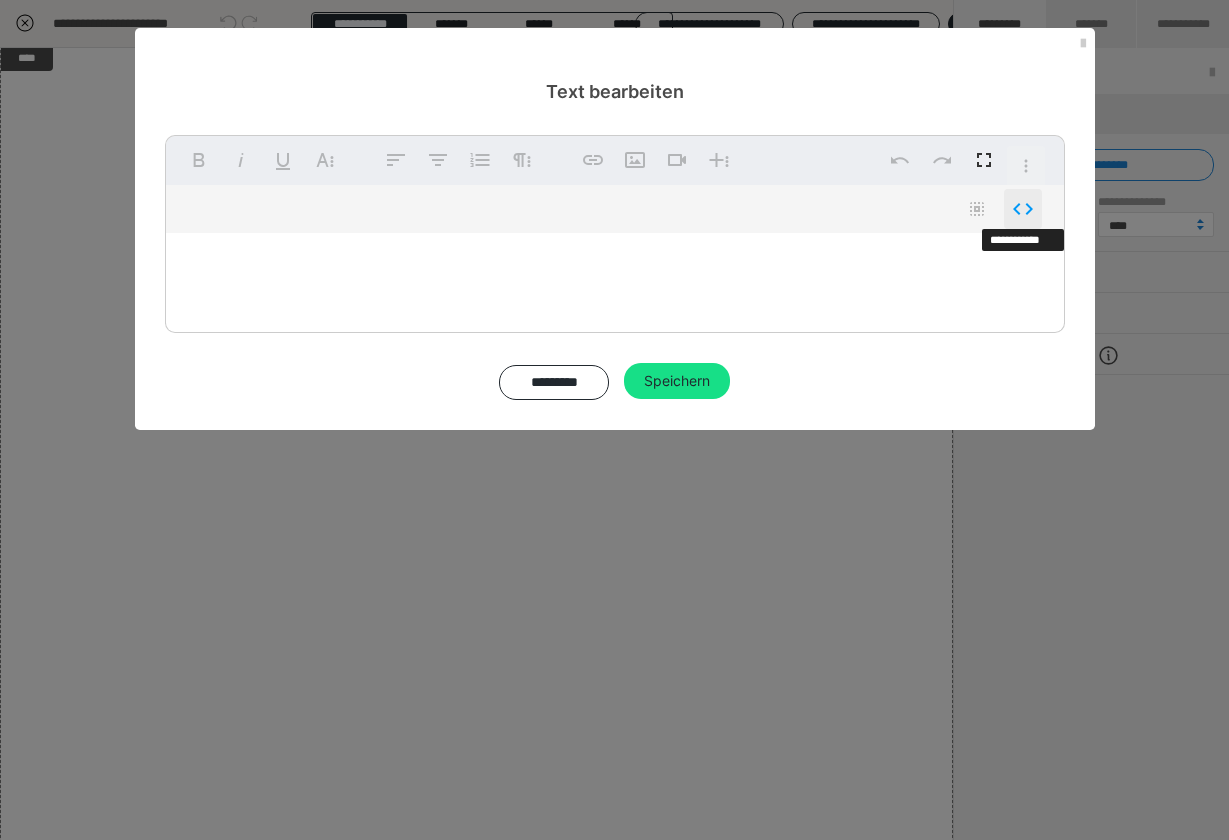 click 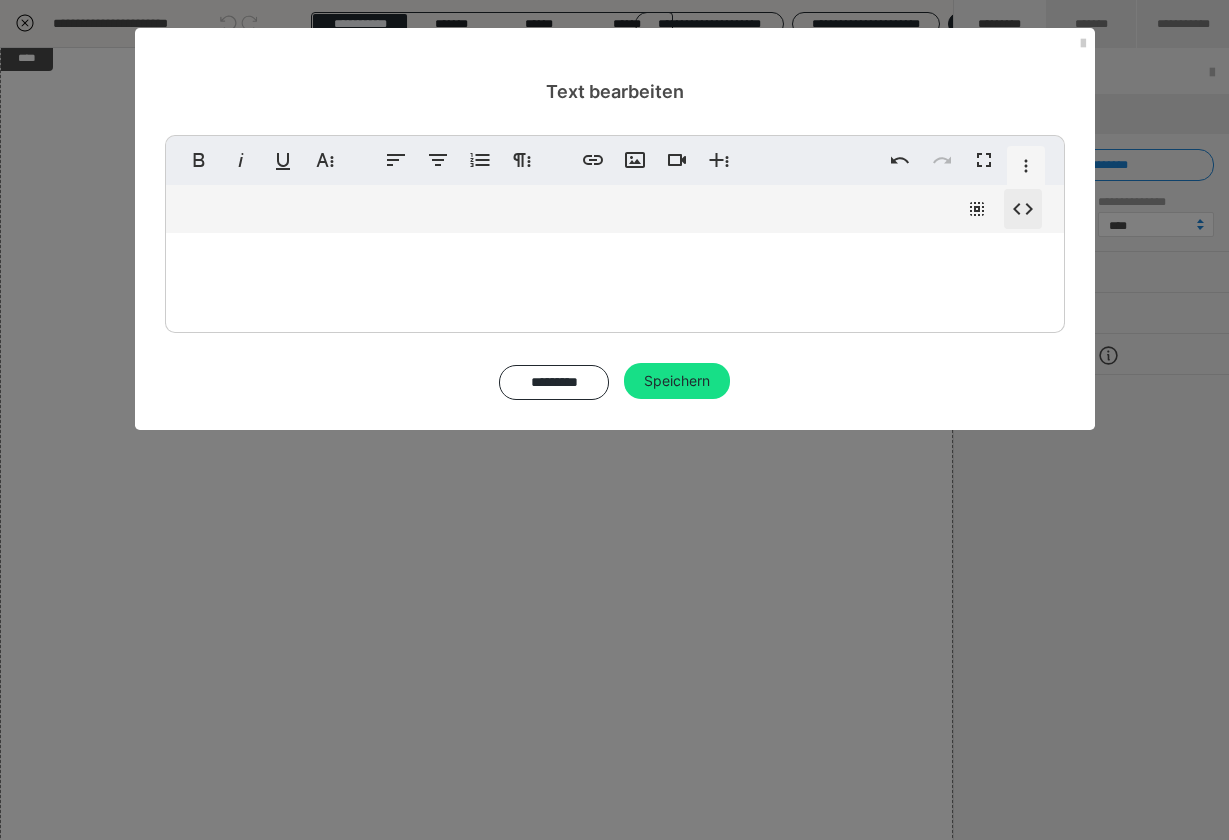 click 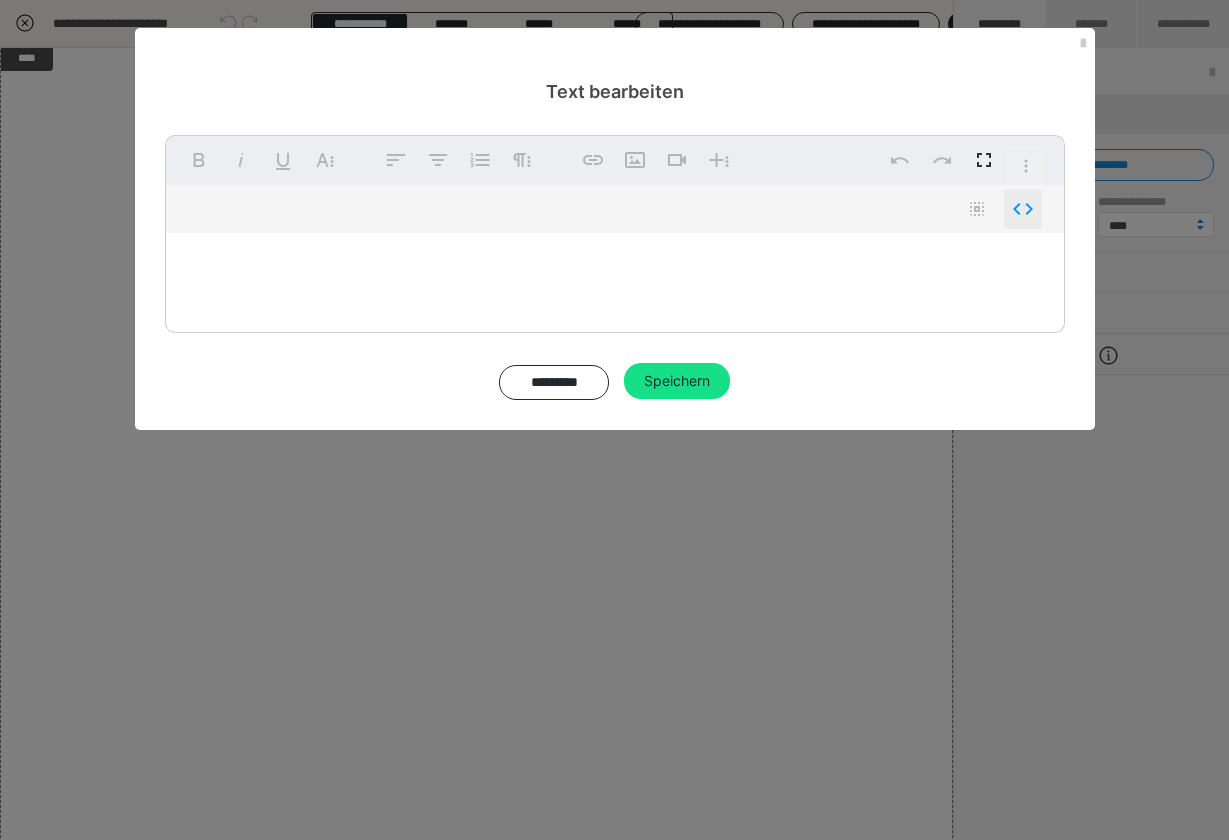 paste on "<iframe src="https://wwwlearngermanfastde.h5p.com/content/1292635766282058587/embed" aria-label="L8 TdW A2" width="1088" height="637" frameborder="0" allowfullscreen="allowfullscreen" allow="autoplay *; geolocation *; microphone *; camera *; midi *; encrypted-media *"></iframe><script src="https://wwwlearngermanfastde.h5p.com/js/h5p-resizer.js" charset="UTF-8"></script>" 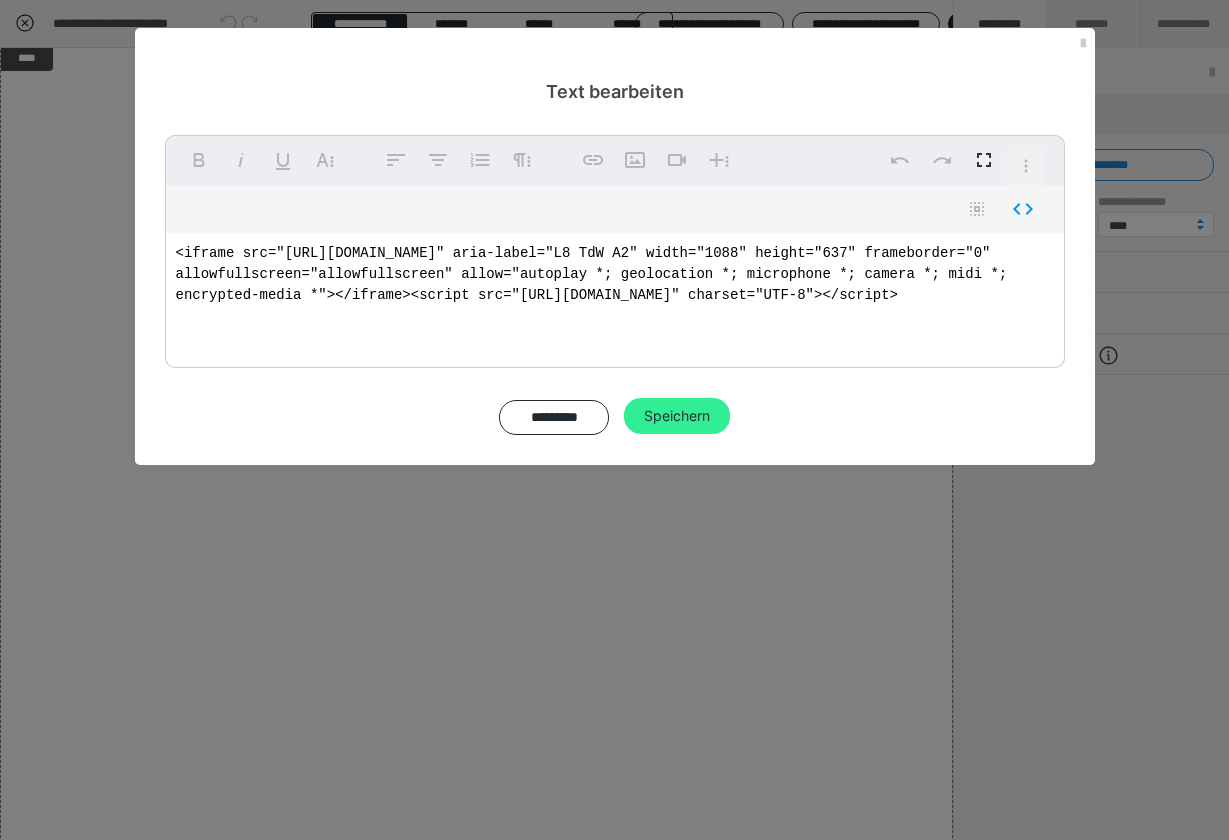 type on "<iframe src="https://wwwlearngermanfastde.h5p.com/content/1292635766282058587/embed" width="1088" height="637" frameborder="0" allowfullscreen="allowfullscreen"></iframe>
<script src="https://wwwlearngermanfastde.h5p.com/js/h5p-resizer.js" charset="UTF-8"></script>" 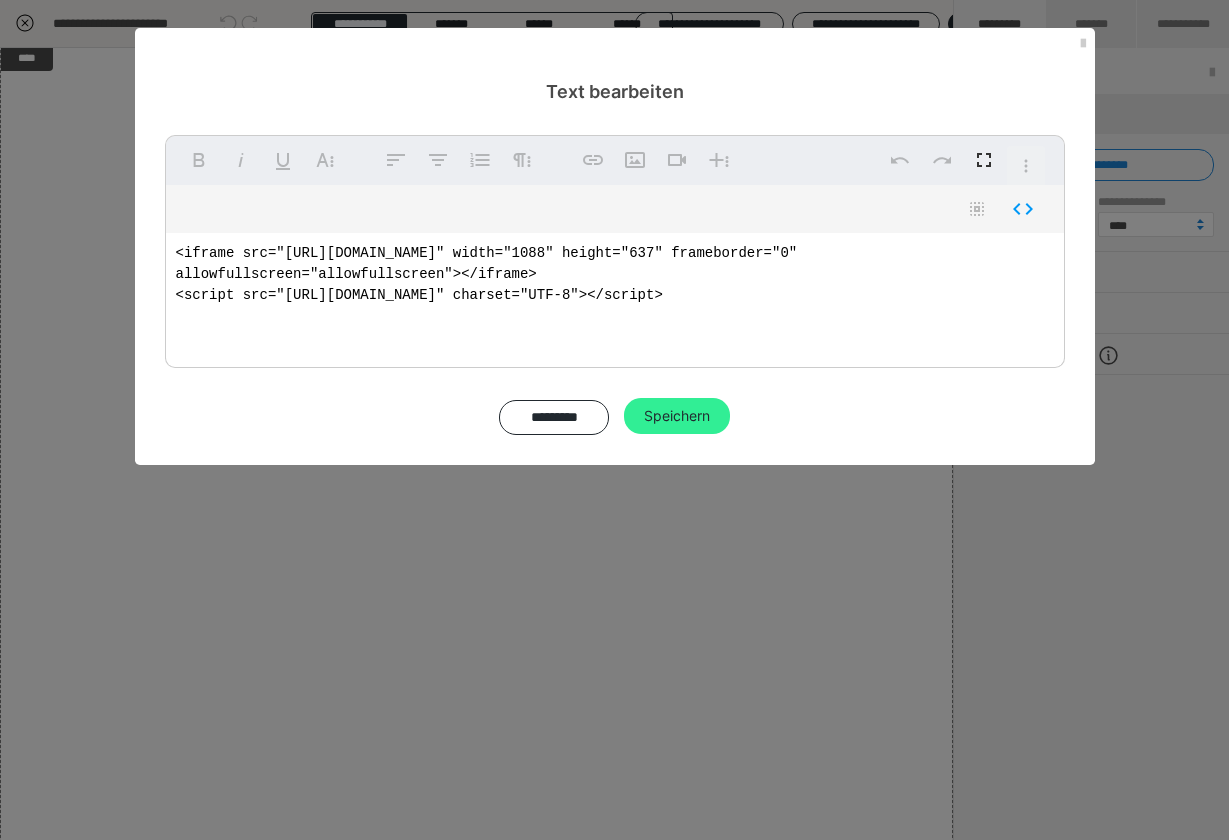 click on "Speichern" at bounding box center (677, 416) 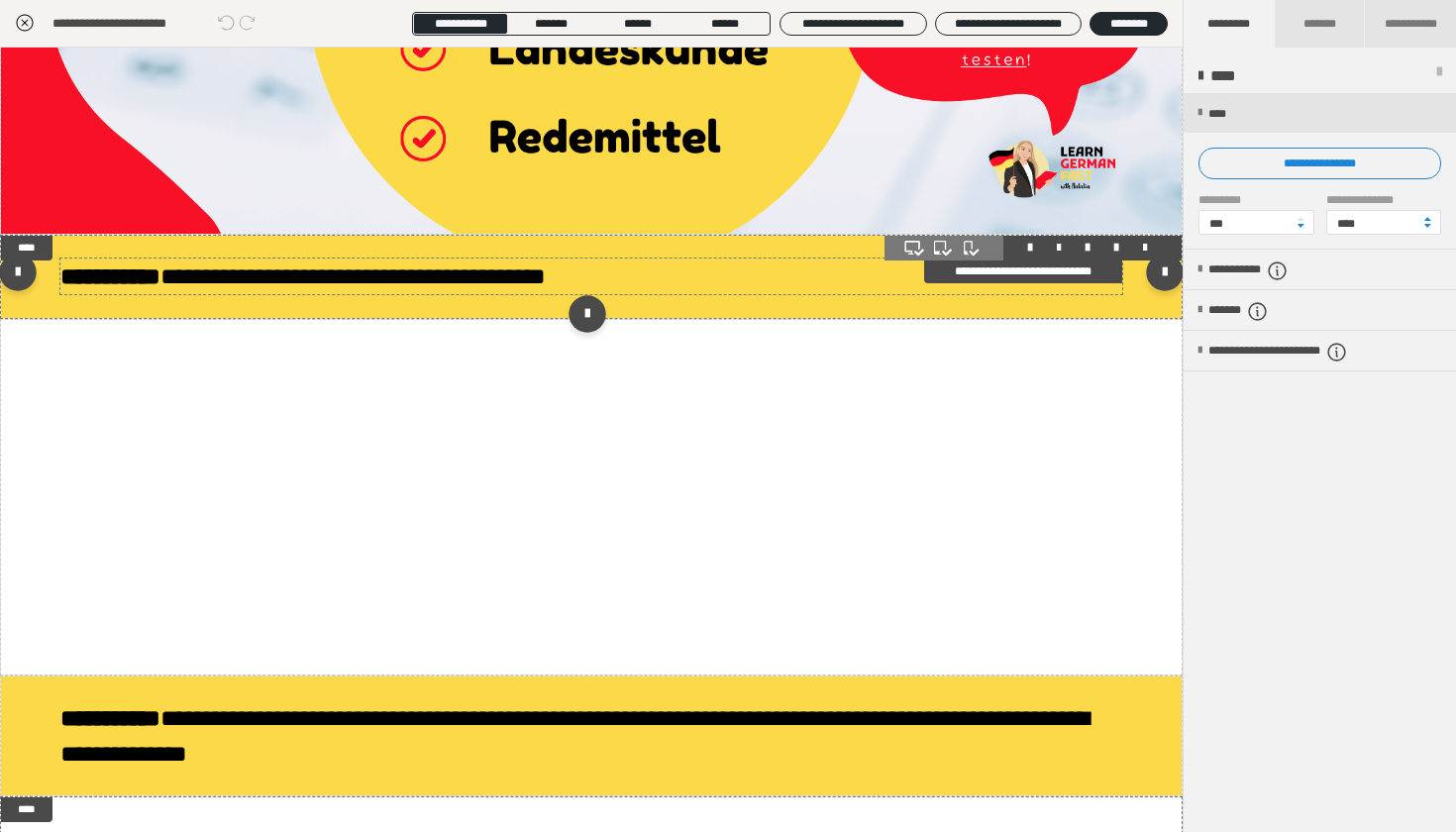scroll, scrollTop: 661, scrollLeft: 0, axis: vertical 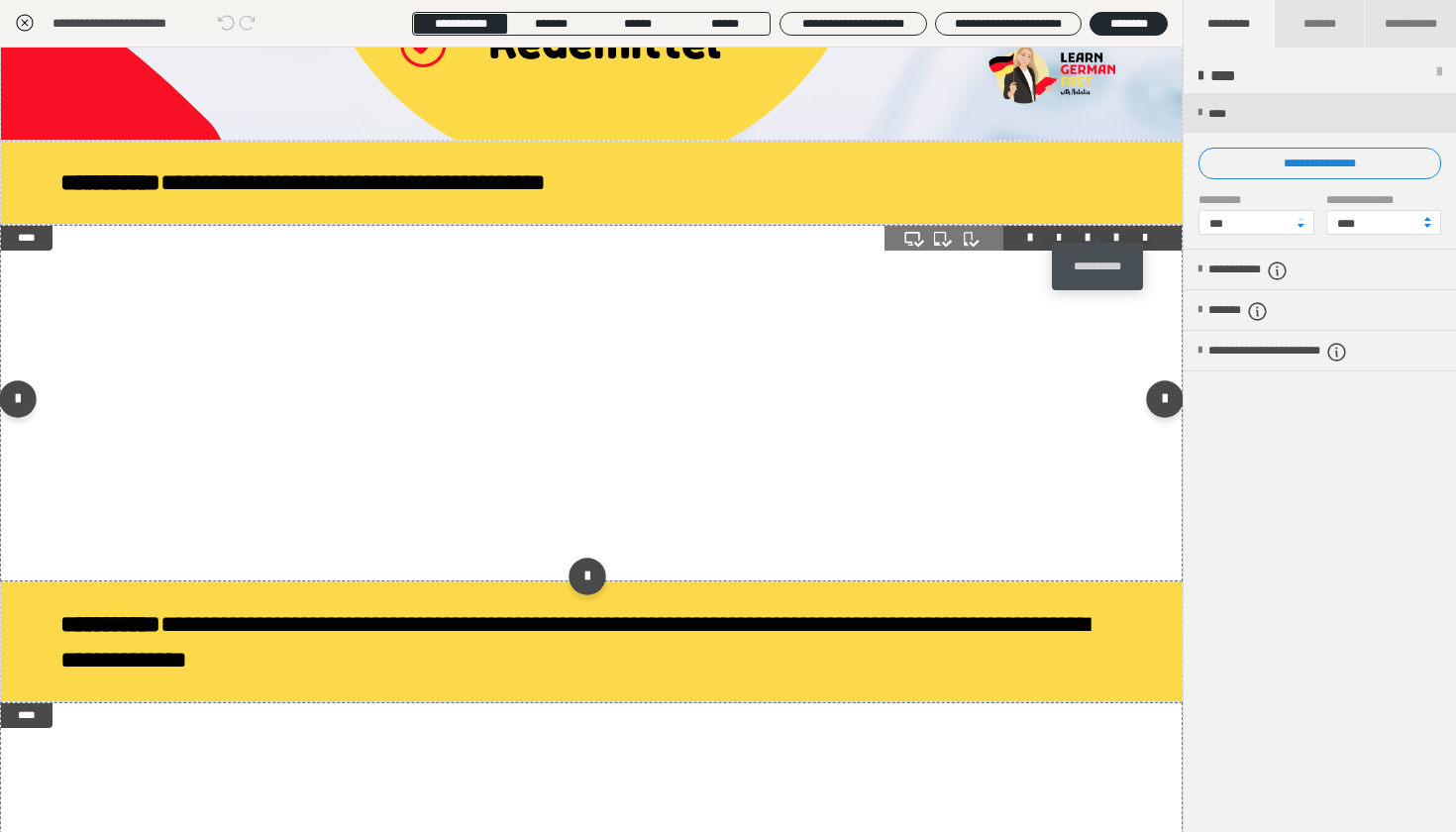 click at bounding box center [1116, 238] 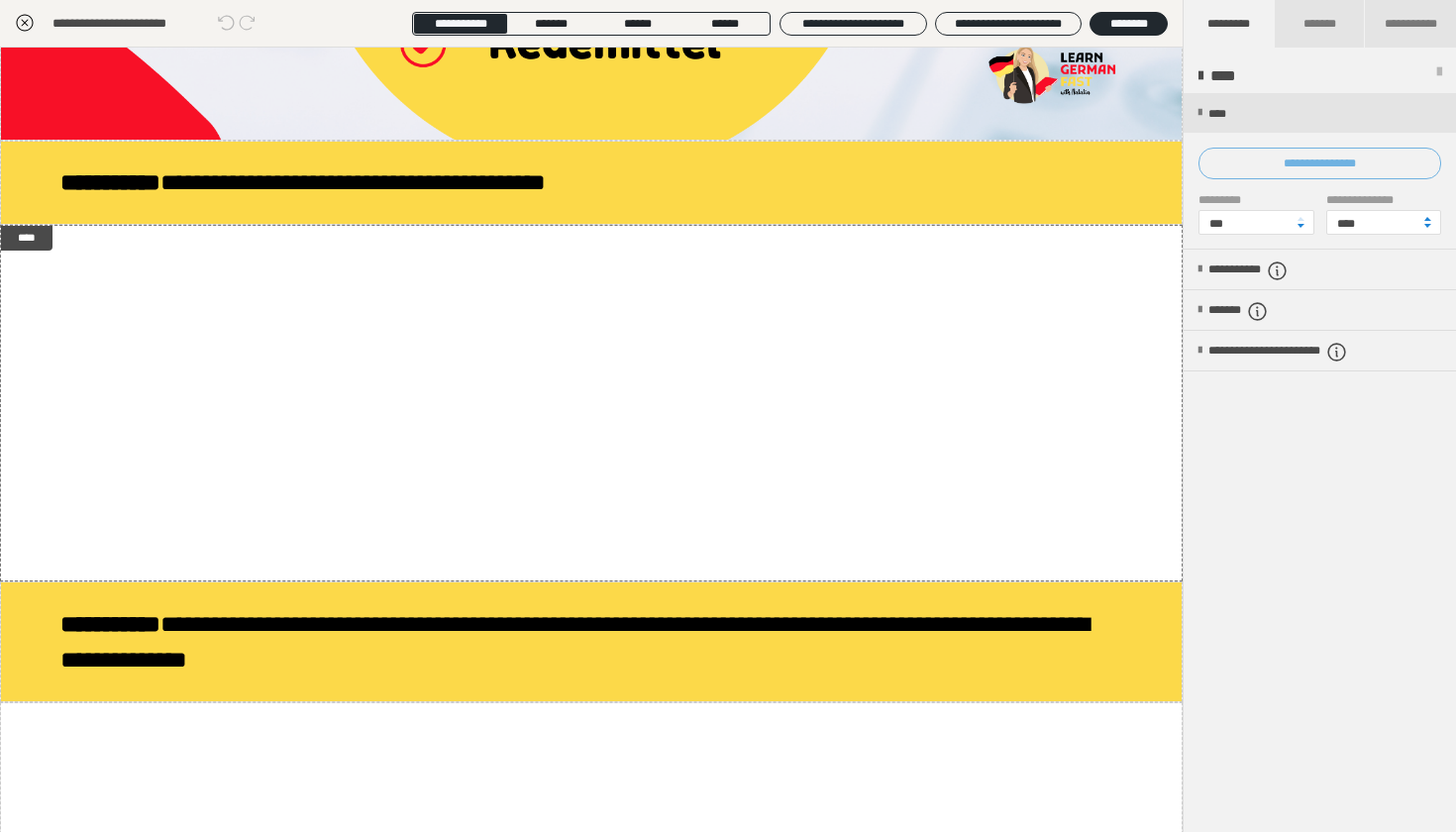 click on "**********" at bounding box center (1319, 163) 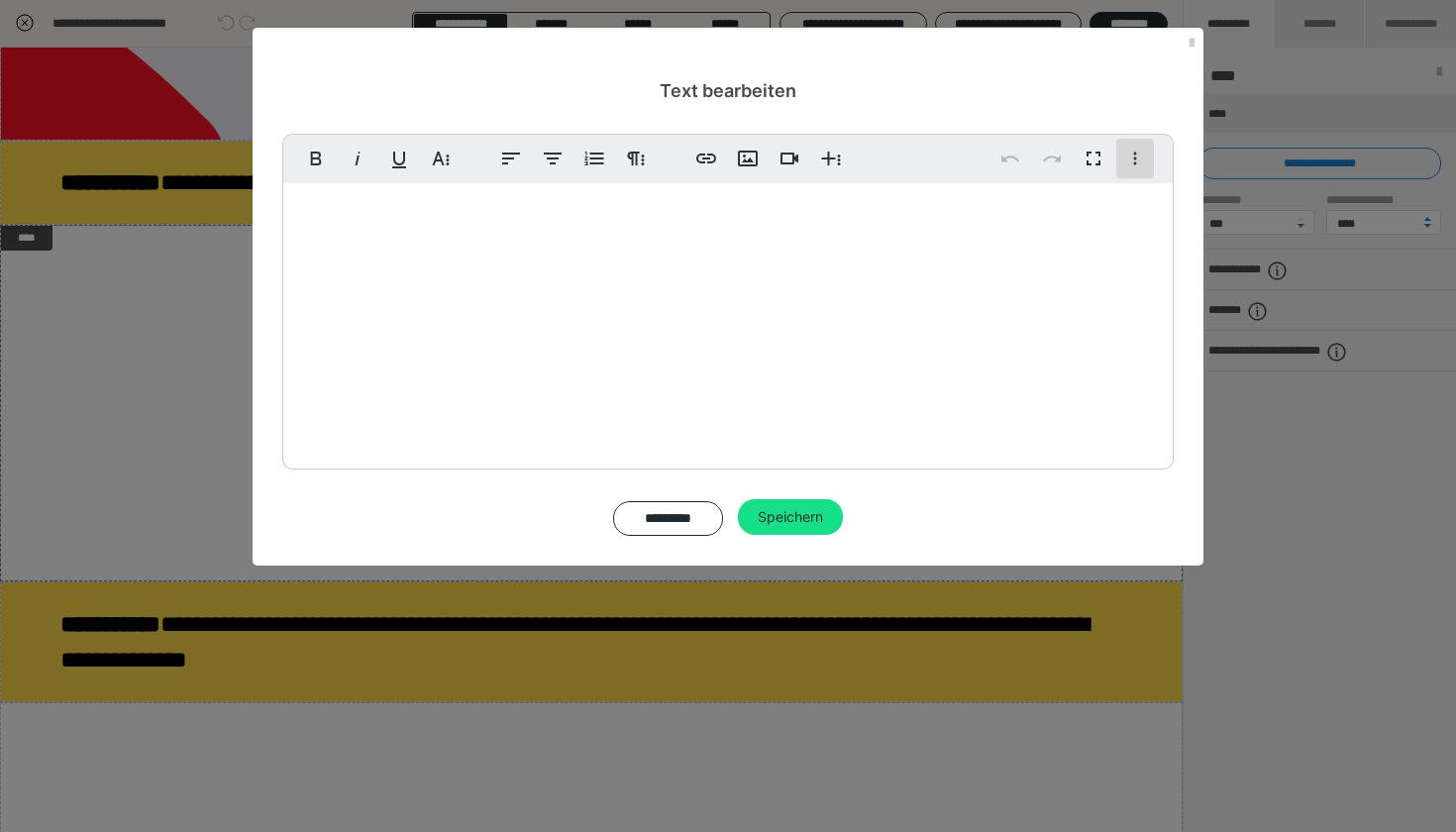 click 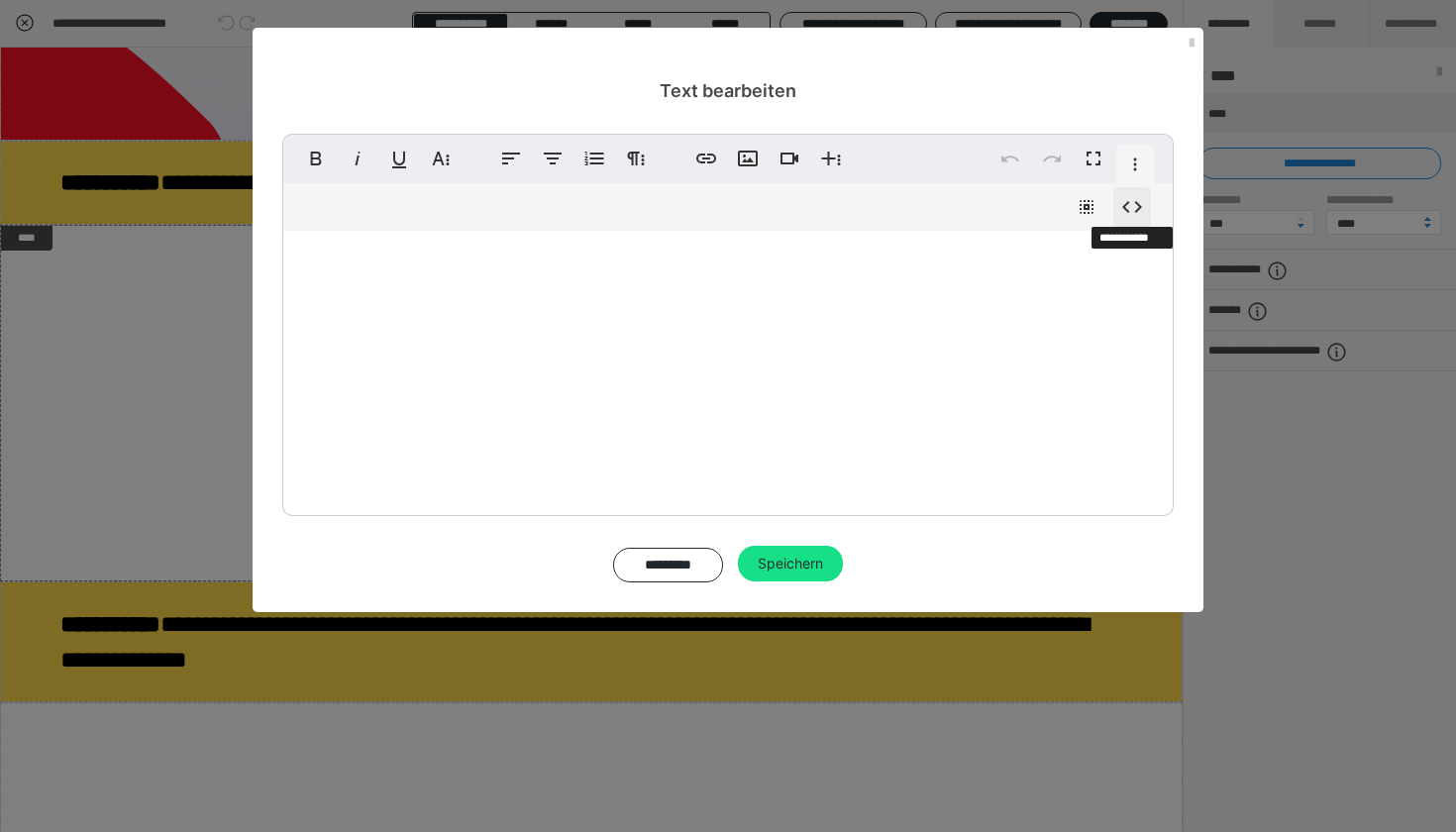 click 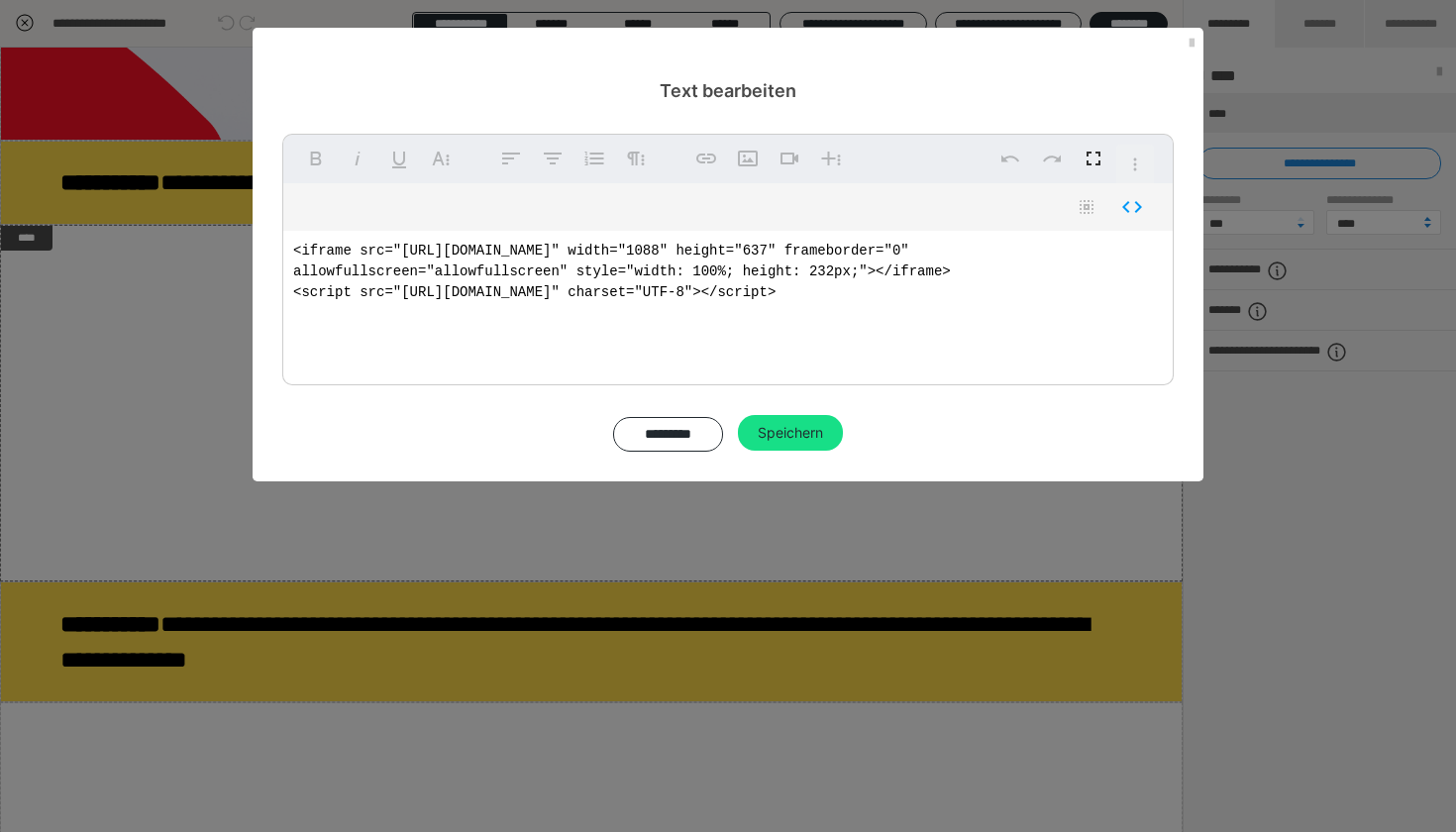 click on "<iframe src="https://wwwlearngermanfastde.h5p.com/content/1292108217142313337/embed" width="1088" height="637" frameborder="0" allowfullscreen="allowfullscreen" style="width: 100%; height: 232px;"></iframe>
<script src="https://wwwlearngermanfastde.h5p.com/js/h5p-resizer.js" charset="UTF-8"></script>" at bounding box center [728, 303] 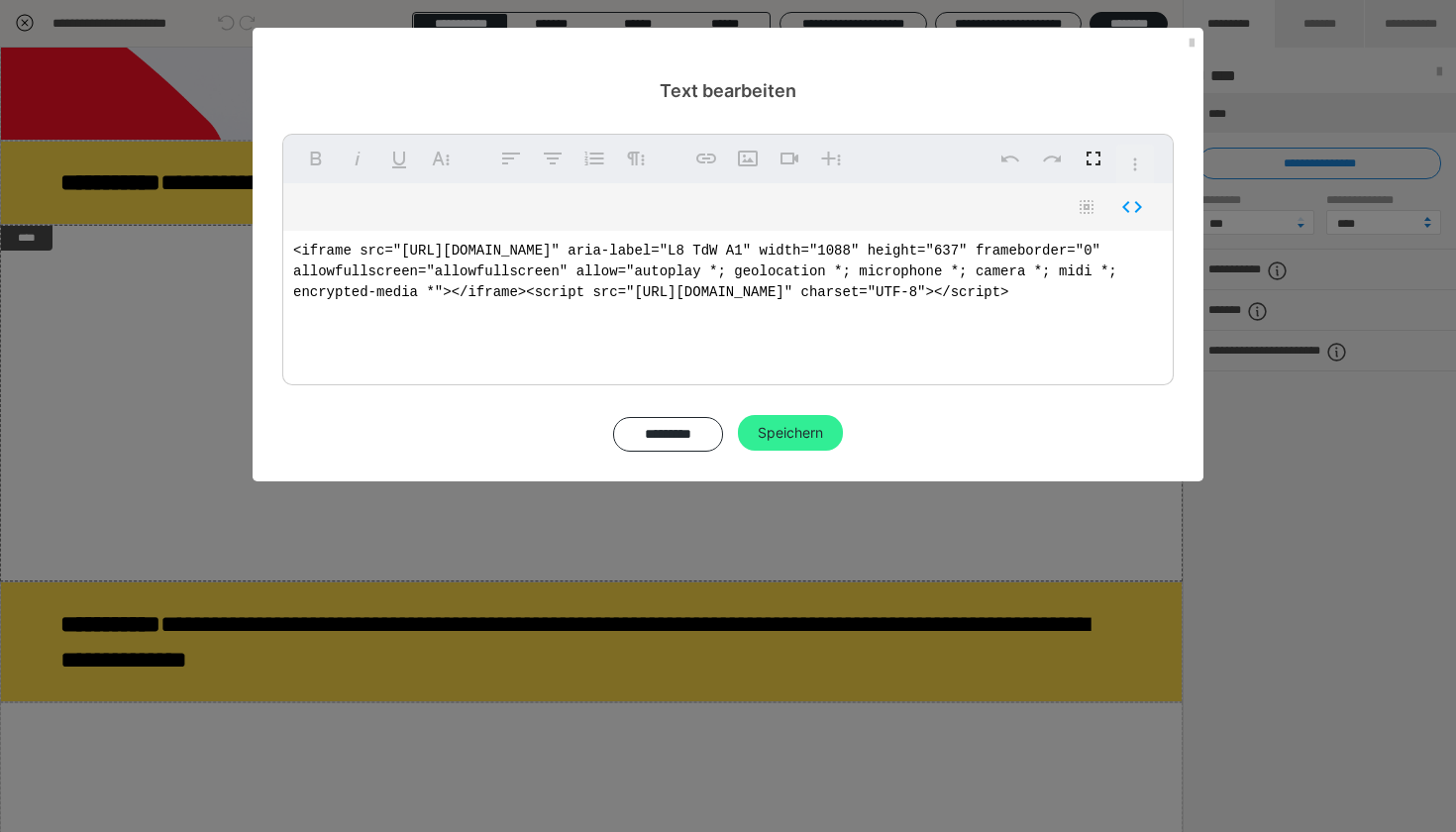 type on "<iframe src="https://wwwlearngermanfastde.h5p.com/content/1292635764932143597/embed" width="1088" height="637" frameborder="0" allowfullscreen="allowfullscreen"></iframe>
<script src="https://wwwlearngermanfastde.h5p.com/js/h5p-resizer.js" charset="UTF-8"></script>" 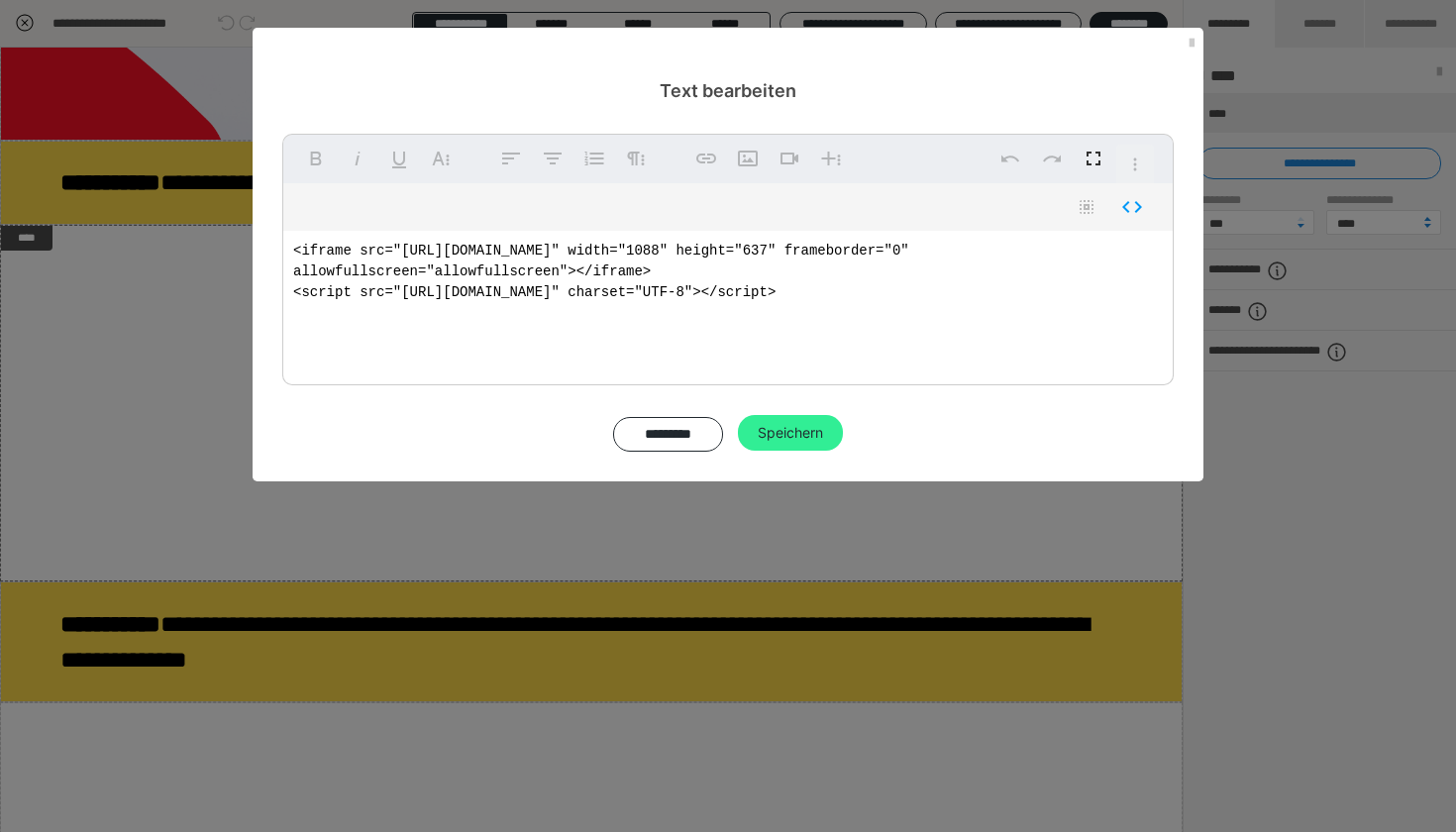 click on "Speichern" at bounding box center (790, 433) 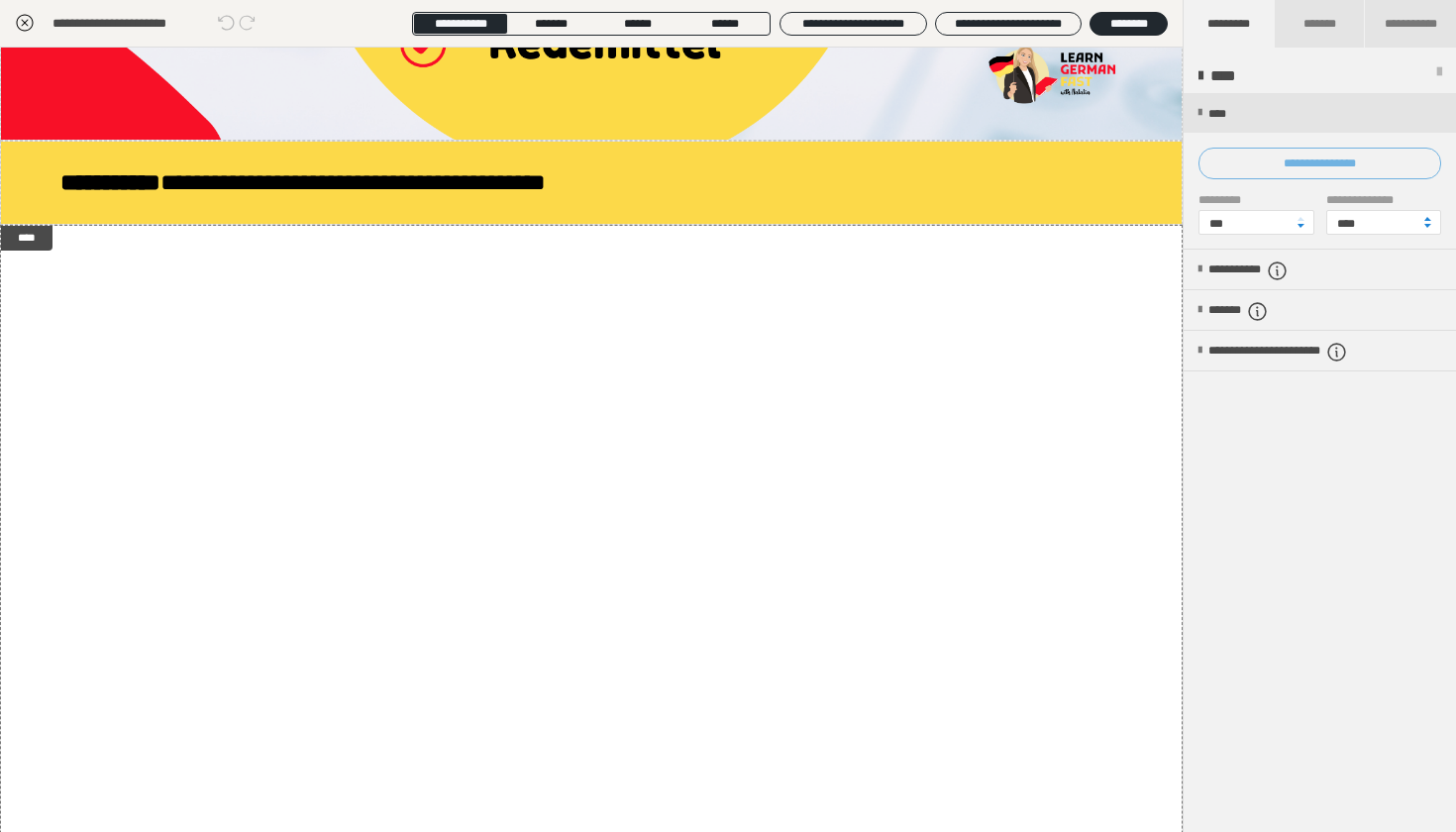 click on "**********" at bounding box center [1319, 163] 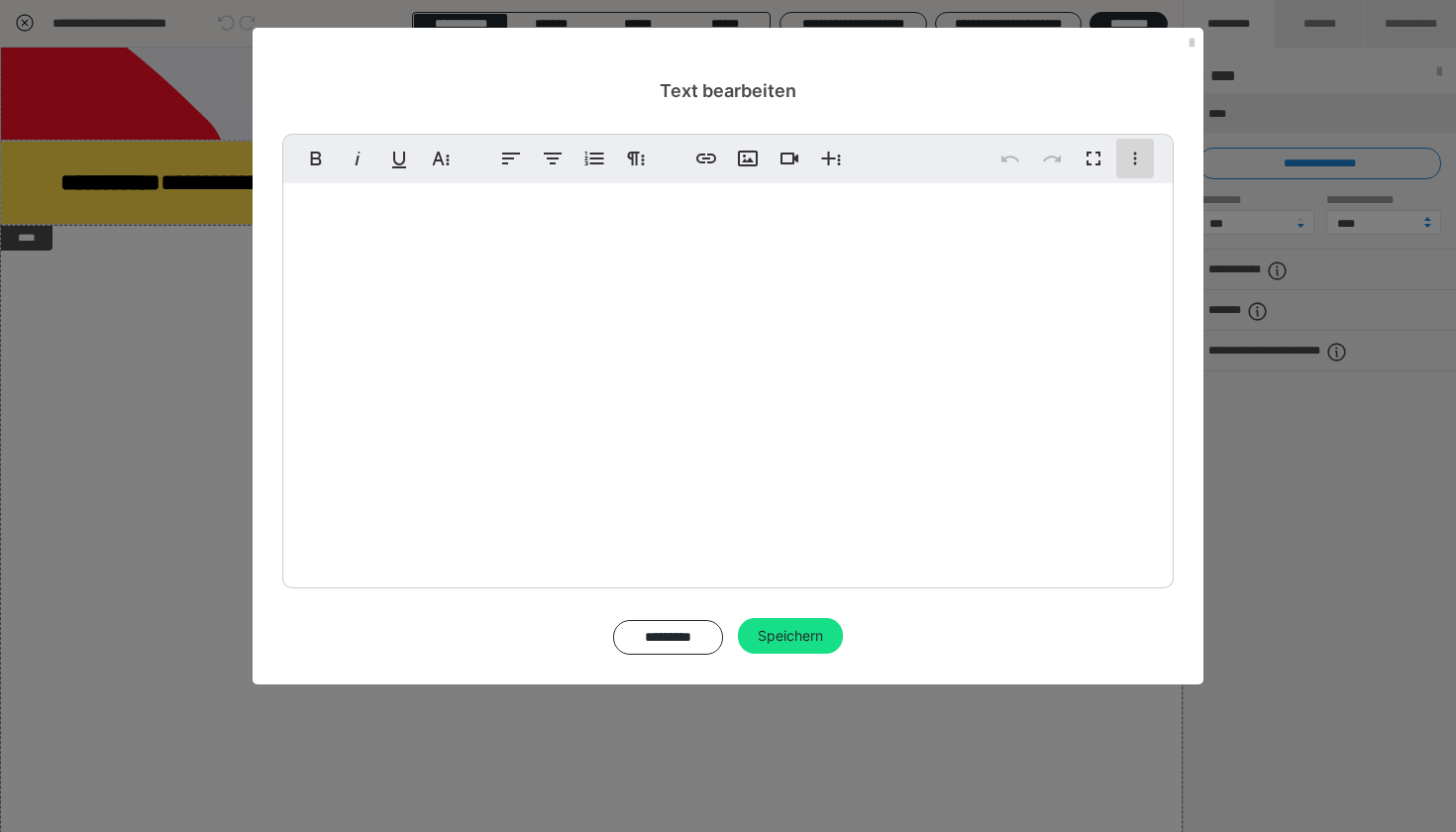 click 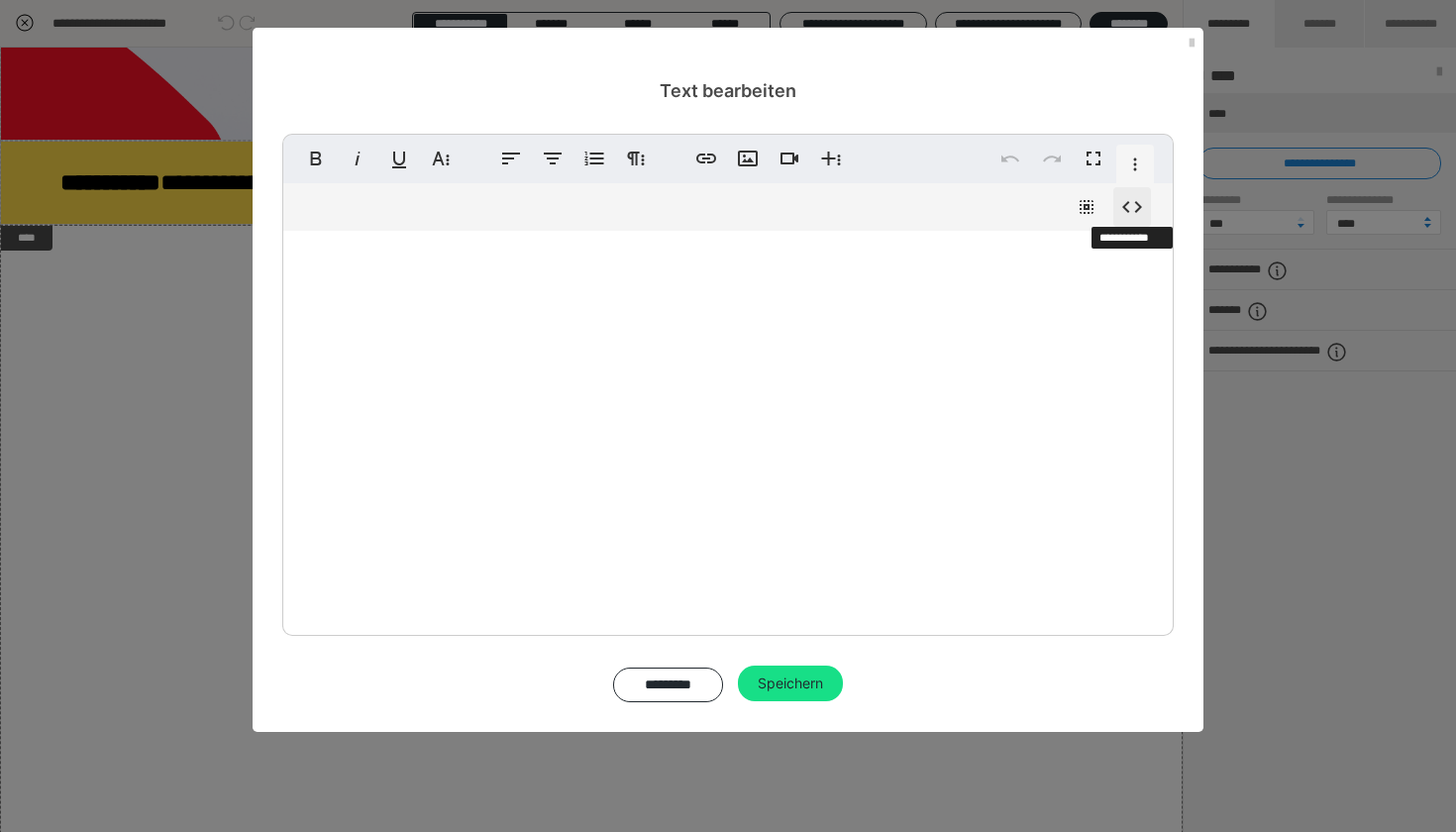 click 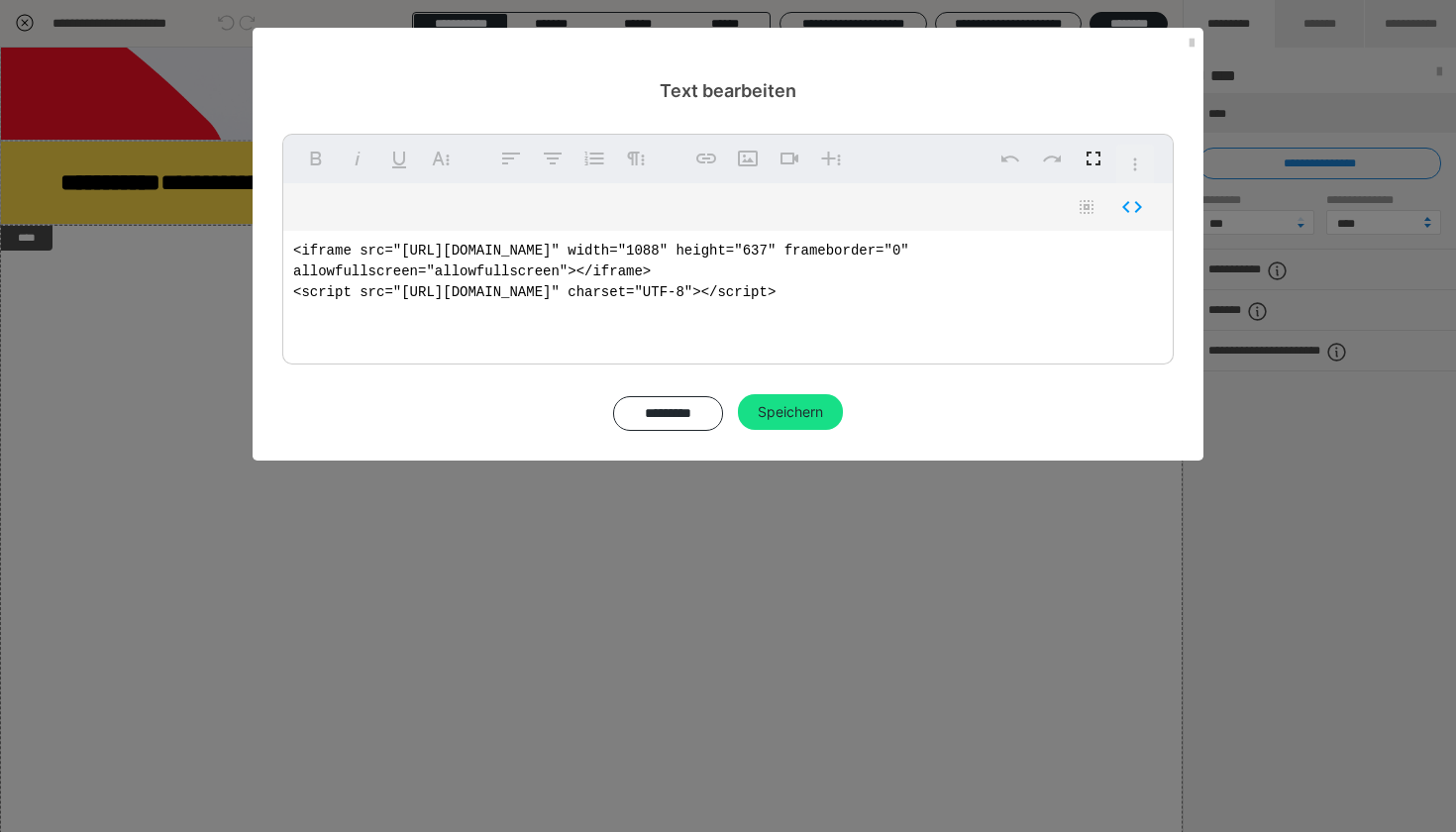 click on "<iframe src="https://wwwlearngermanfastde.h5p.com/content/1292635764932143597/embed" width="1088" height="637" frameborder="0" allowfullscreen="allowfullscreen"></iframe>
<script src="https://wwwlearngermanfastde.h5p.com/js/h5p-resizer.js" charset="UTF-8"></script>" at bounding box center (728, 292) 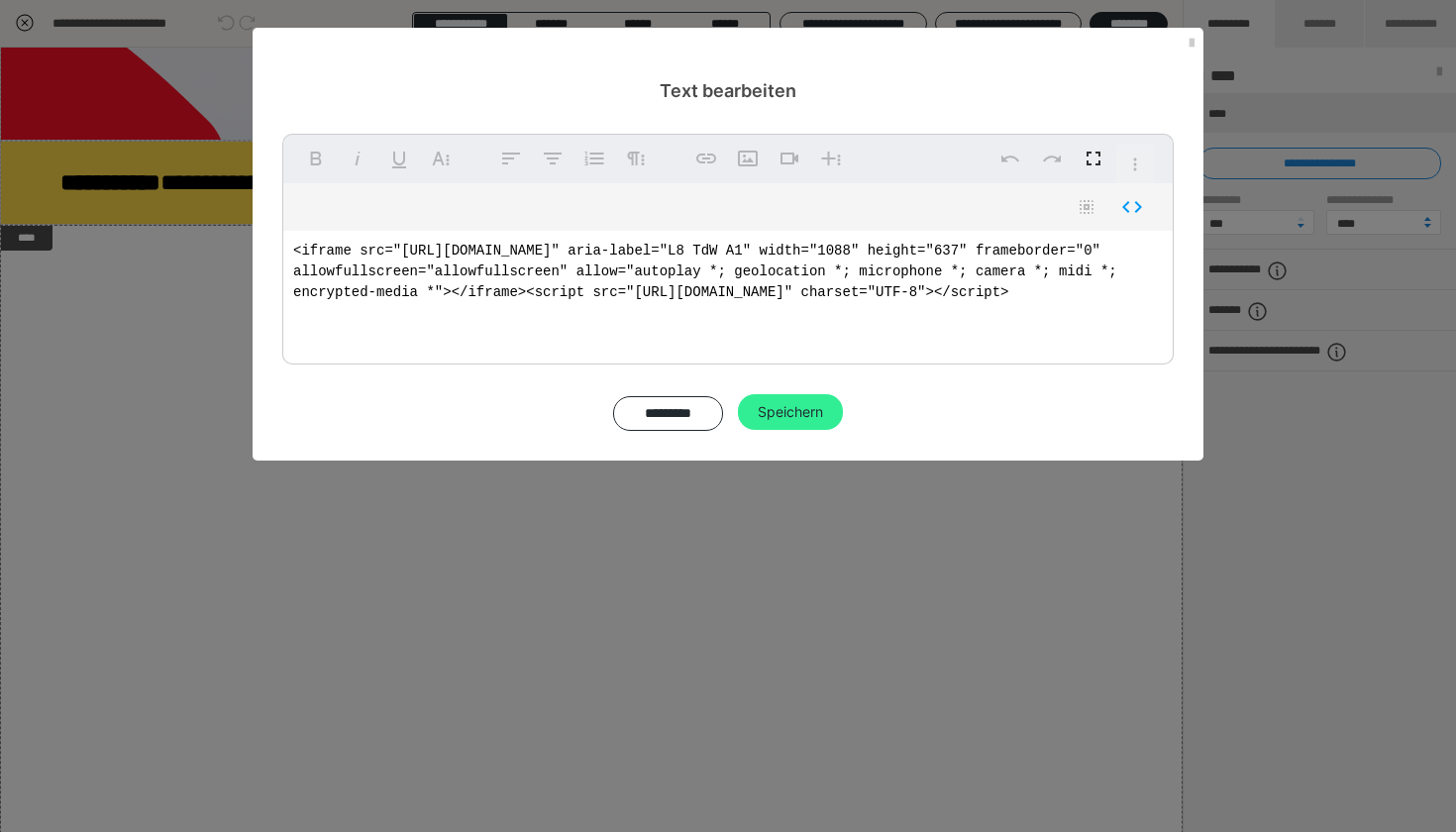 type on "<iframe src="https://wwwlearngermanfastde.h5p.com/content/1292635764932143597/embed" width="1088" height="637" frameborder="0" allowfullscreen="allowfullscreen"></iframe>
<script src="https://wwwlearngermanfastde.h5p.com/js/h5p-resizer.js" charset="UTF-8"></script>" 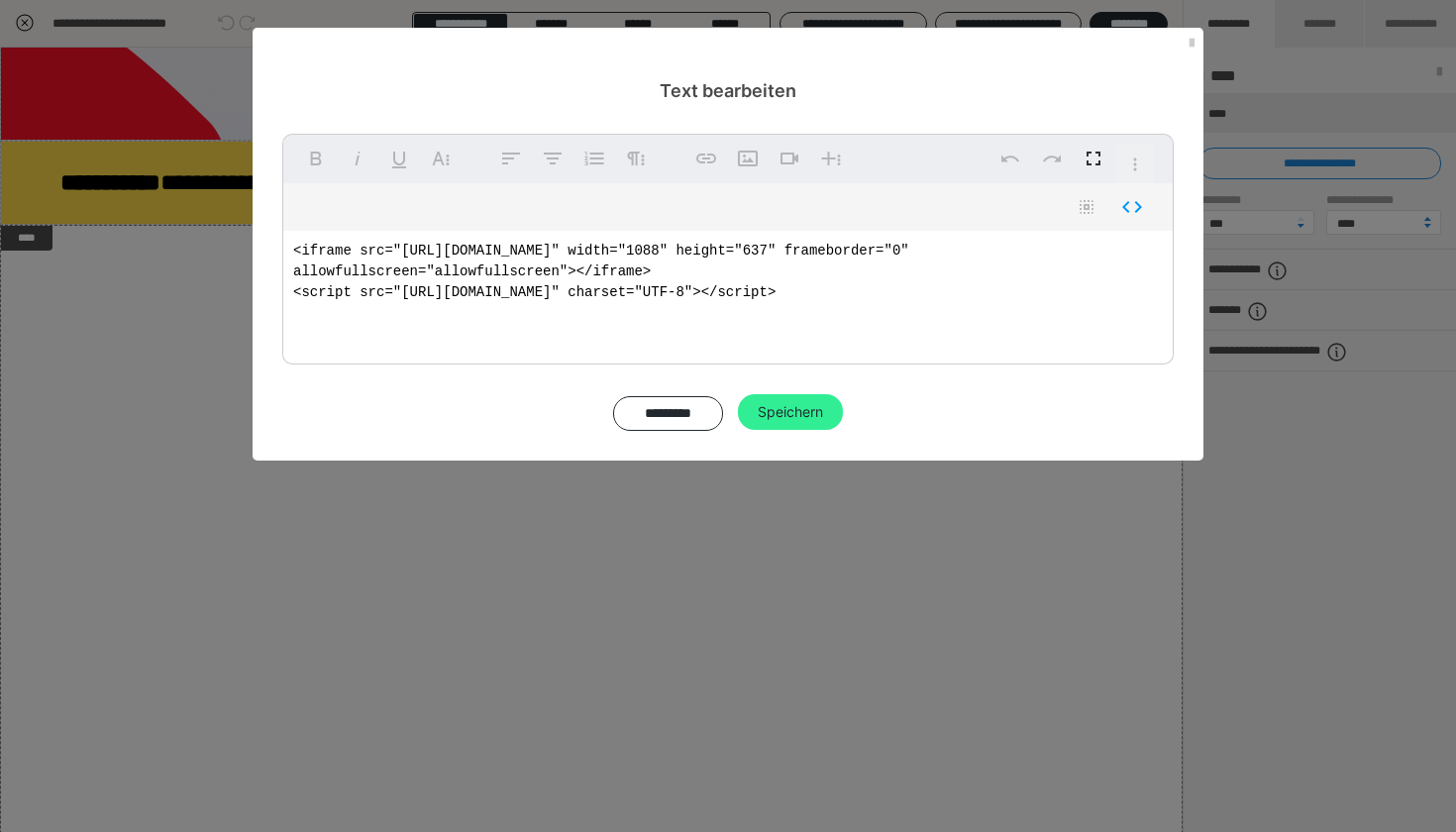 click on "Speichern" at bounding box center (790, 412) 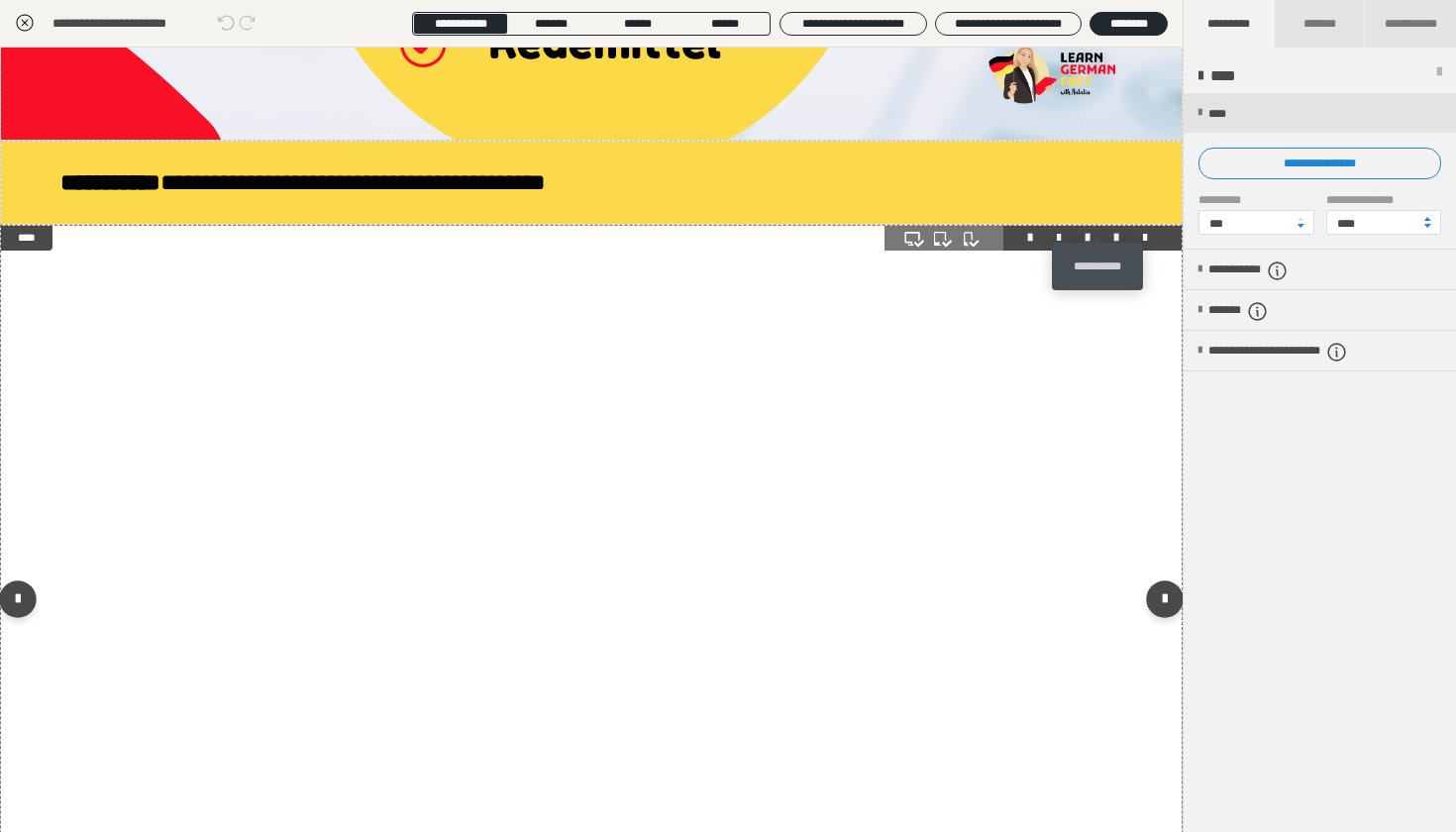 click at bounding box center (1116, 238) 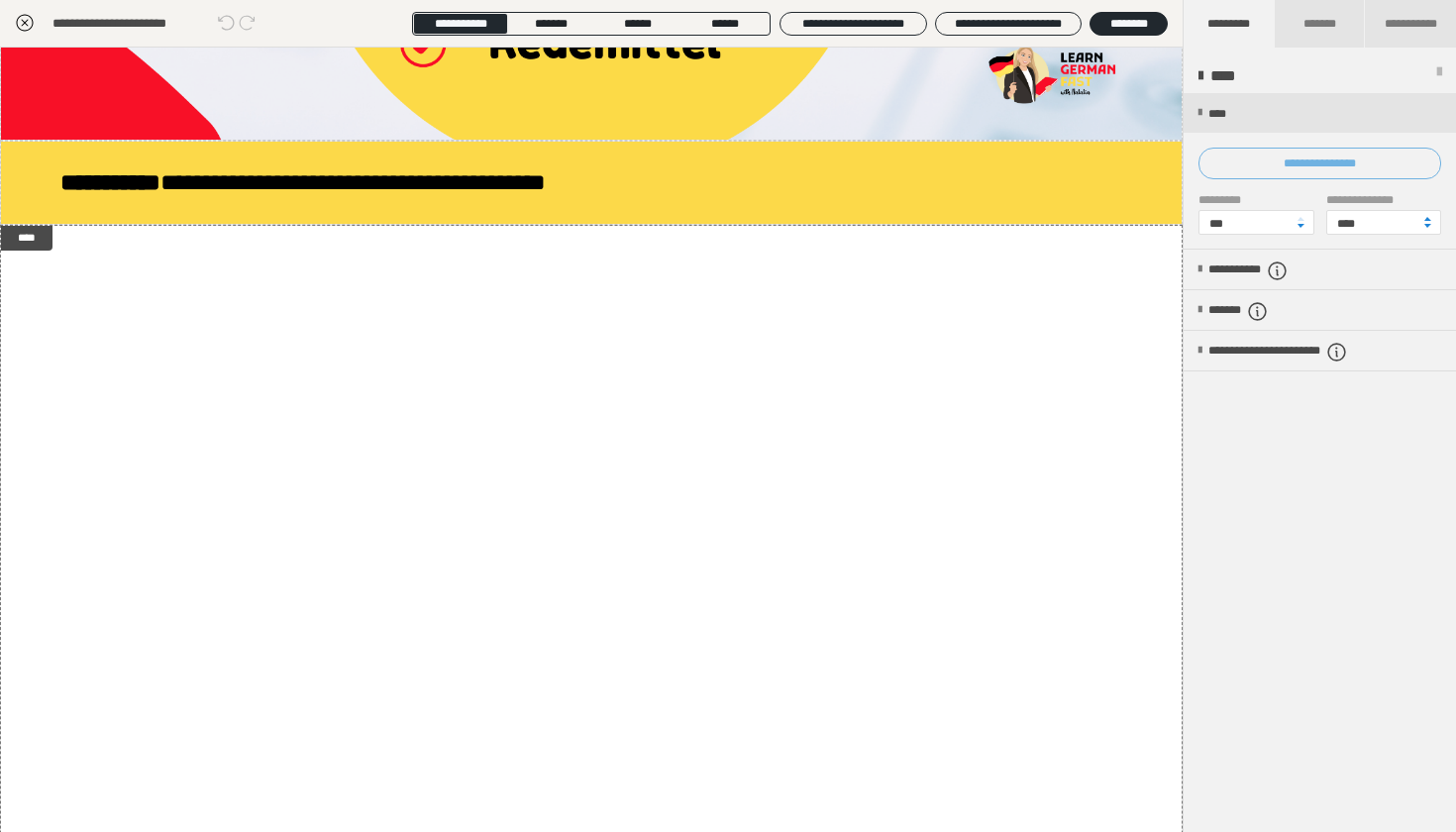 click on "**********" at bounding box center [1319, 163] 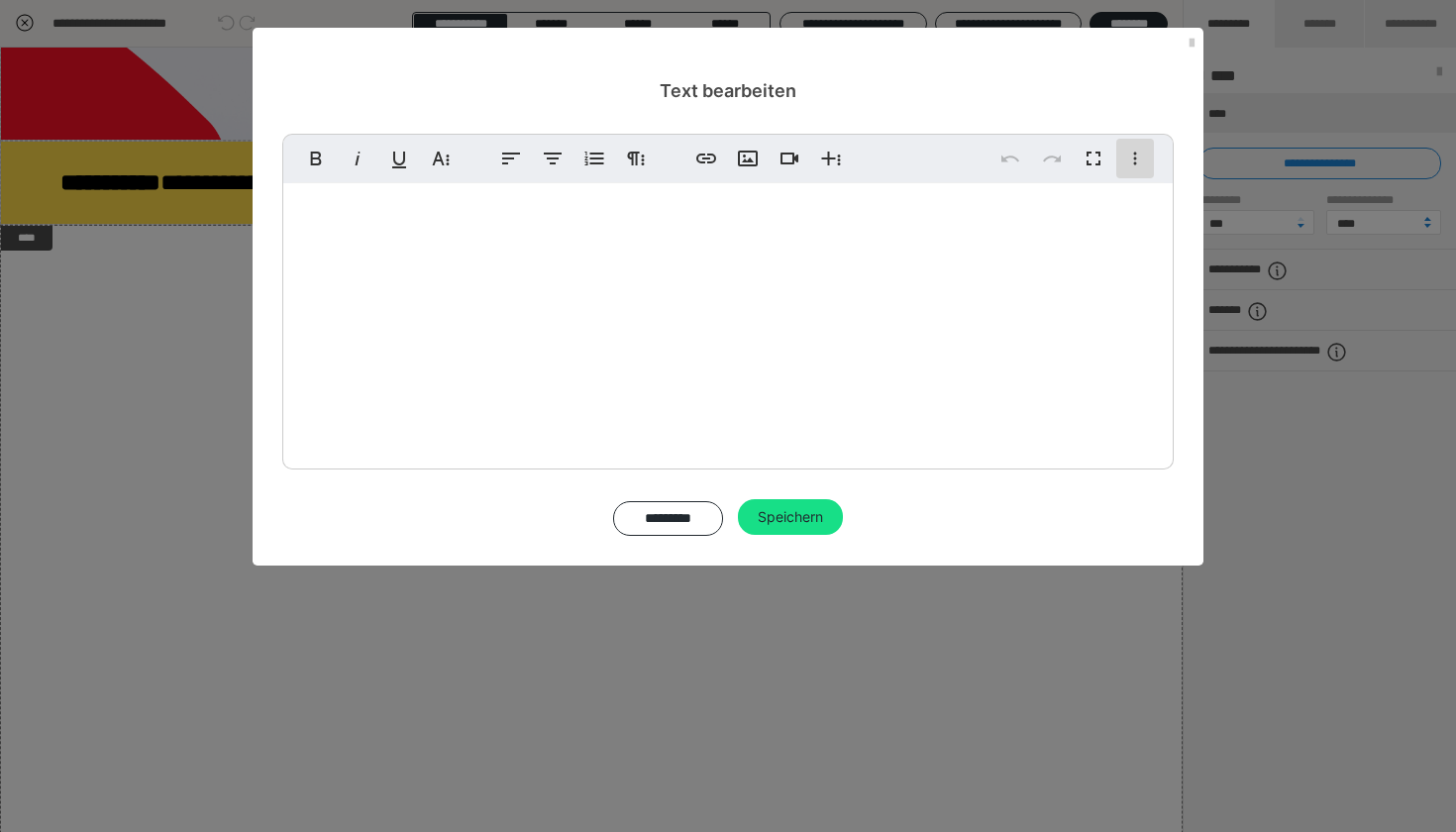 click 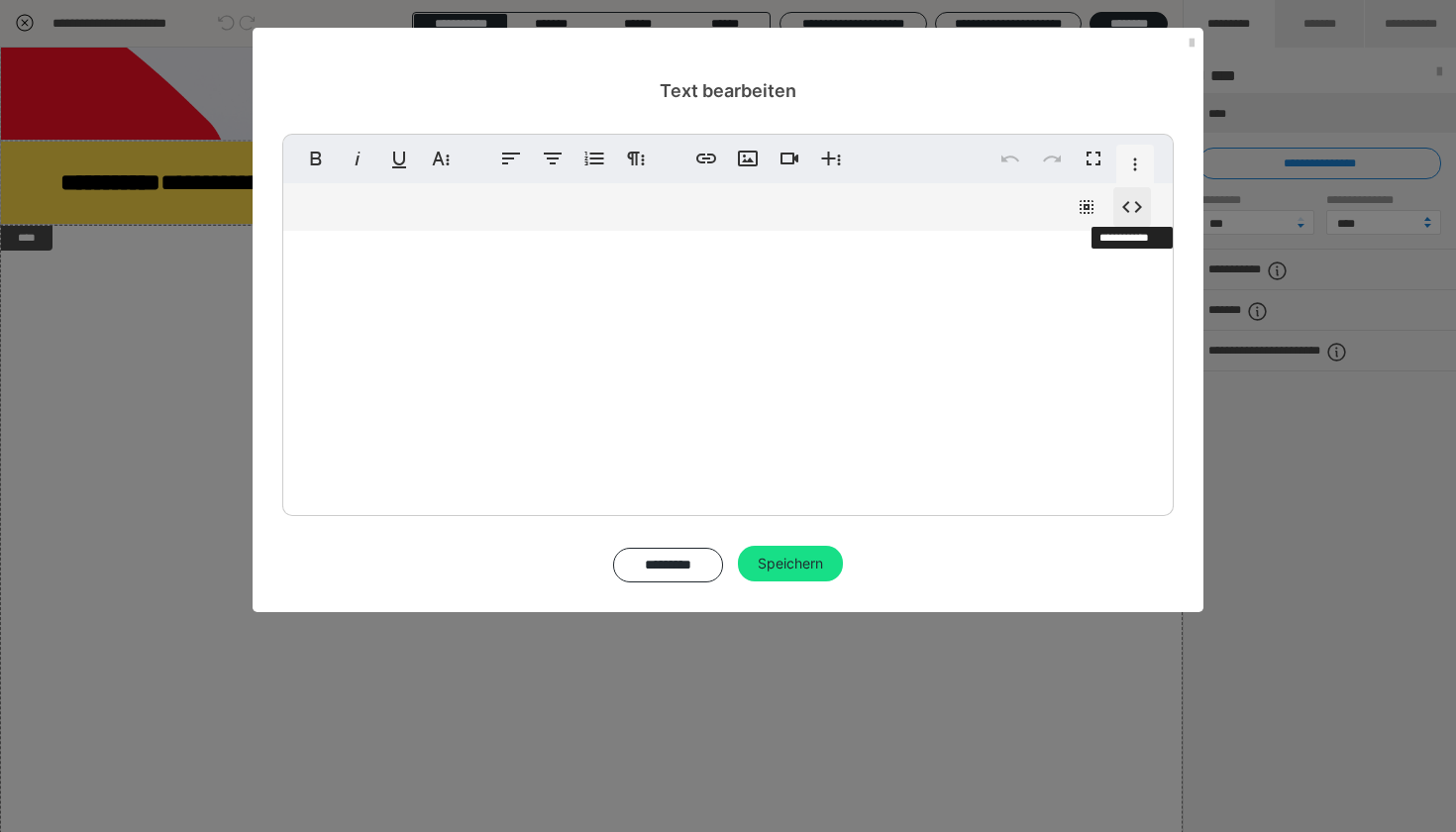 click 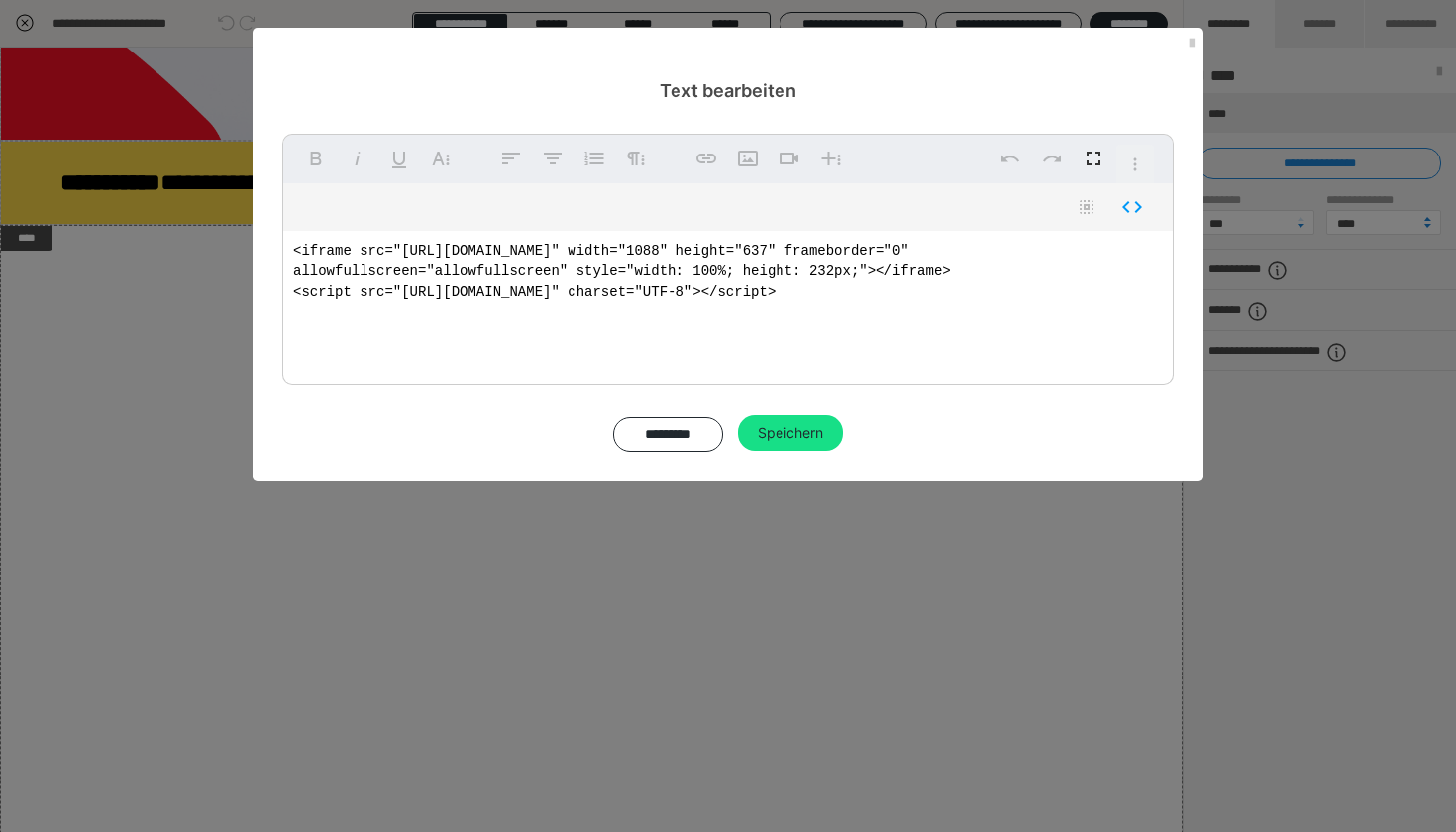 click on "<iframe src="https://wwwlearngermanfastde.h5p.com/content/1292635764932143597/embed" width="1088" height="637" frameborder="0" allowfullscreen="allowfullscreen" style="width: 100%; height: 232px;"></iframe>
<script src="https://wwwlearngermanfastde.h5p.com/js/h5p-resizer.js" charset="UTF-8"></script>" at bounding box center (728, 303) 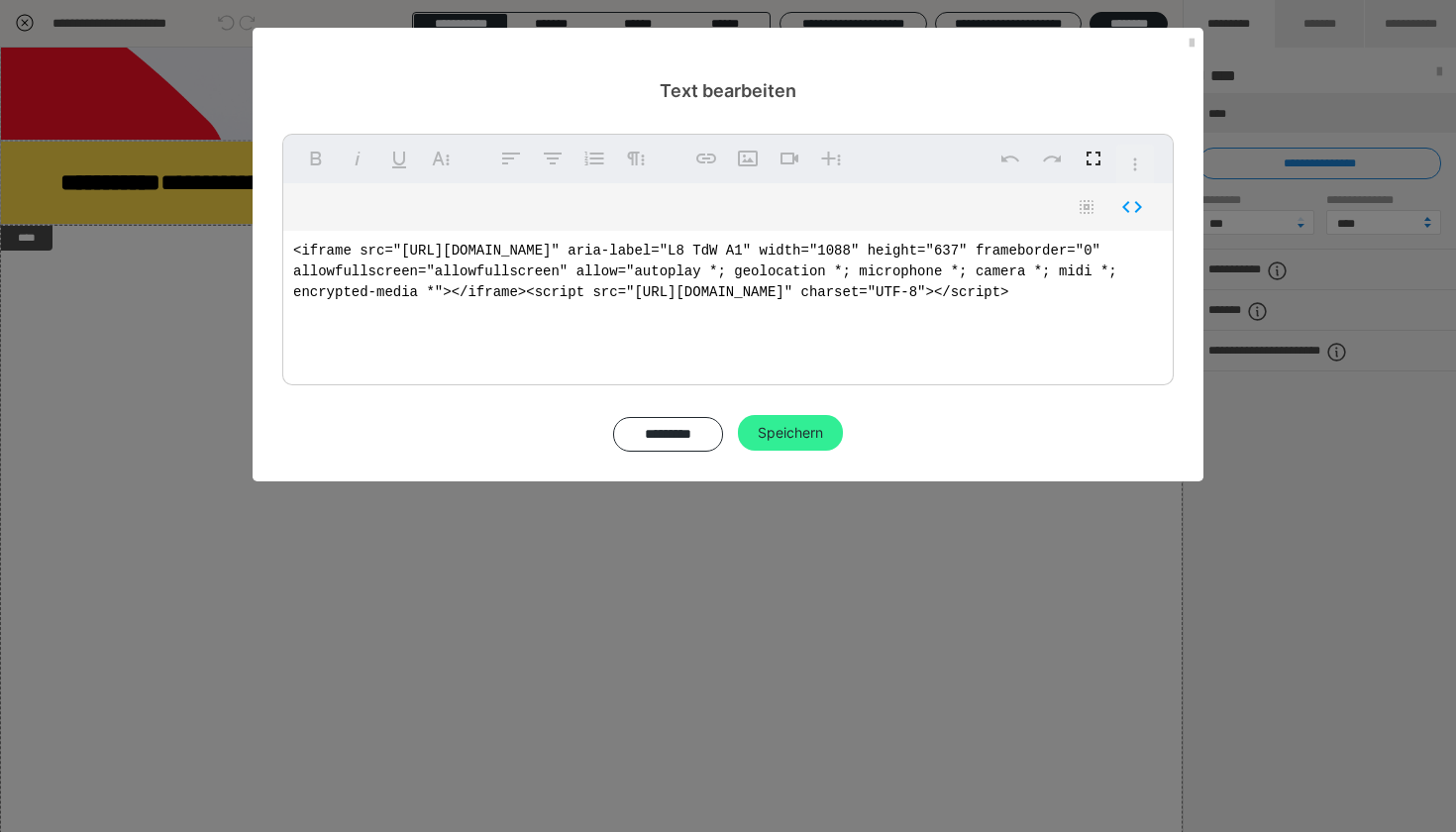 type on "<iframe src="https://wwwlearngermanfastde.h5p.com/content/1292635764932143597/embed" width="1088" height="637" frameborder="0" allowfullscreen="allowfullscreen"></iframe>
<script src="https://wwwlearngermanfastde.h5p.com/js/h5p-resizer.js" charset="UTF-8"></script>" 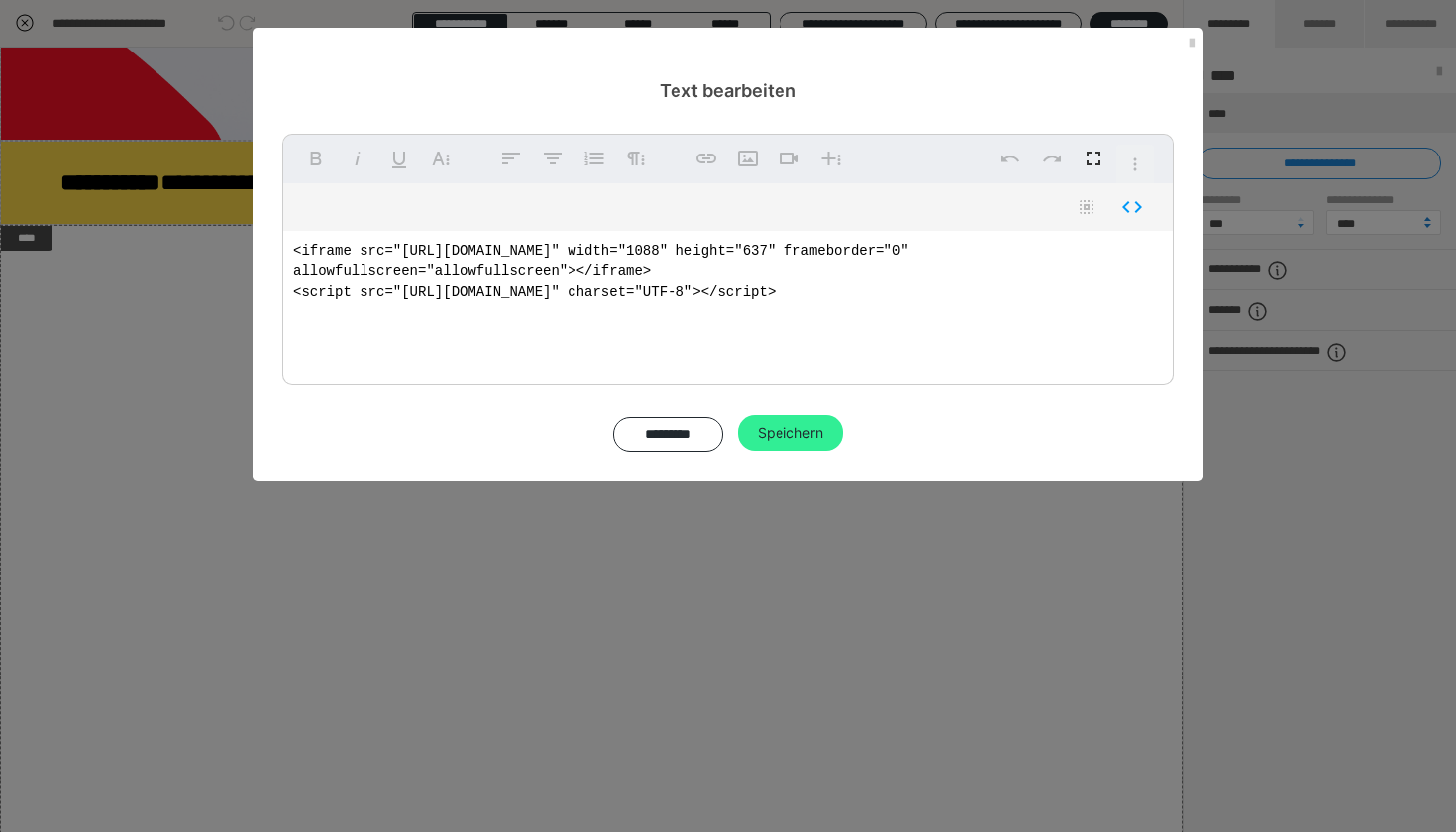 click on "Speichern" at bounding box center [790, 433] 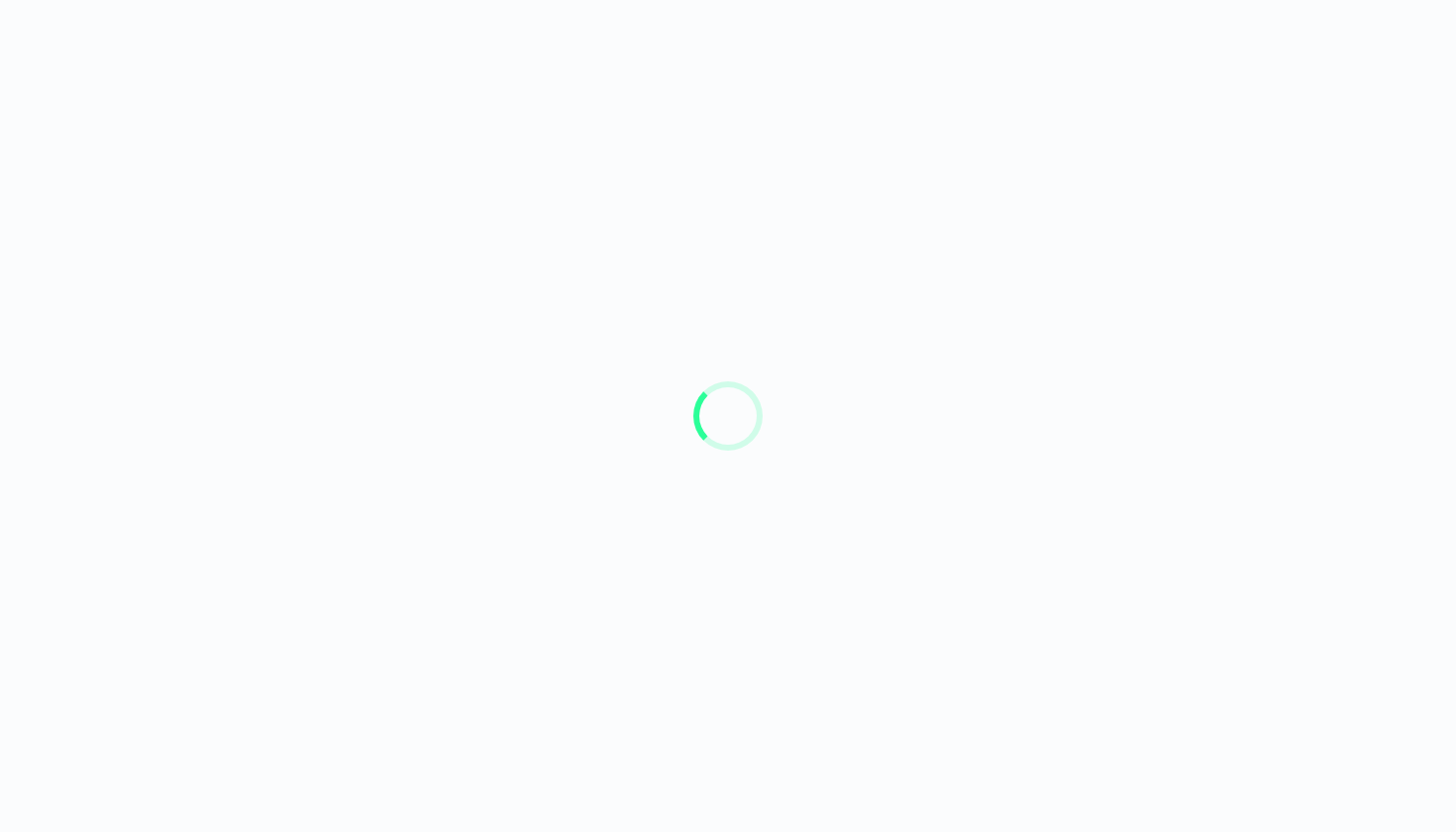 scroll, scrollTop: 0, scrollLeft: 0, axis: both 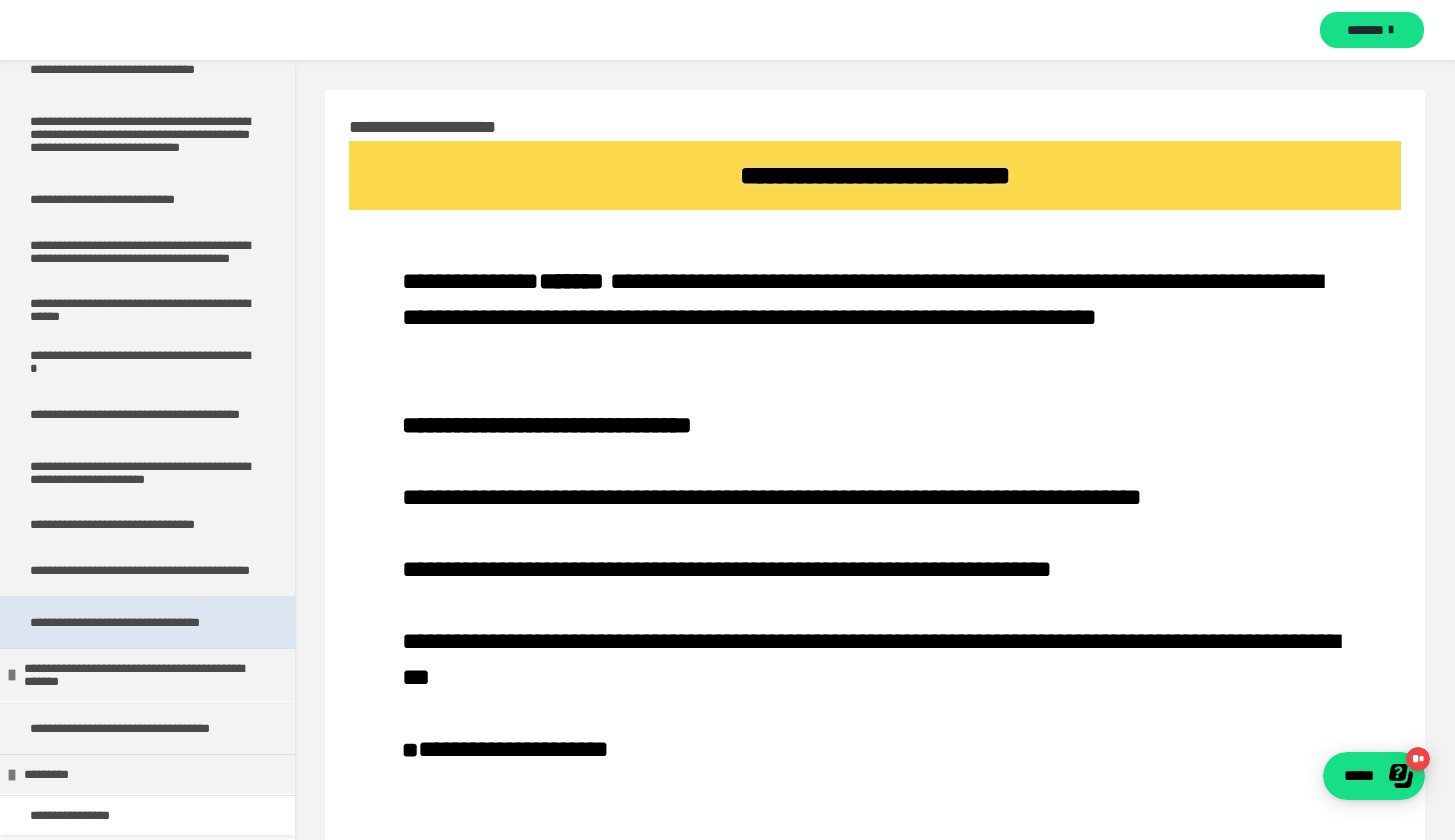 click on "**********" at bounding box center [140, 622] 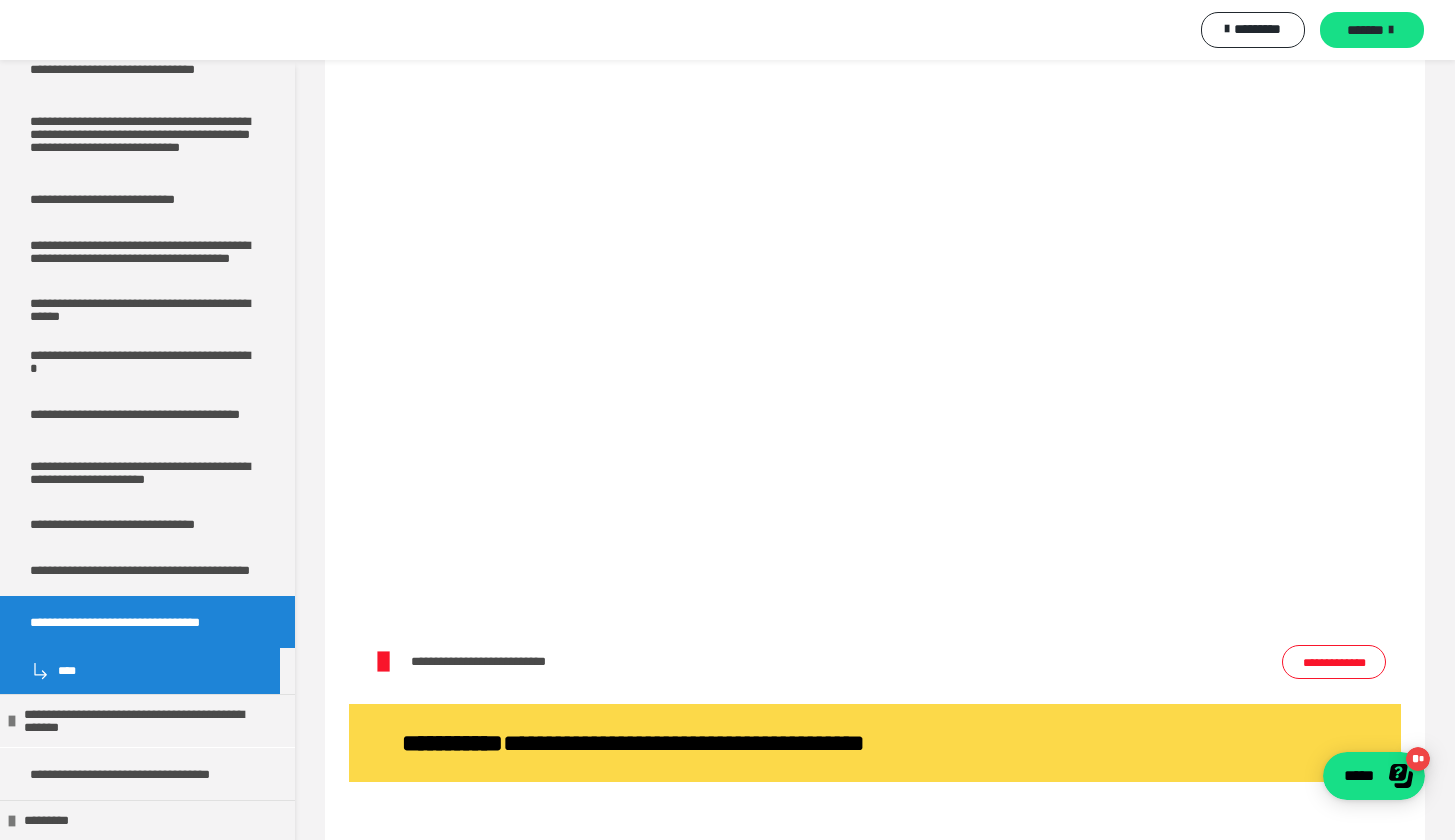 scroll, scrollTop: 4473, scrollLeft: 0, axis: vertical 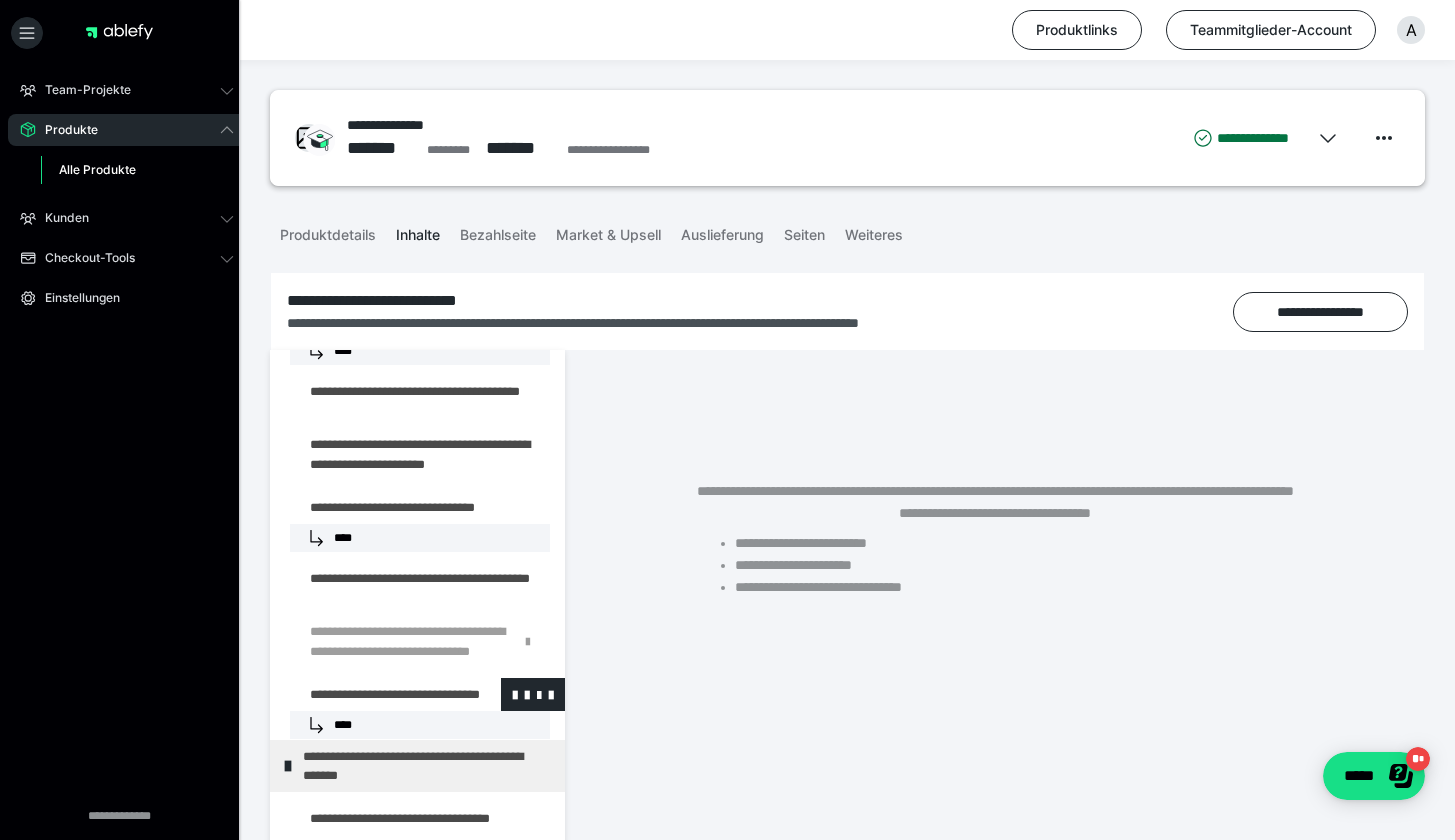 click at bounding box center [375, 694] 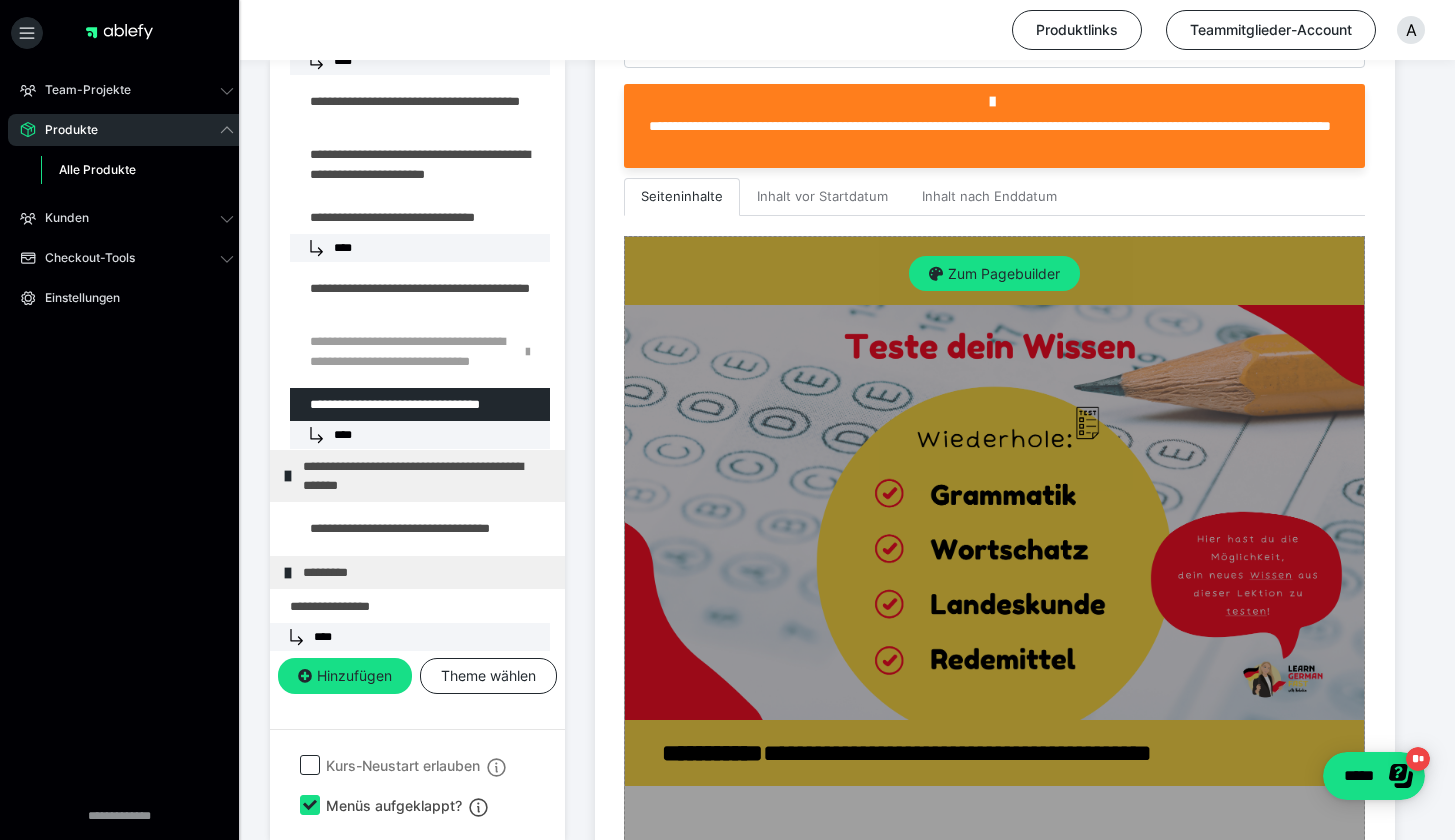 scroll, scrollTop: 452, scrollLeft: 0, axis: vertical 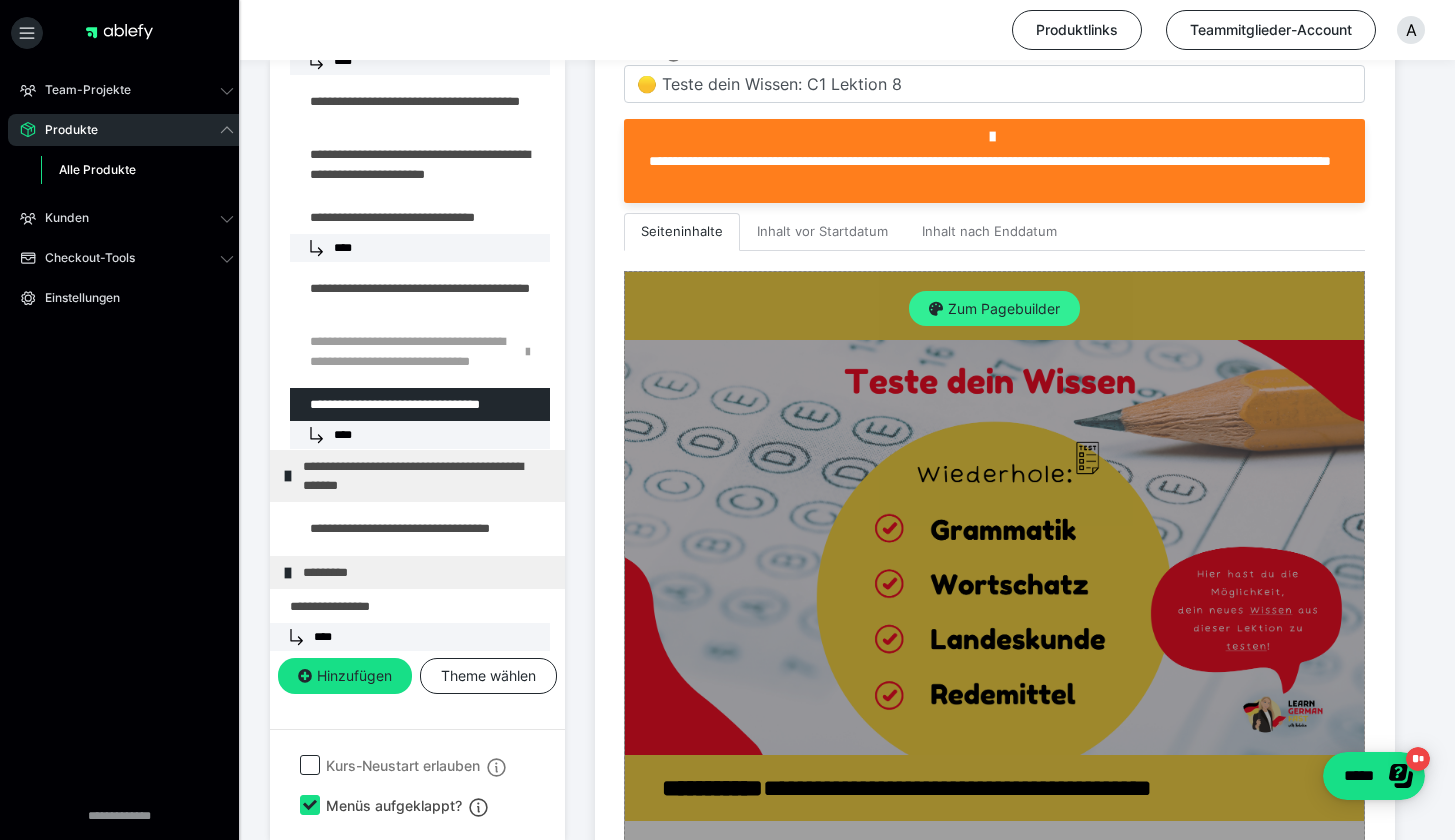 click on "Zum Pagebuilder" at bounding box center (994, 309) 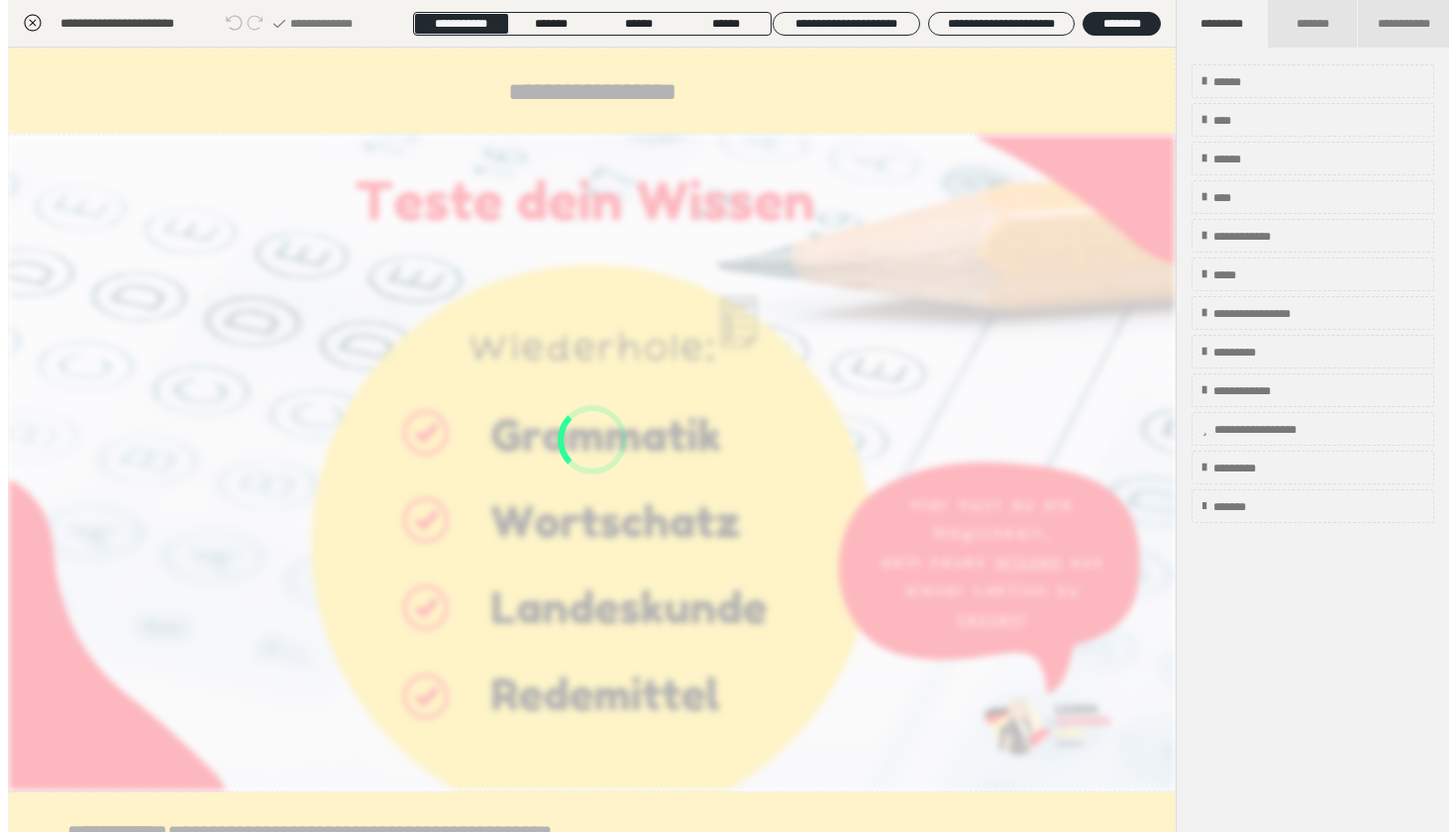 scroll, scrollTop: 287, scrollLeft: 0, axis: vertical 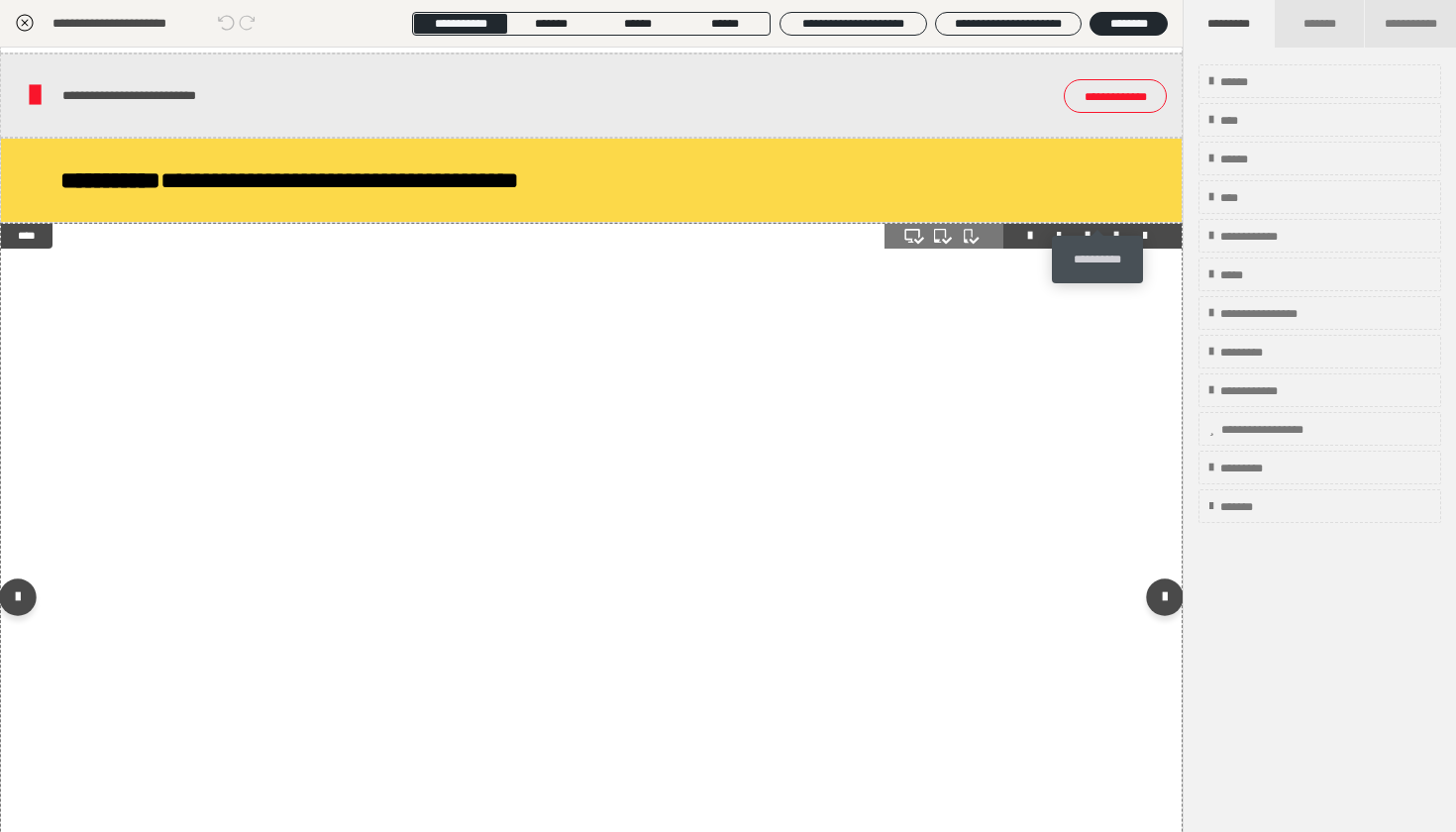 click at bounding box center (1116, 236) 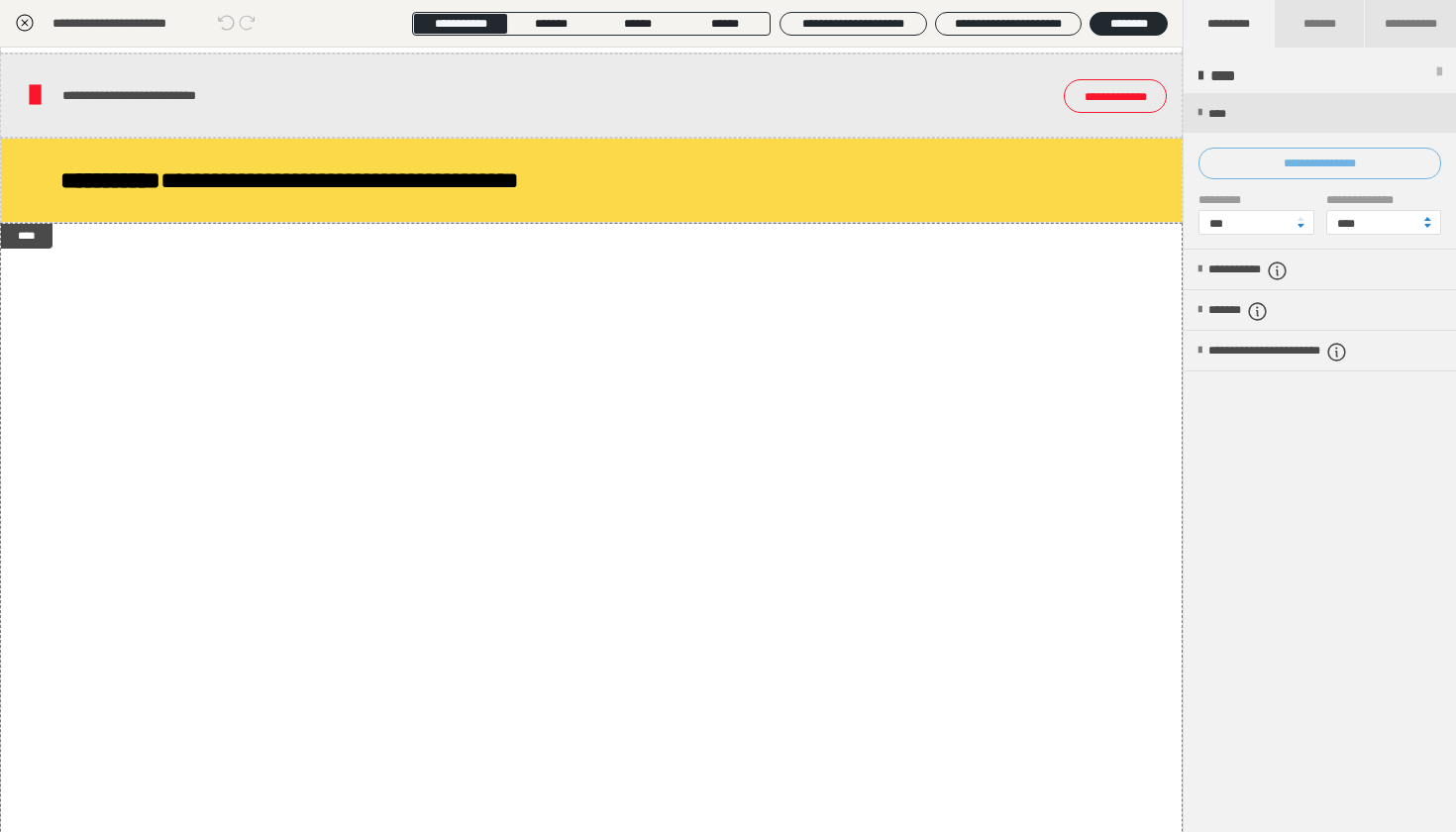 click on "**********" at bounding box center (1319, 163) 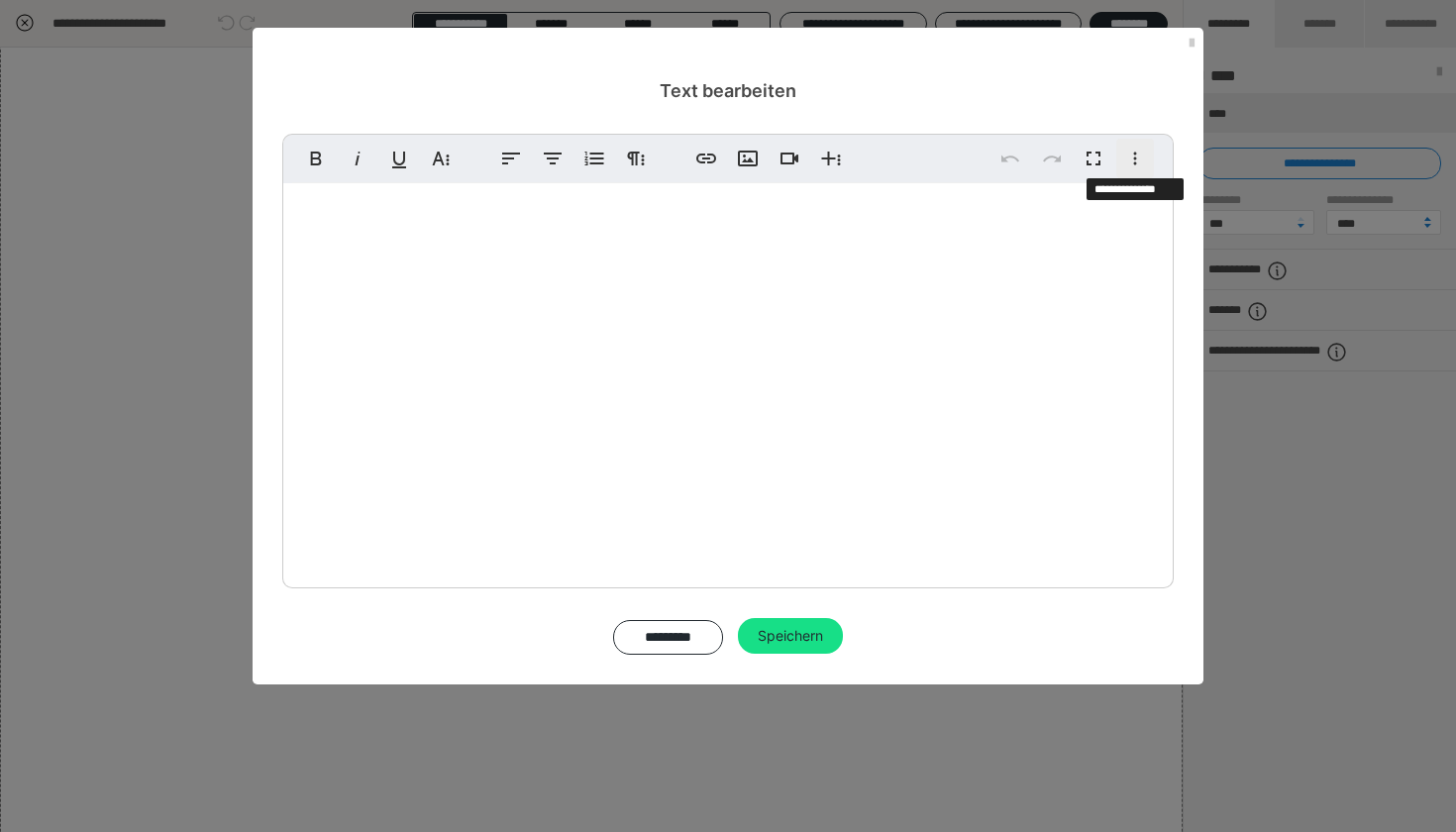 click 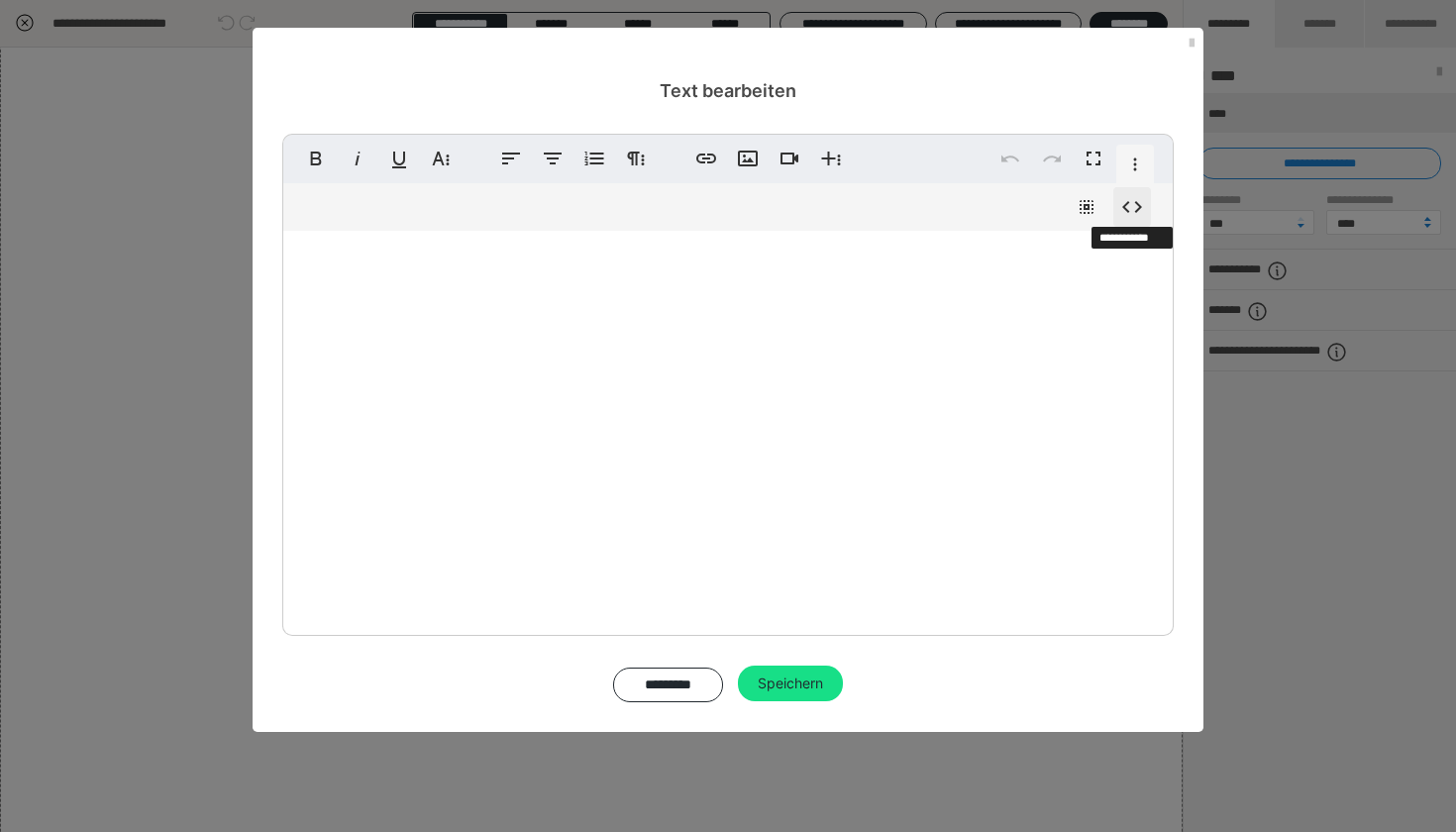 click 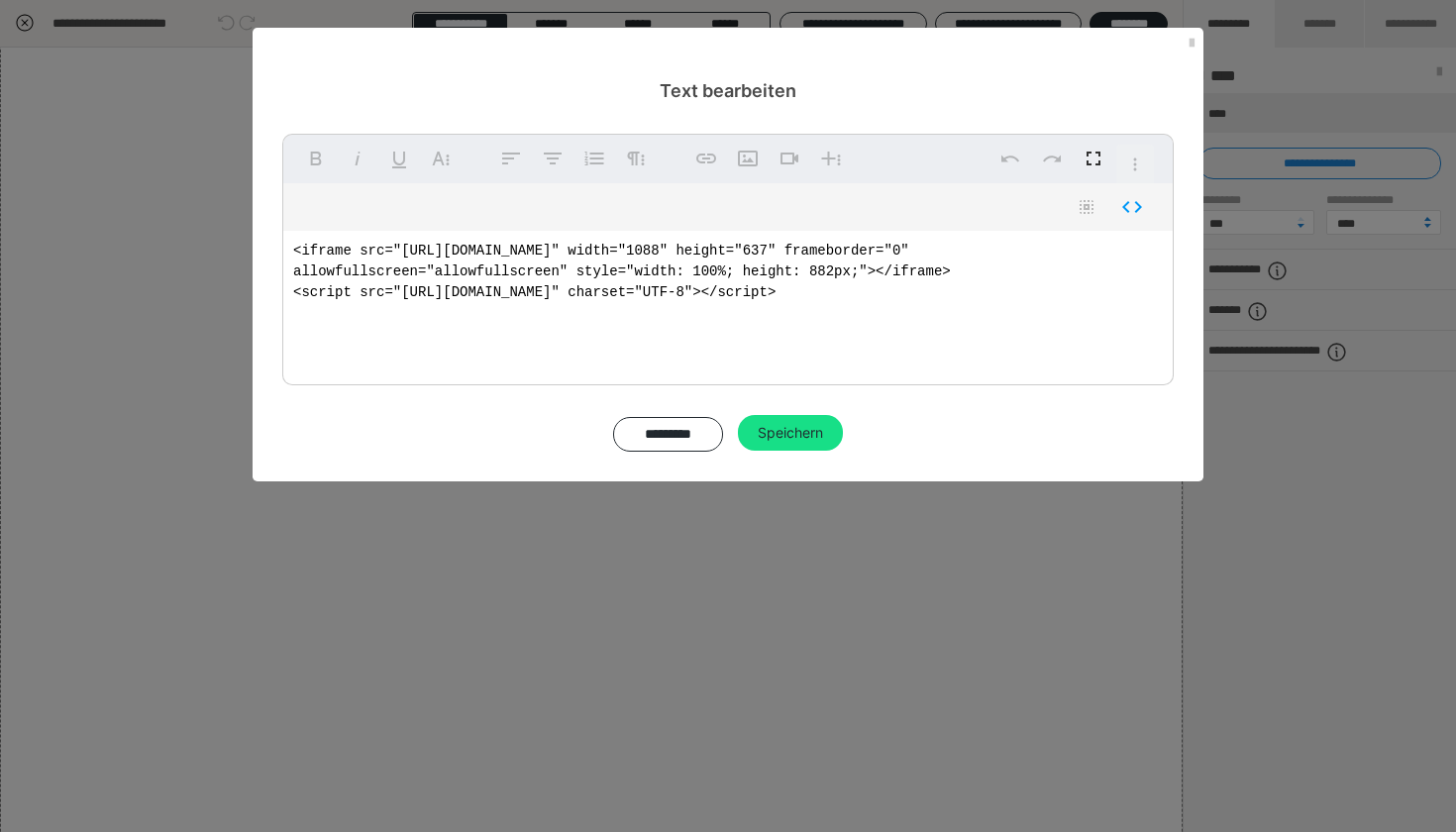 click on "<iframe src="https://wwwlearngermanfastde.h5p.com/content/1292108723972256477/embed" width="1088" height="637" frameborder="0" allowfullscreen="allowfullscreen" style="width: 100%; height: 882px;"></iframe>
<script src="https://wwwlearngermanfastde.h5p.com/js/h5p-resizer.js" charset="UTF-8"></script>" at bounding box center (728, 303) 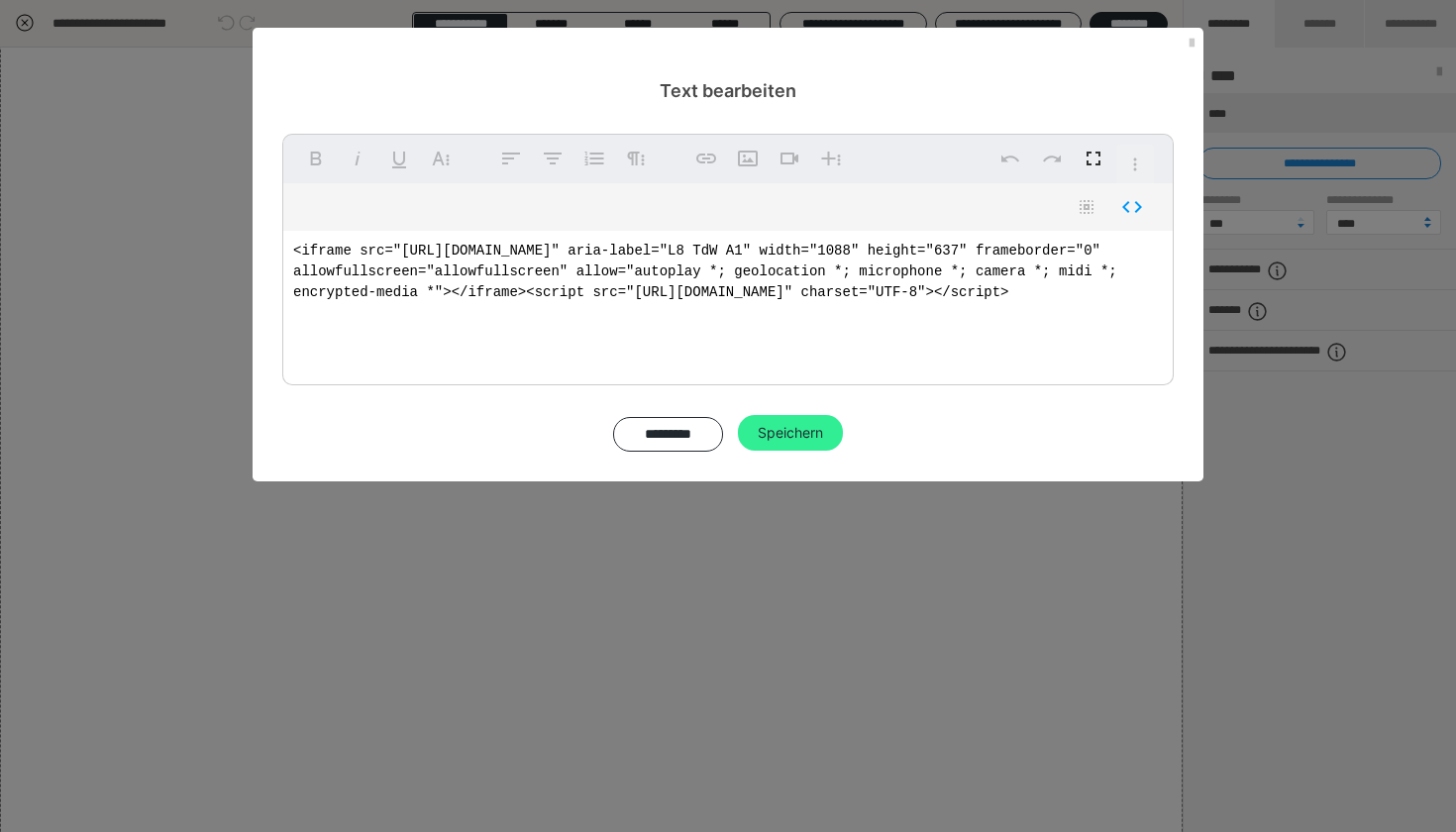 type on "<iframe src="https://wwwlearngermanfastde.h5p.com/content/1292635764932143597/embed" width="1088" height="637" frameborder="0" allowfullscreen="allowfullscreen"></iframe>
<script src="https://wwwlearngermanfastde.h5p.com/js/h5p-resizer.js" charset="UTF-8"></script>" 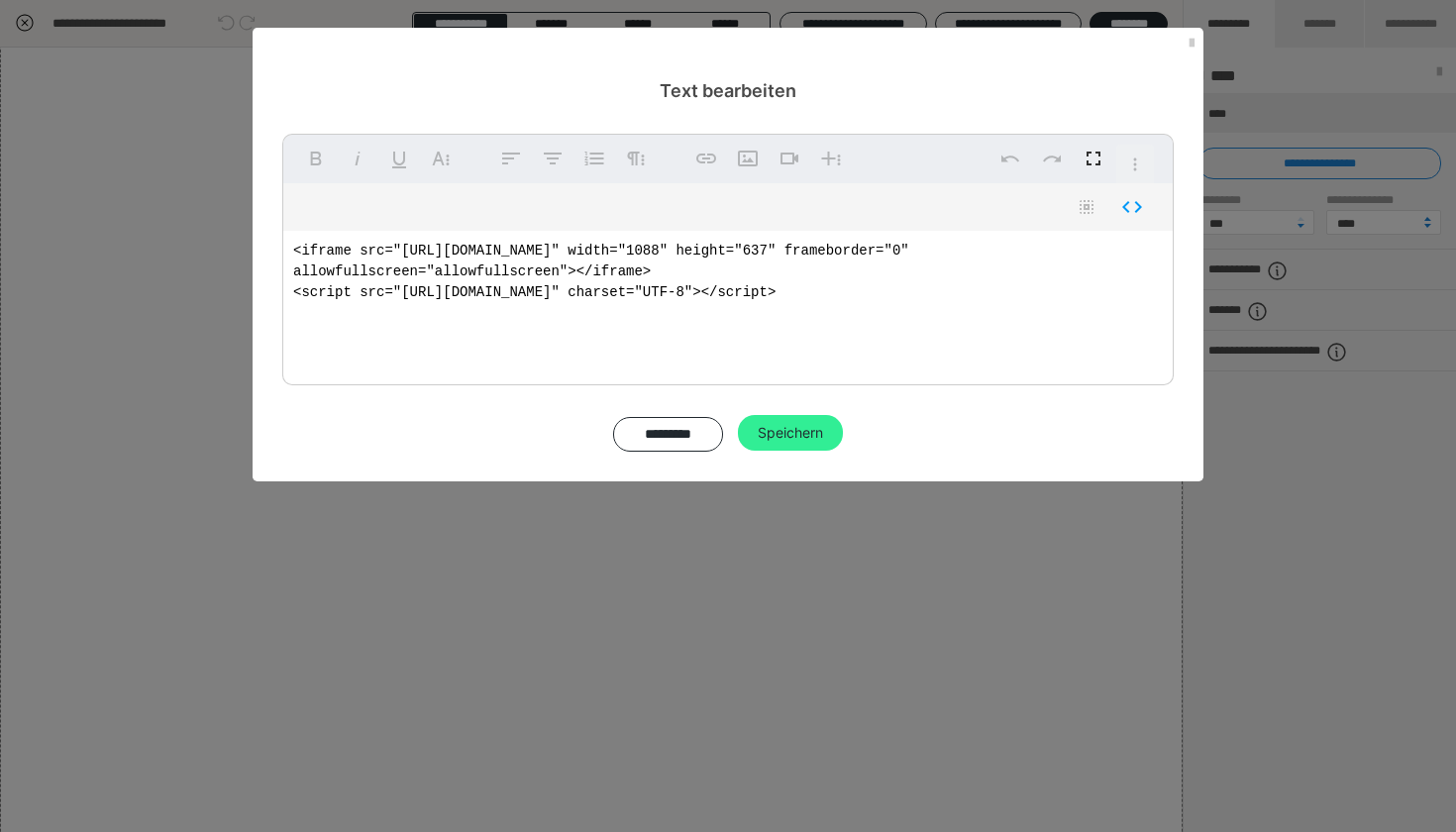 click on "Speichern" at bounding box center (790, 433) 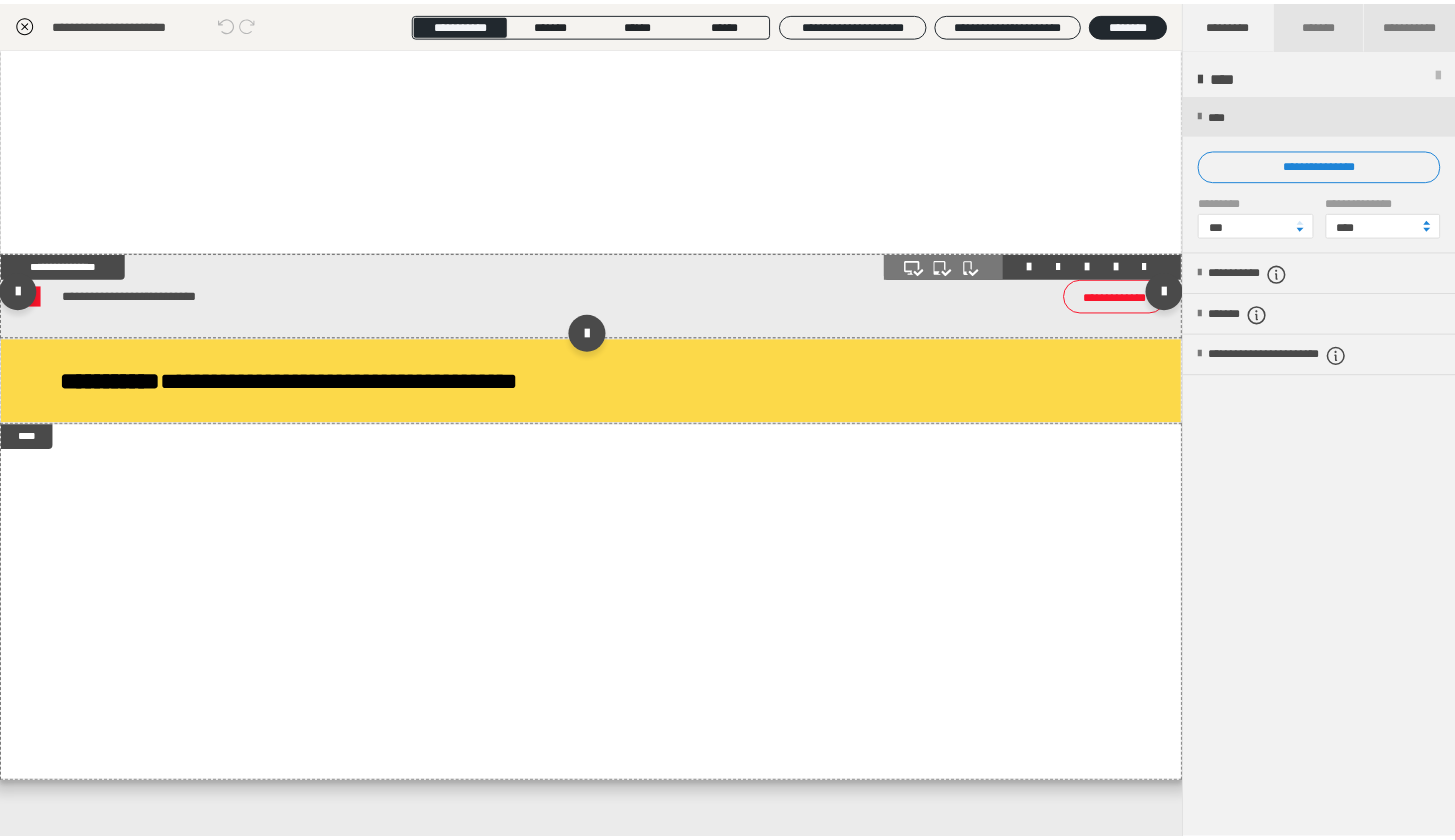 scroll, scrollTop: 1847, scrollLeft: 0, axis: vertical 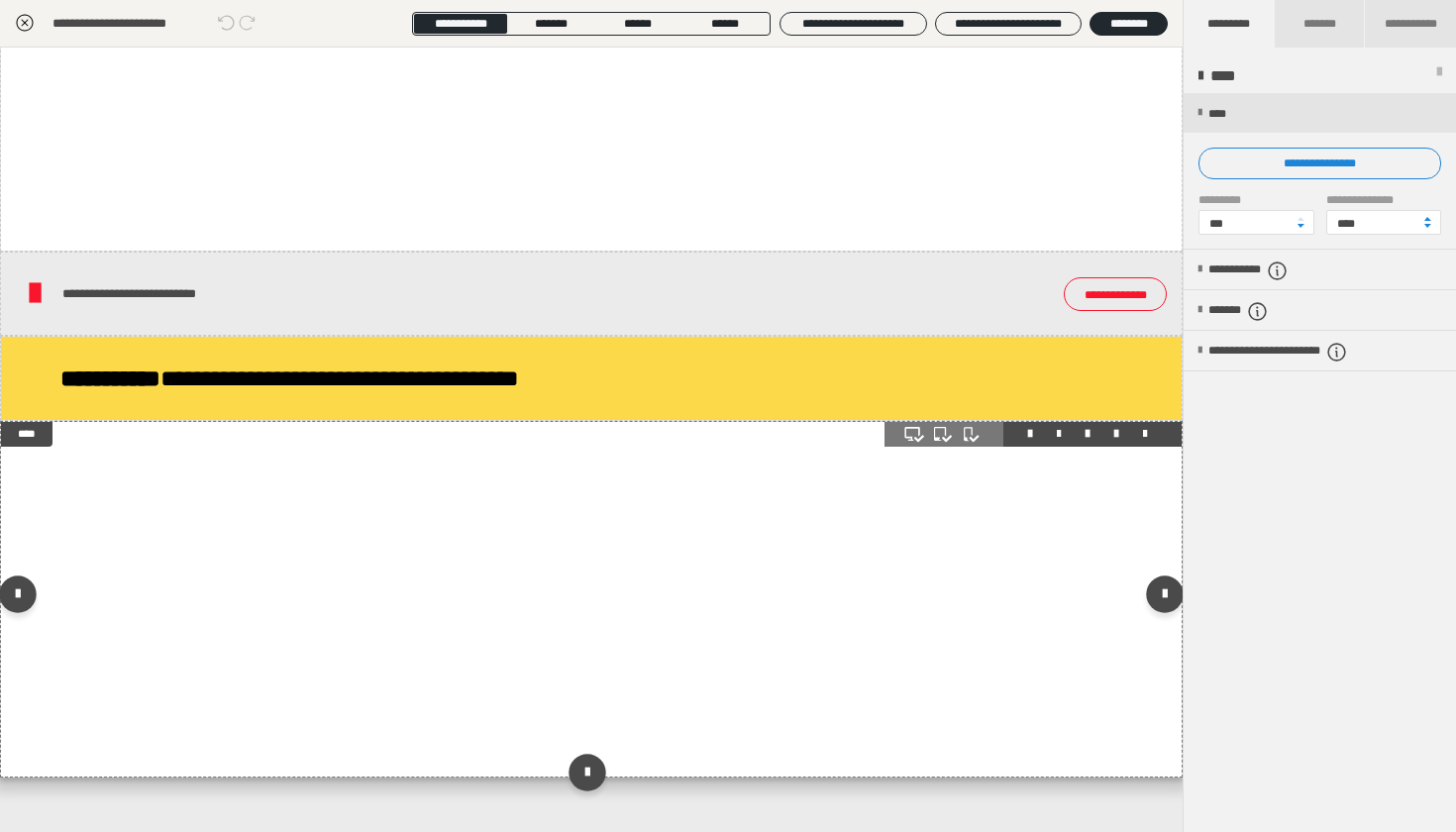 click at bounding box center [1116, 434] 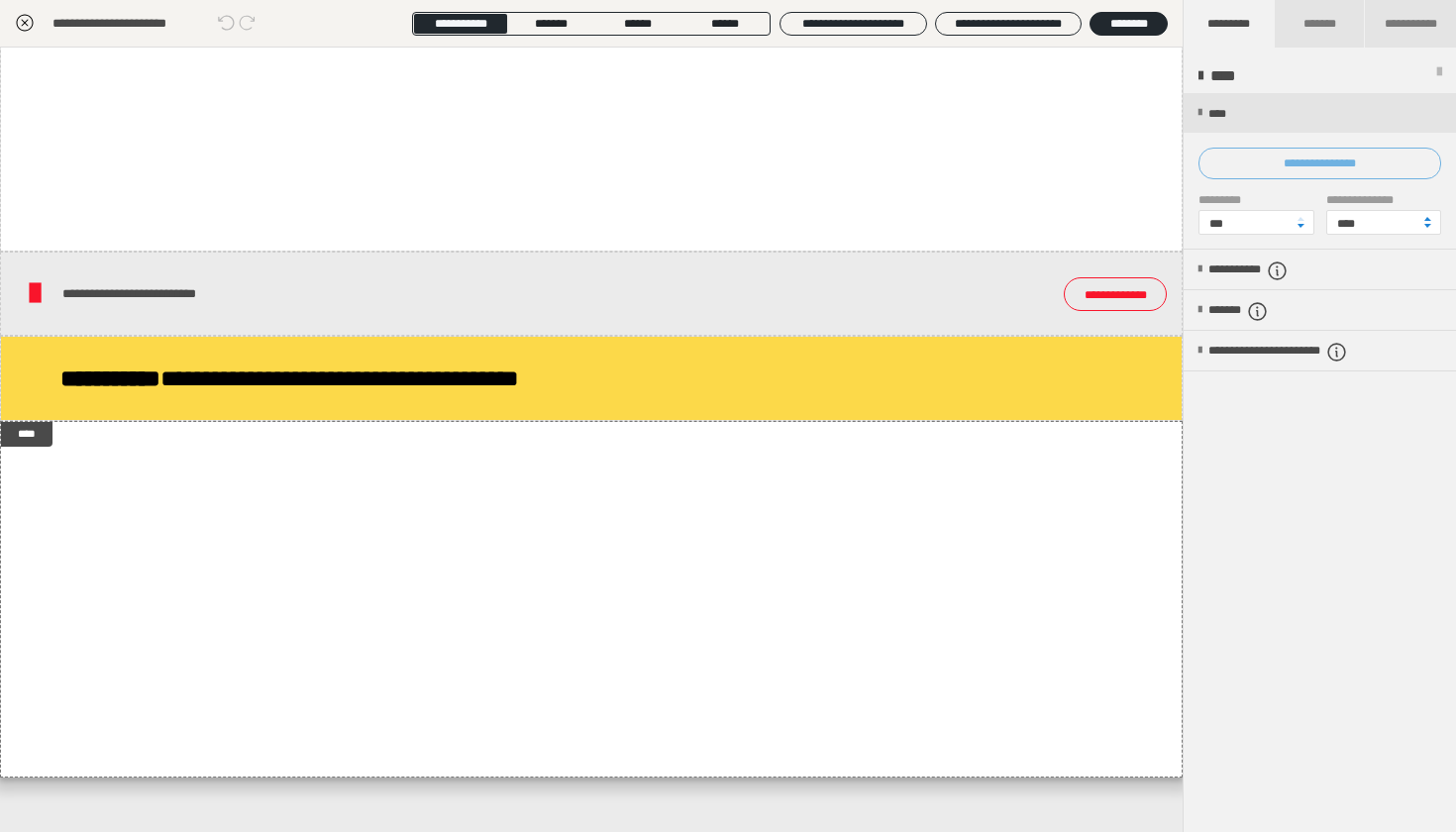 click on "**********" at bounding box center [1319, 163] 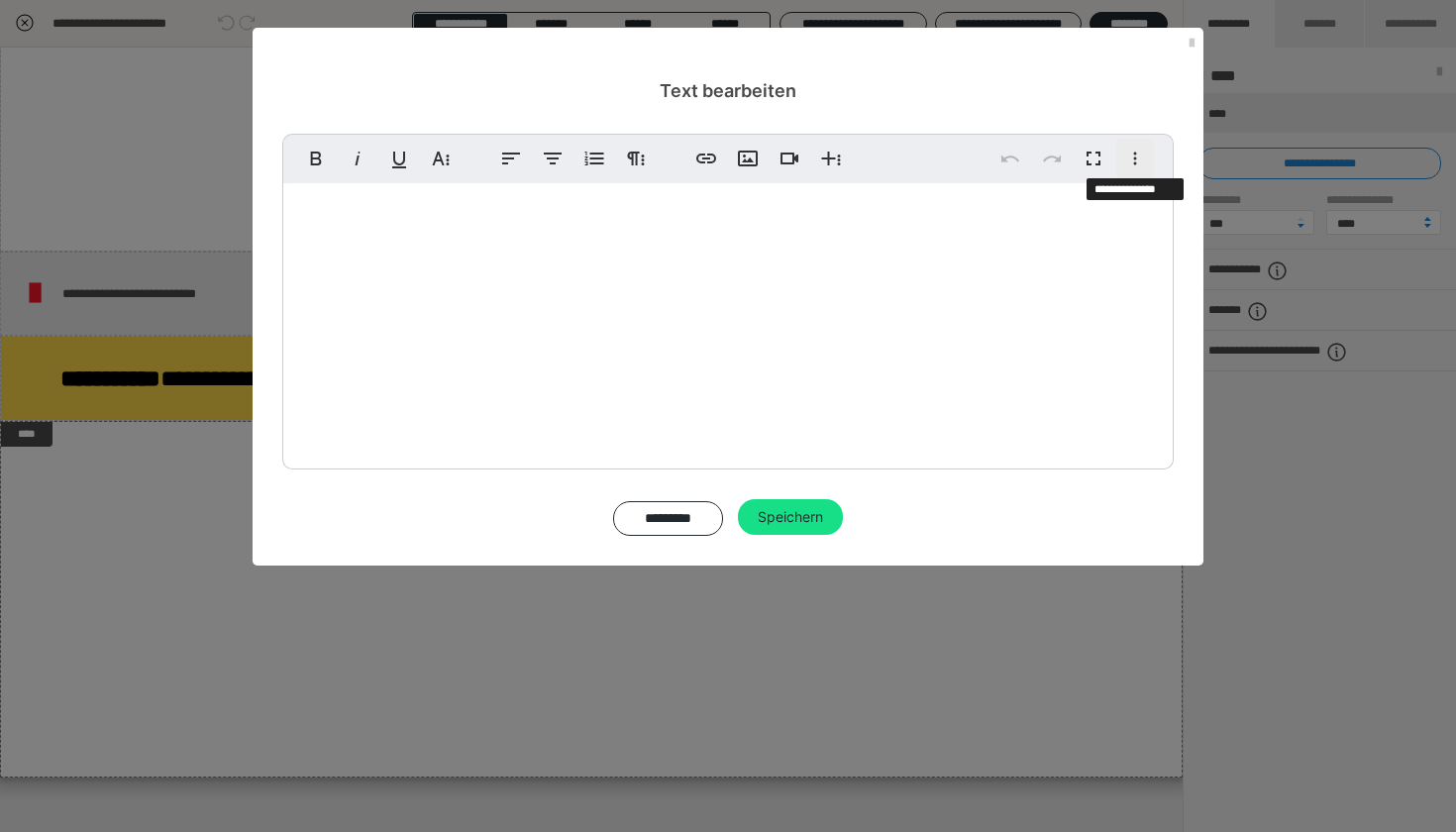 click 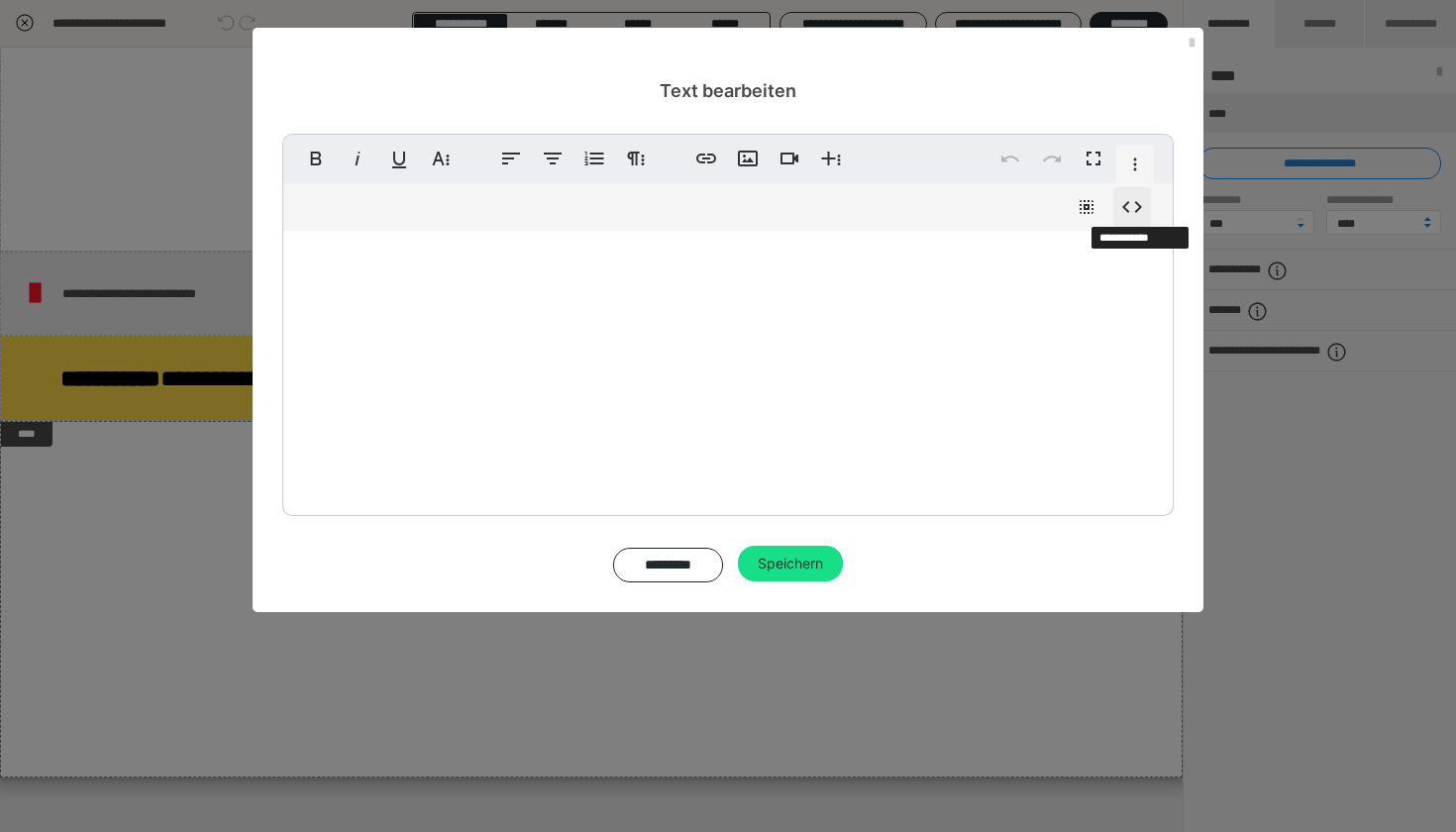 click on "Code-Ansicht" at bounding box center (1132, 207) 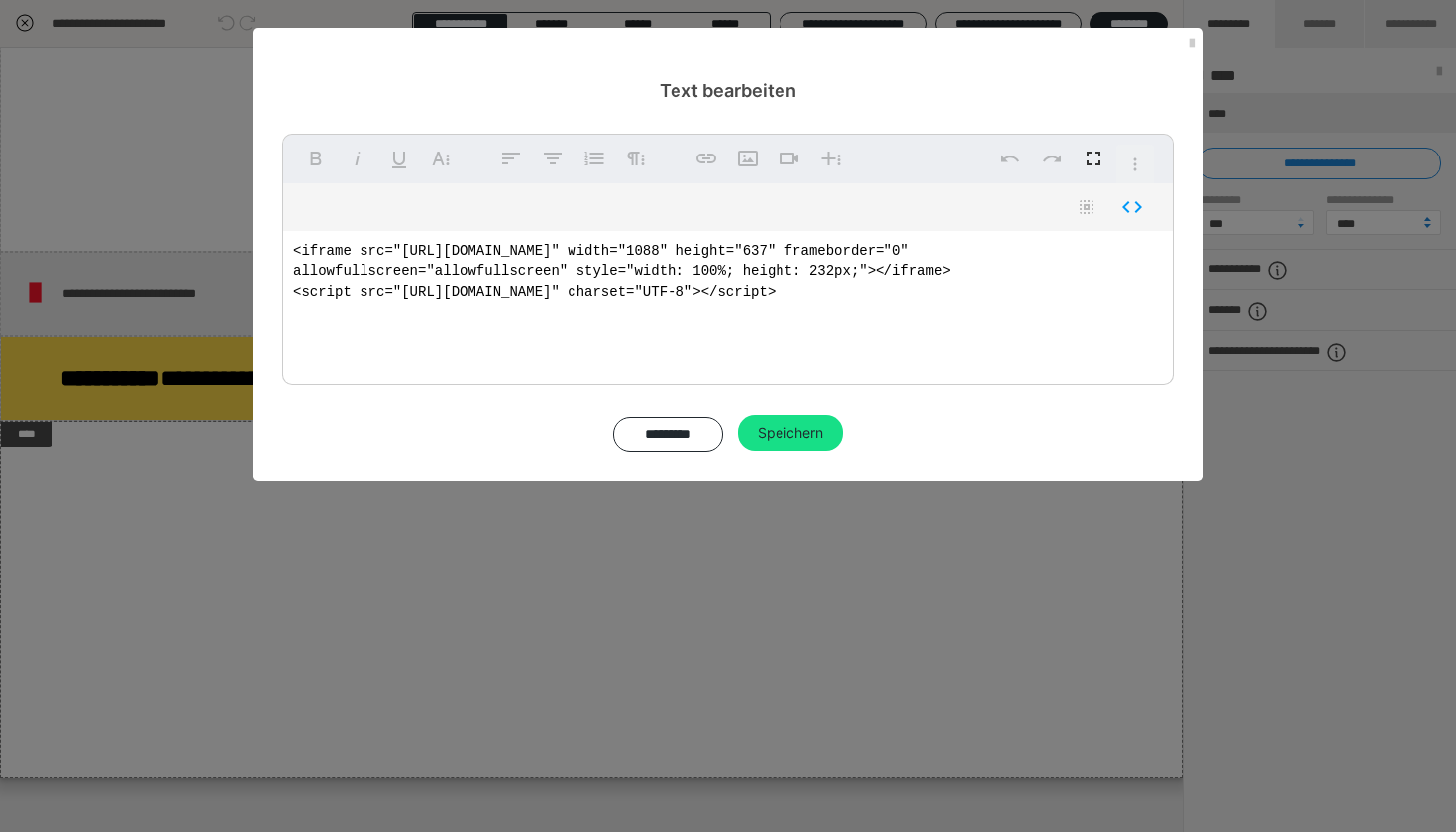 drag, startPoint x: 1072, startPoint y: 370, endPoint x: 219, endPoint y: 239, distance: 863.0006 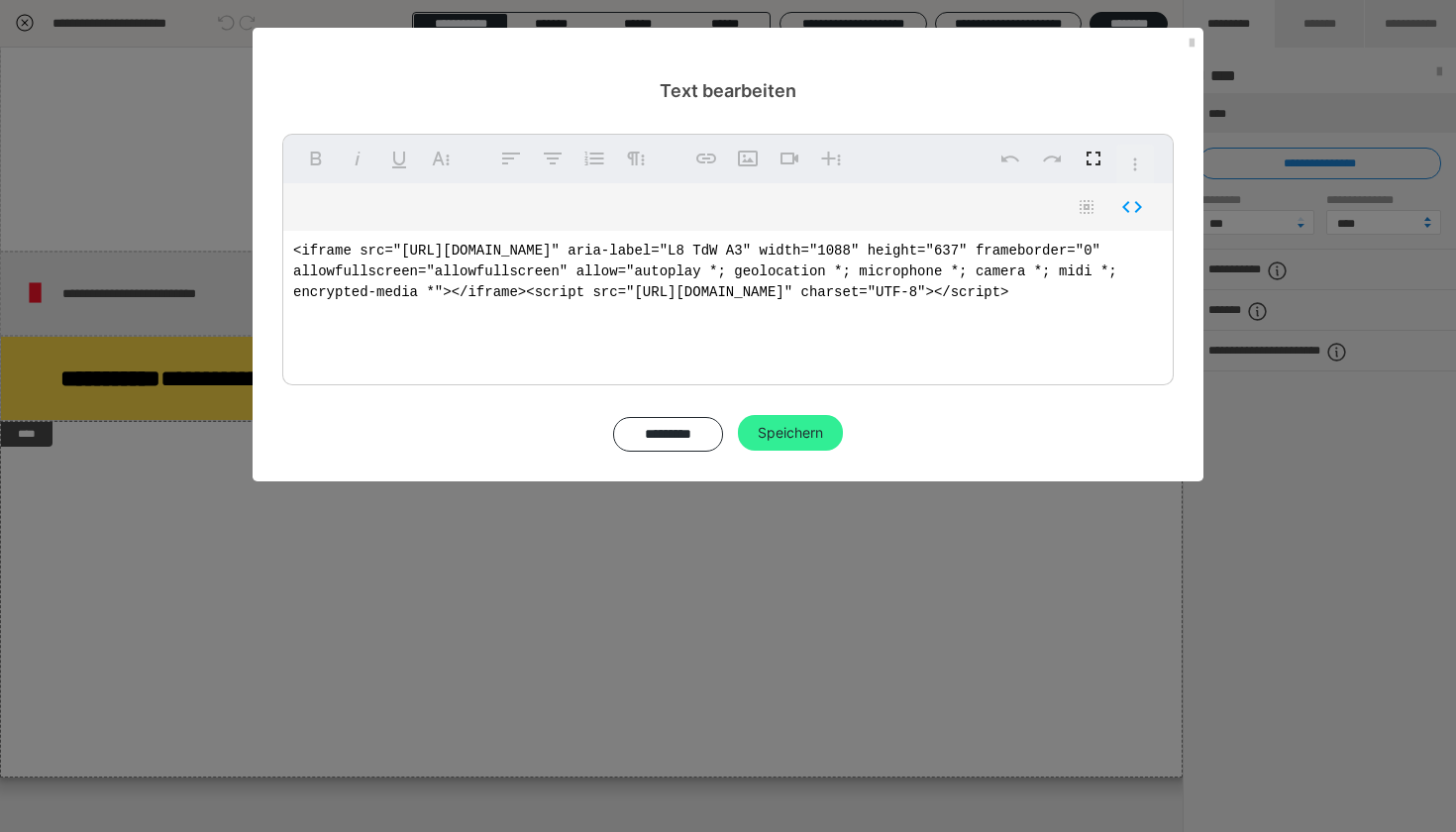 type on "<iframe src="https://wwwlearngermanfastde.h5p.com/content/1292635765707775937/embed" width="1088" height="637" frameborder="0" allowfullscreen="allowfullscreen"></iframe>
<script src="https://wwwlearngermanfastde.h5p.com/js/h5p-resizer.js" charset="UTF-8"></script>" 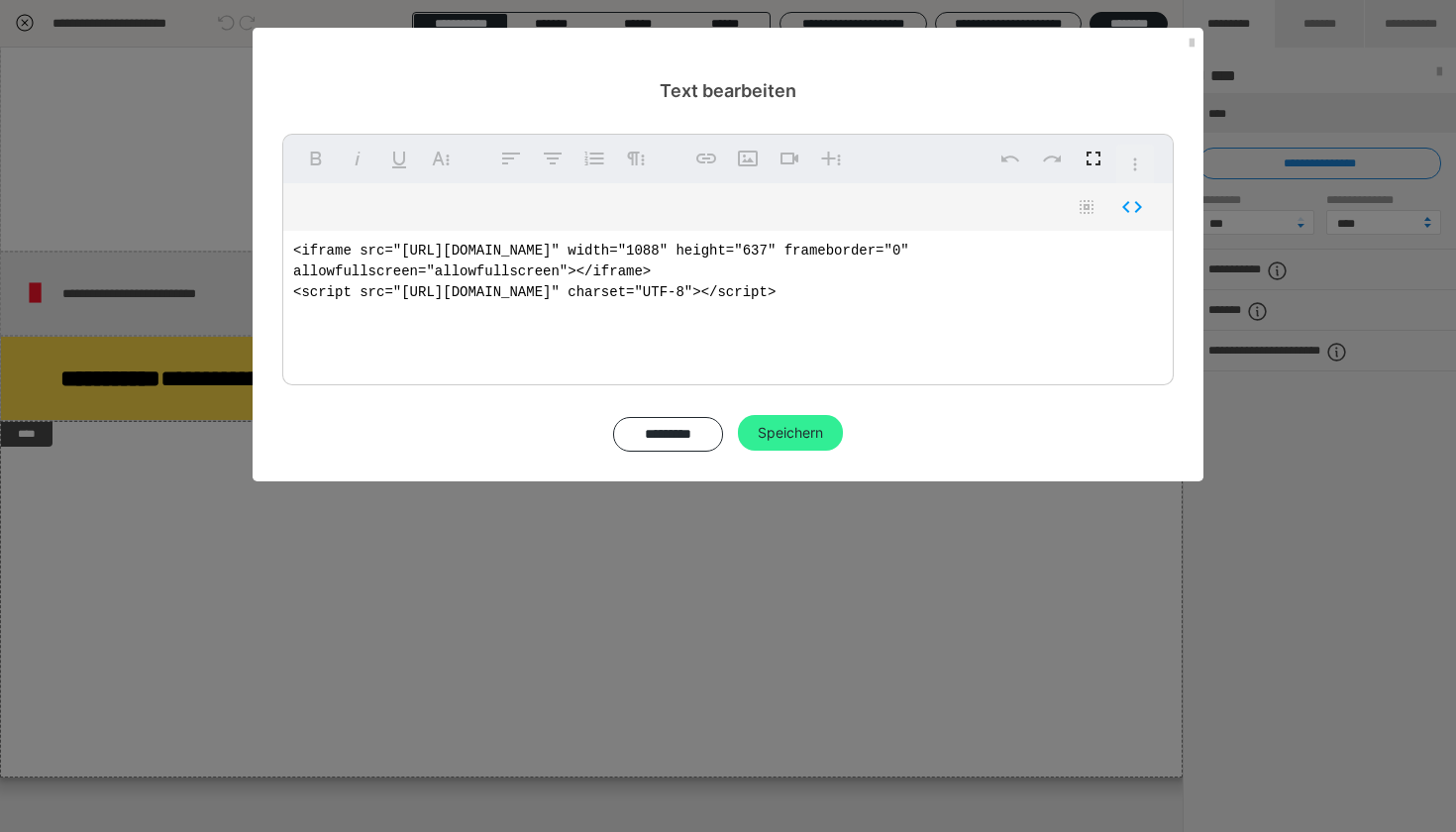 click on "Speichern" at bounding box center [790, 433] 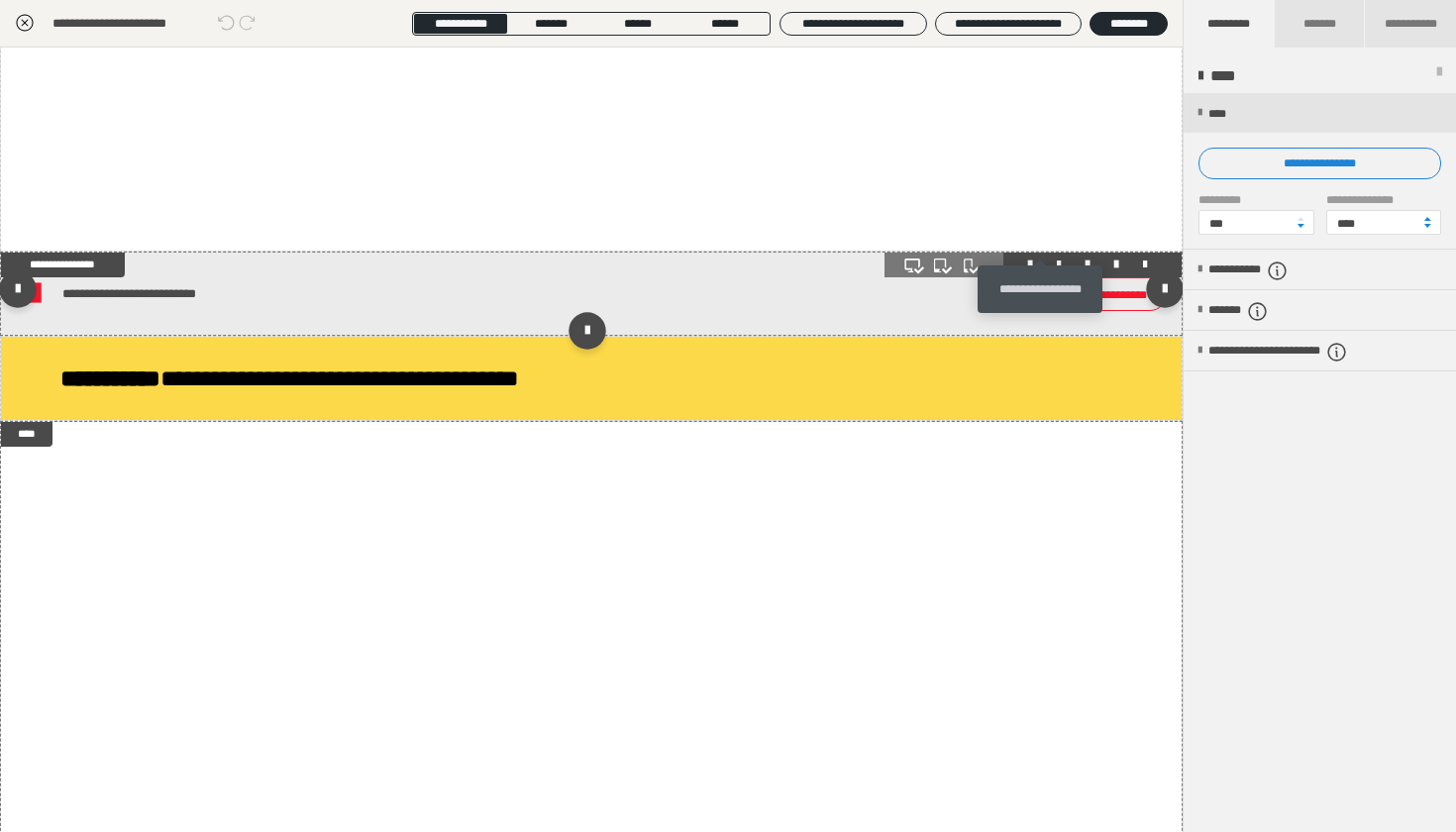 click at bounding box center [1059, 264] 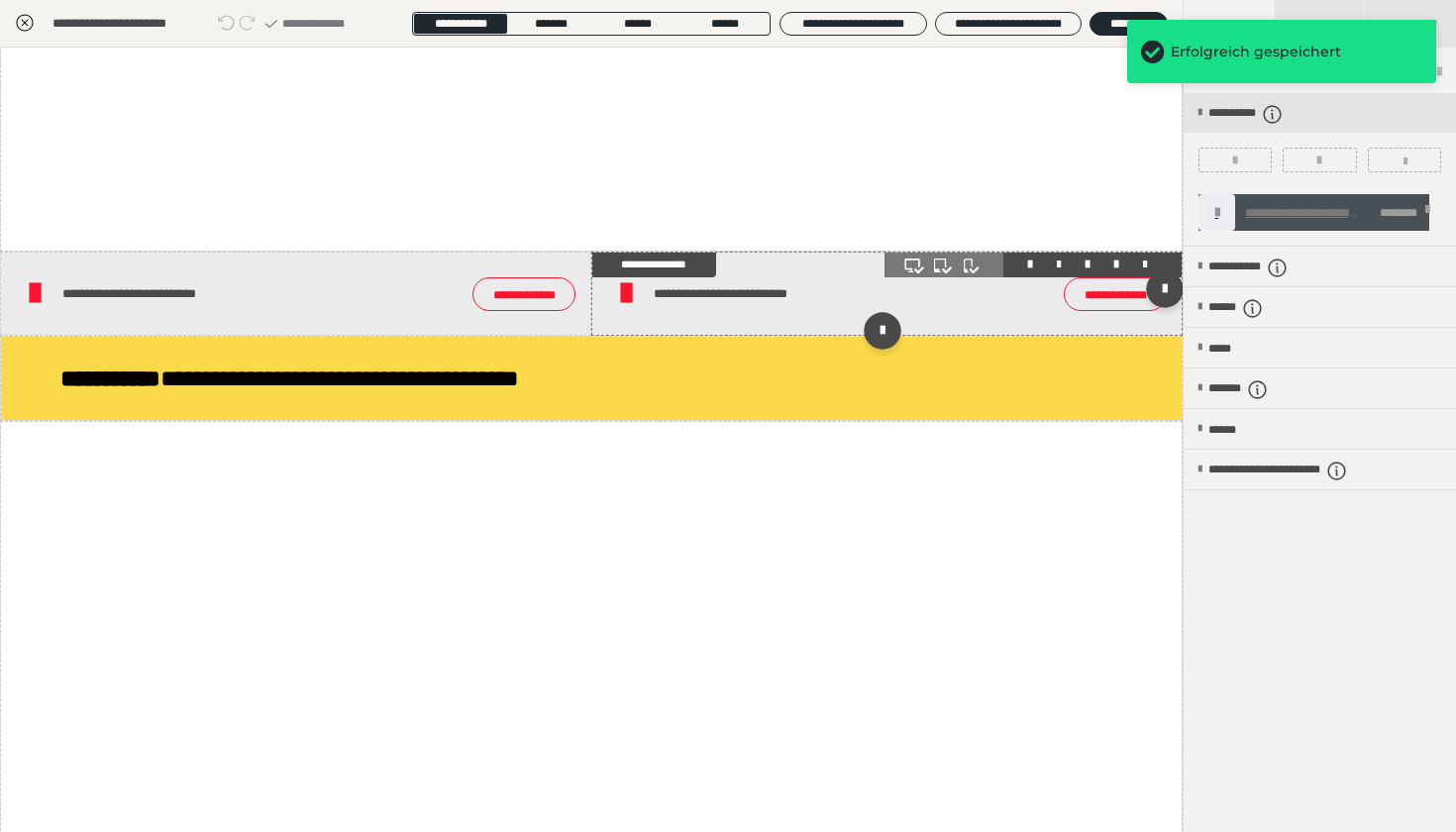click on "**********" at bounding box center (817, 293) 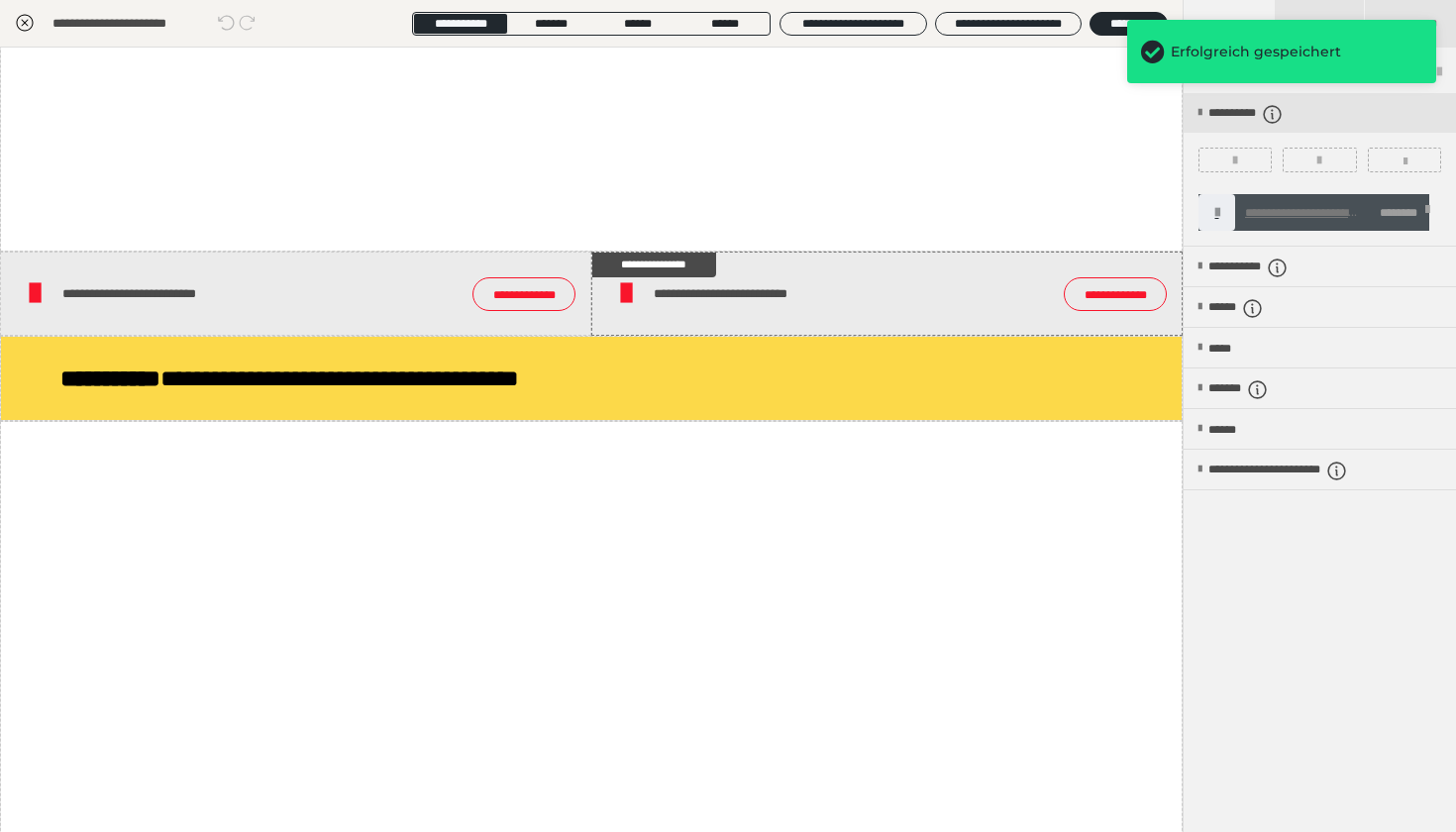 click at bounding box center (1427, 213) 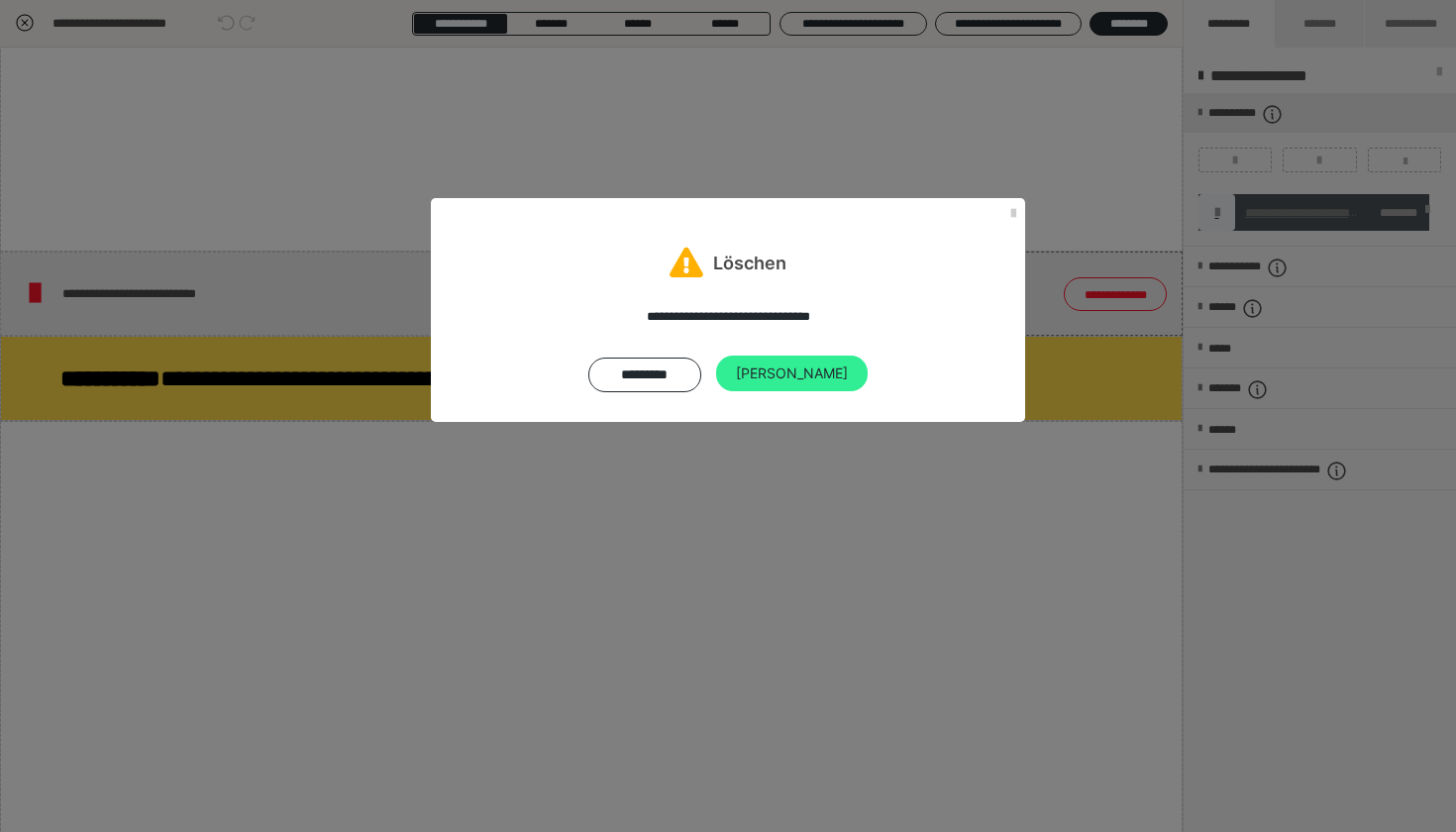 click on "Ja" at bounding box center [791, 373] 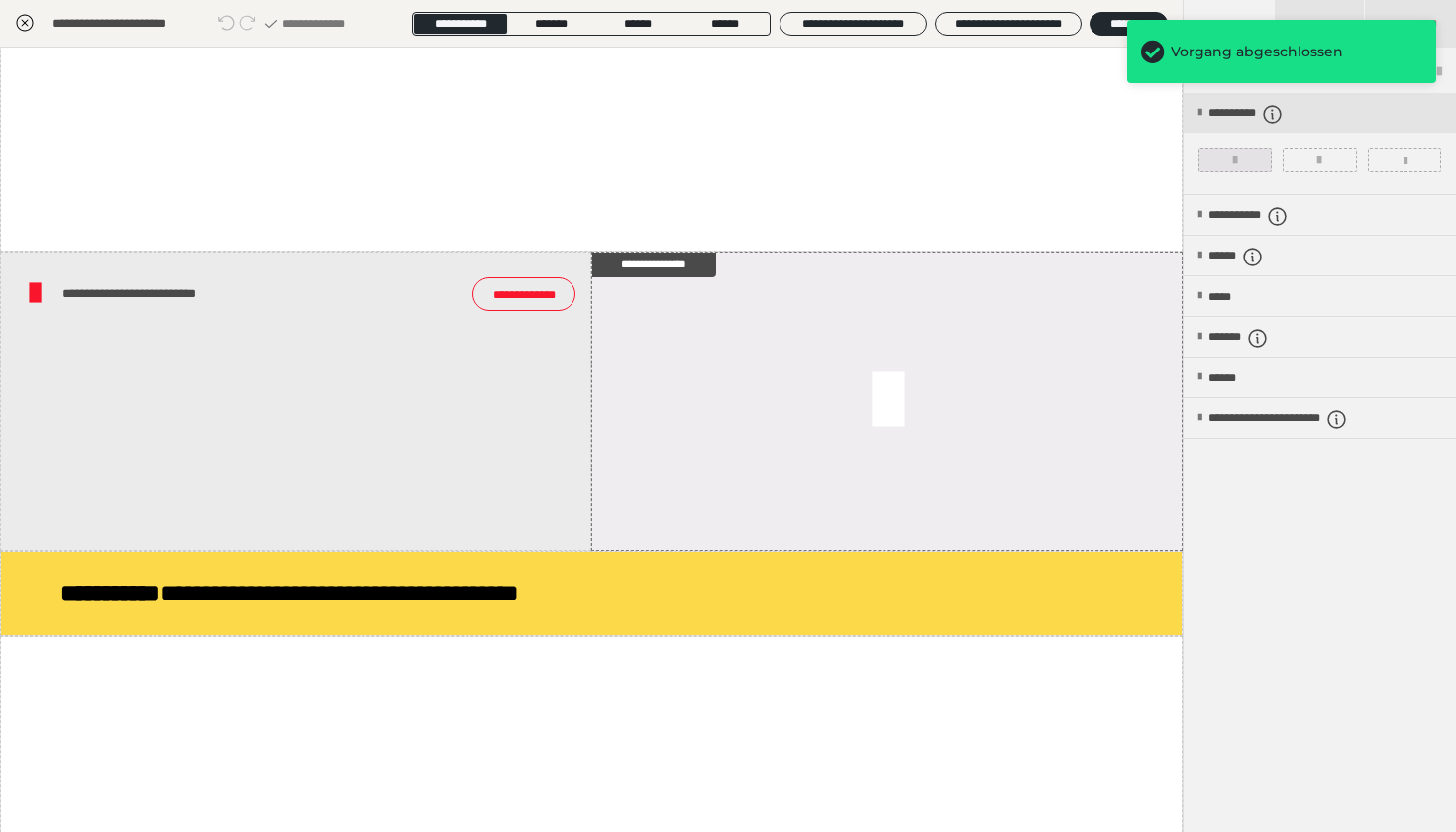 click at bounding box center (1235, 159) 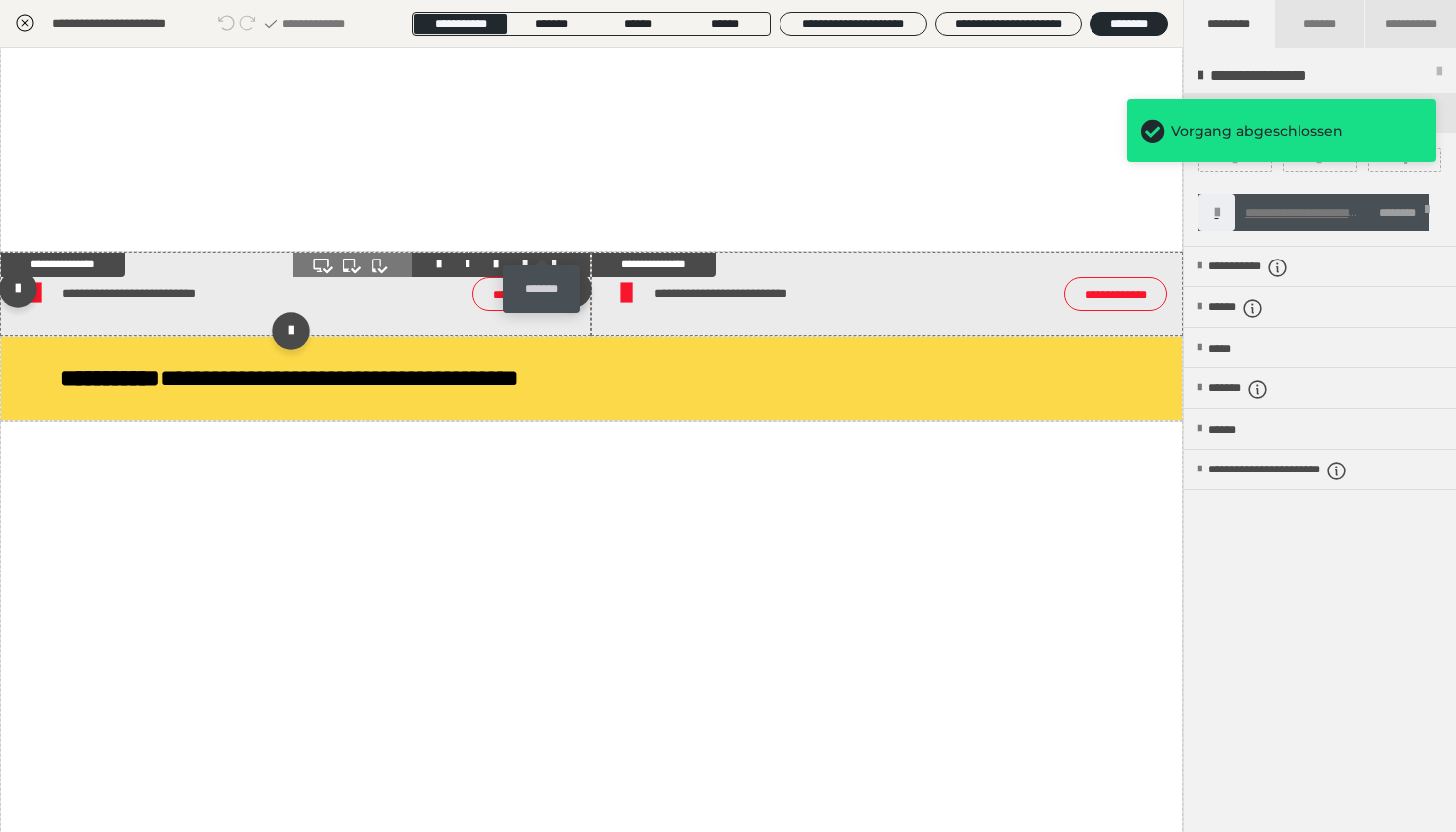 click at bounding box center (554, 264) 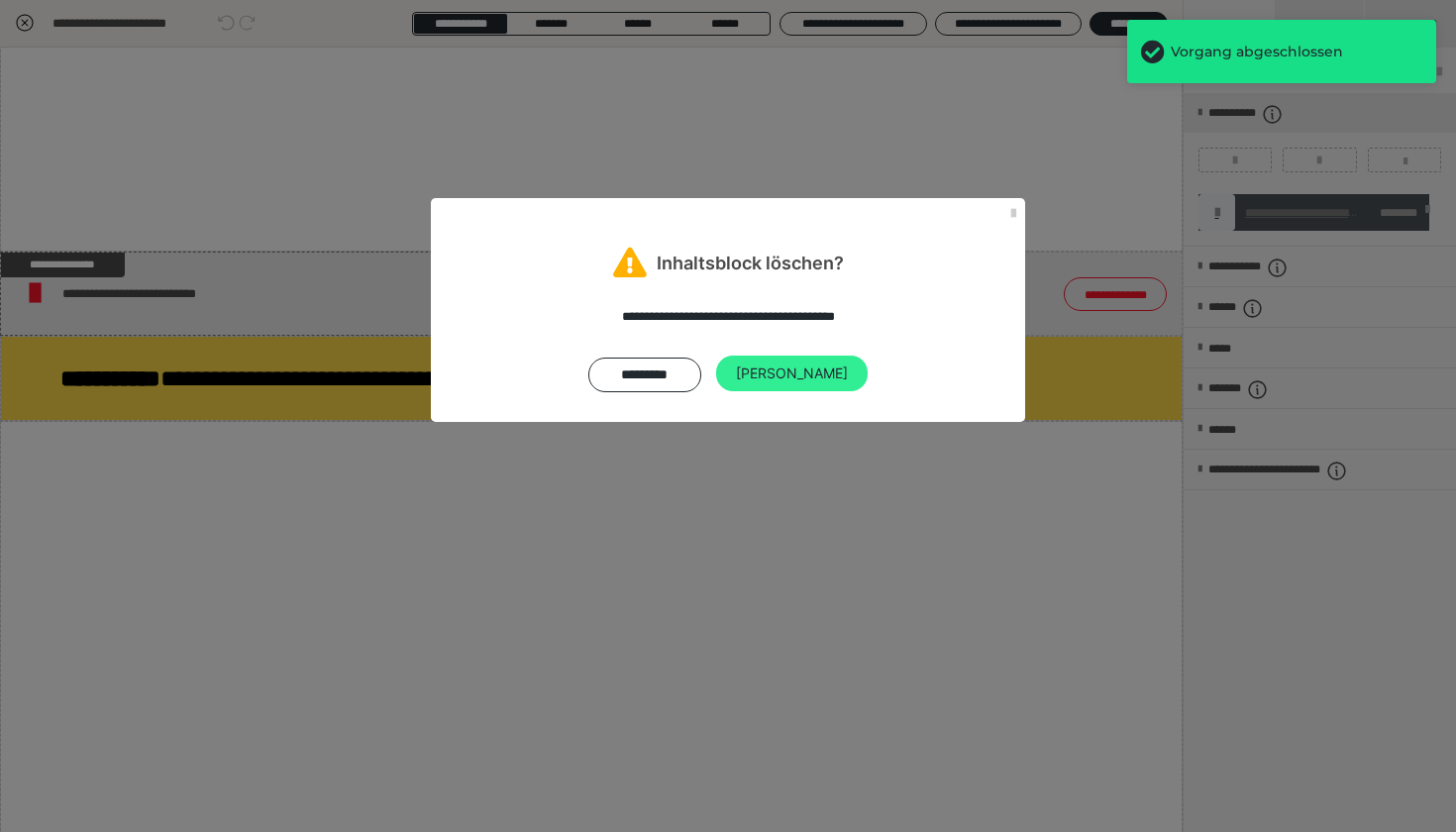 click on "Ja" at bounding box center (791, 373) 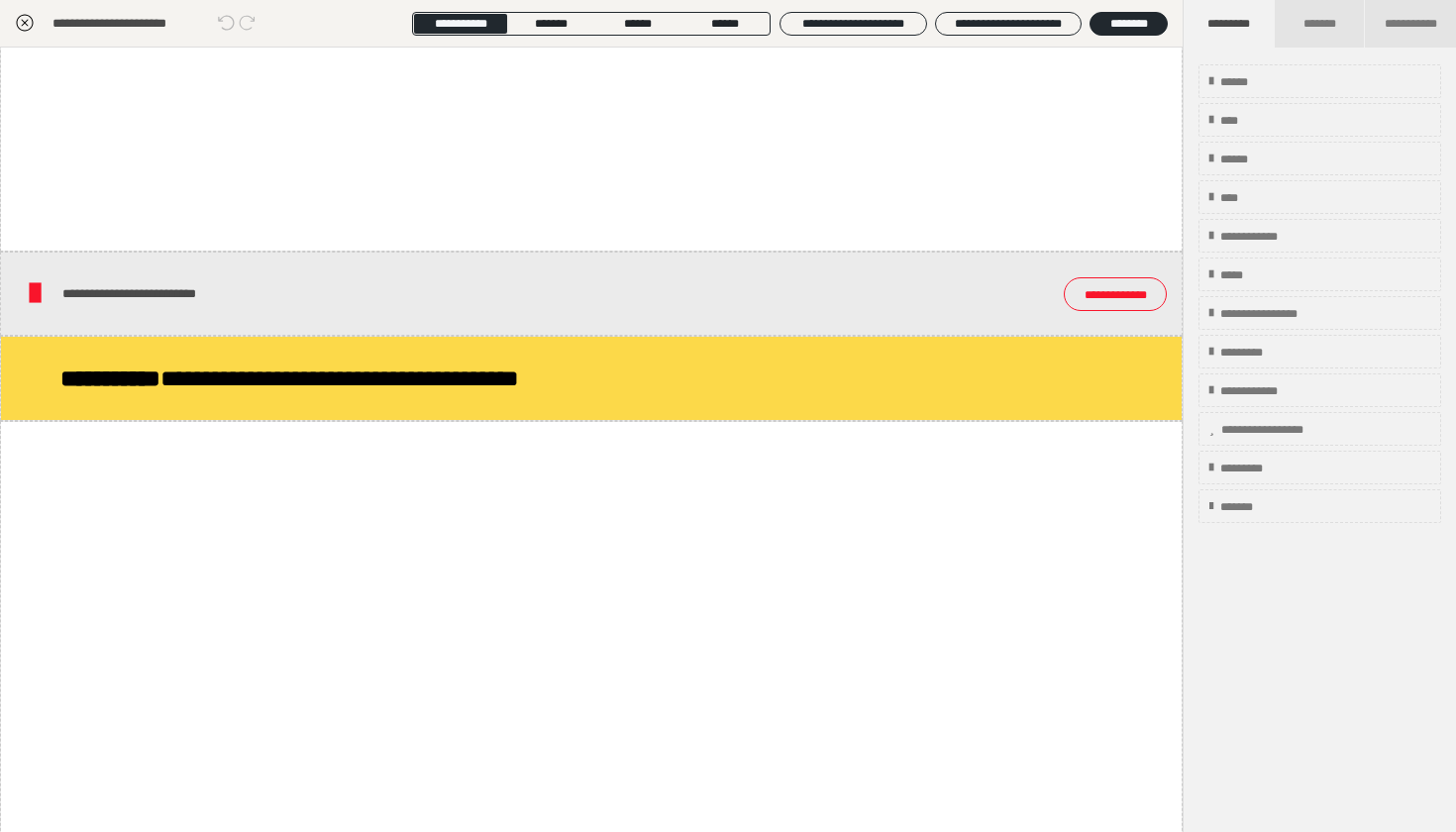 click 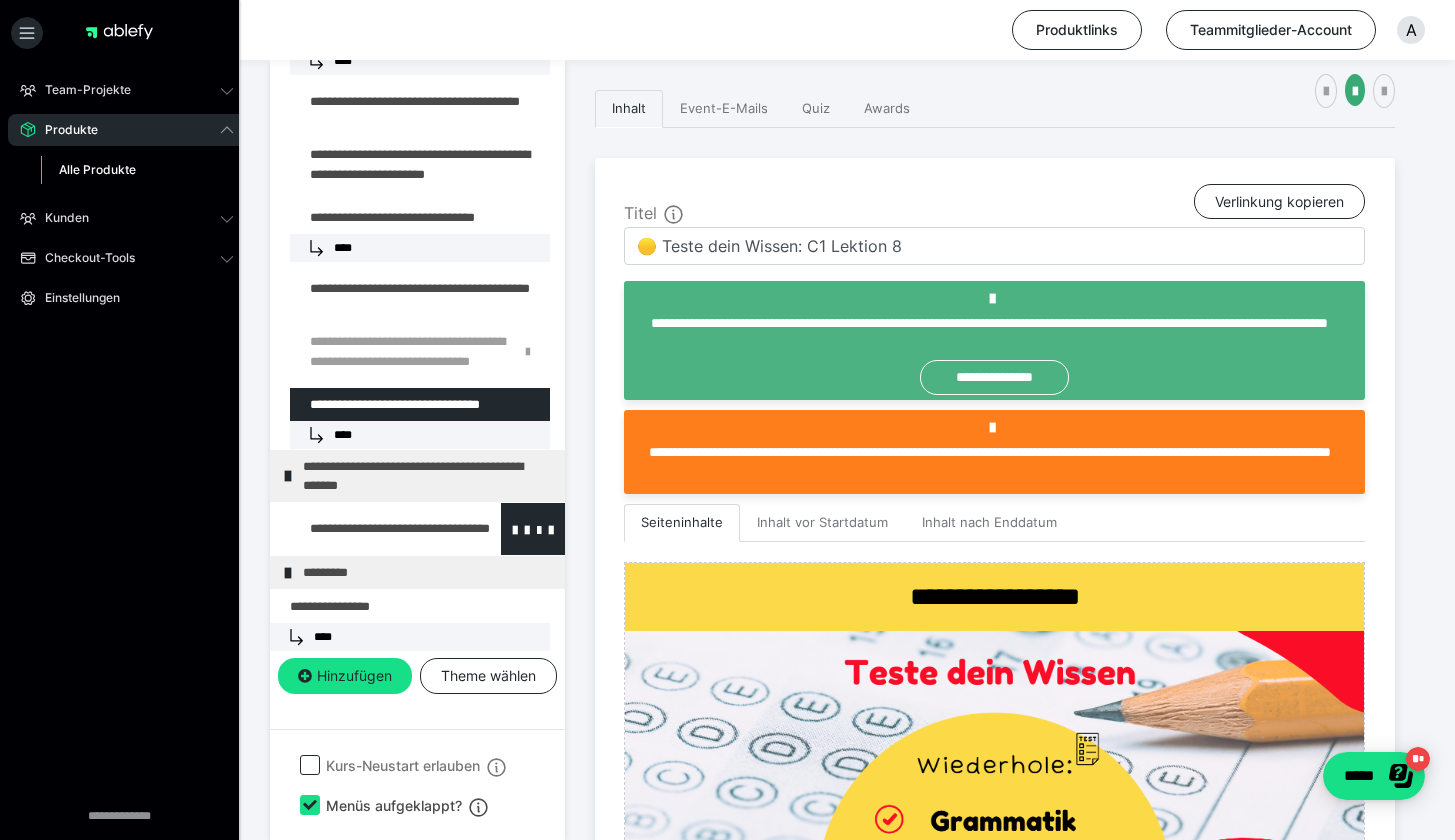 click at bounding box center (375, 529) 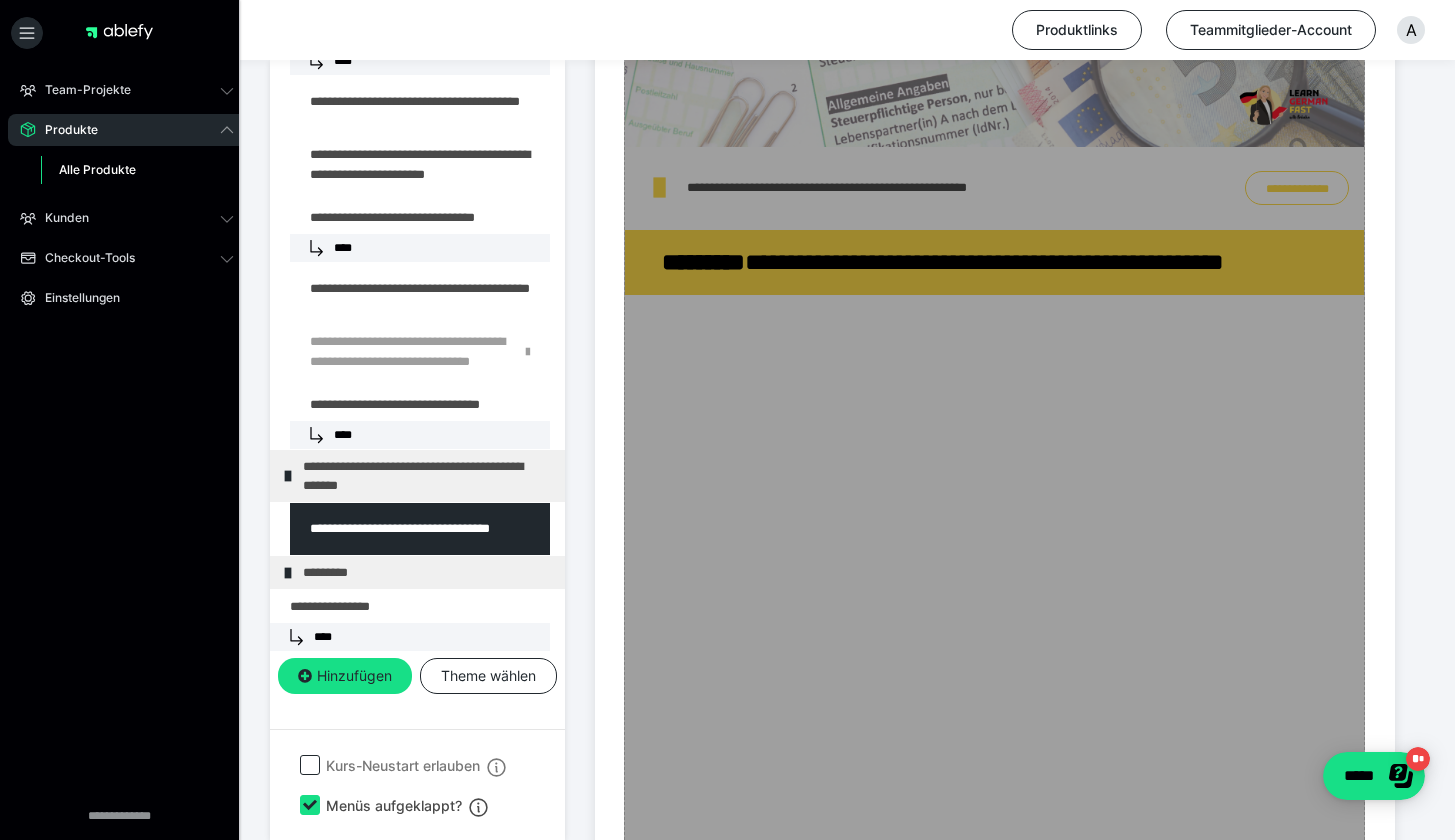 scroll, scrollTop: 1228, scrollLeft: 0, axis: vertical 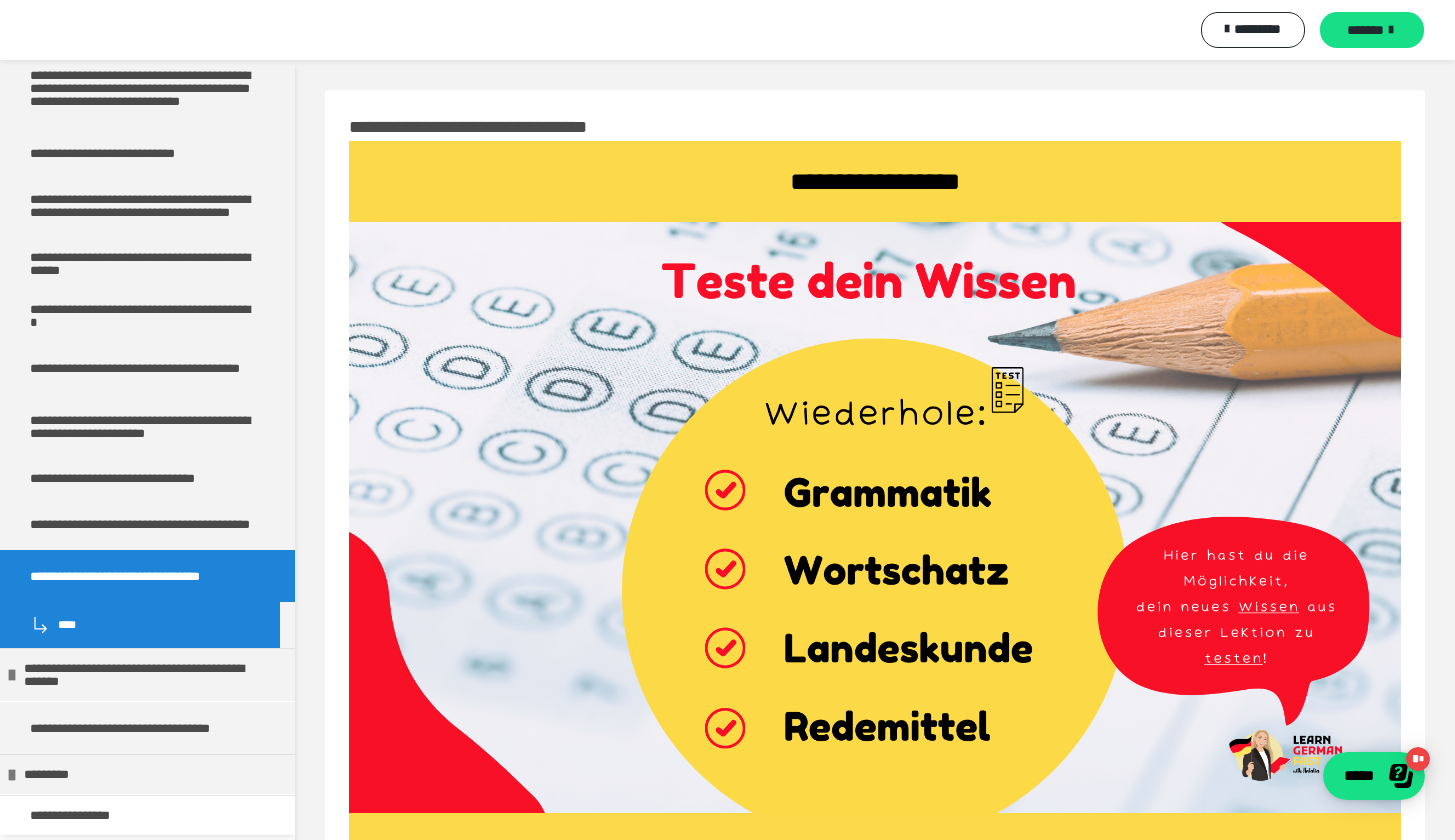 click on "**********" at bounding box center (140, 576) 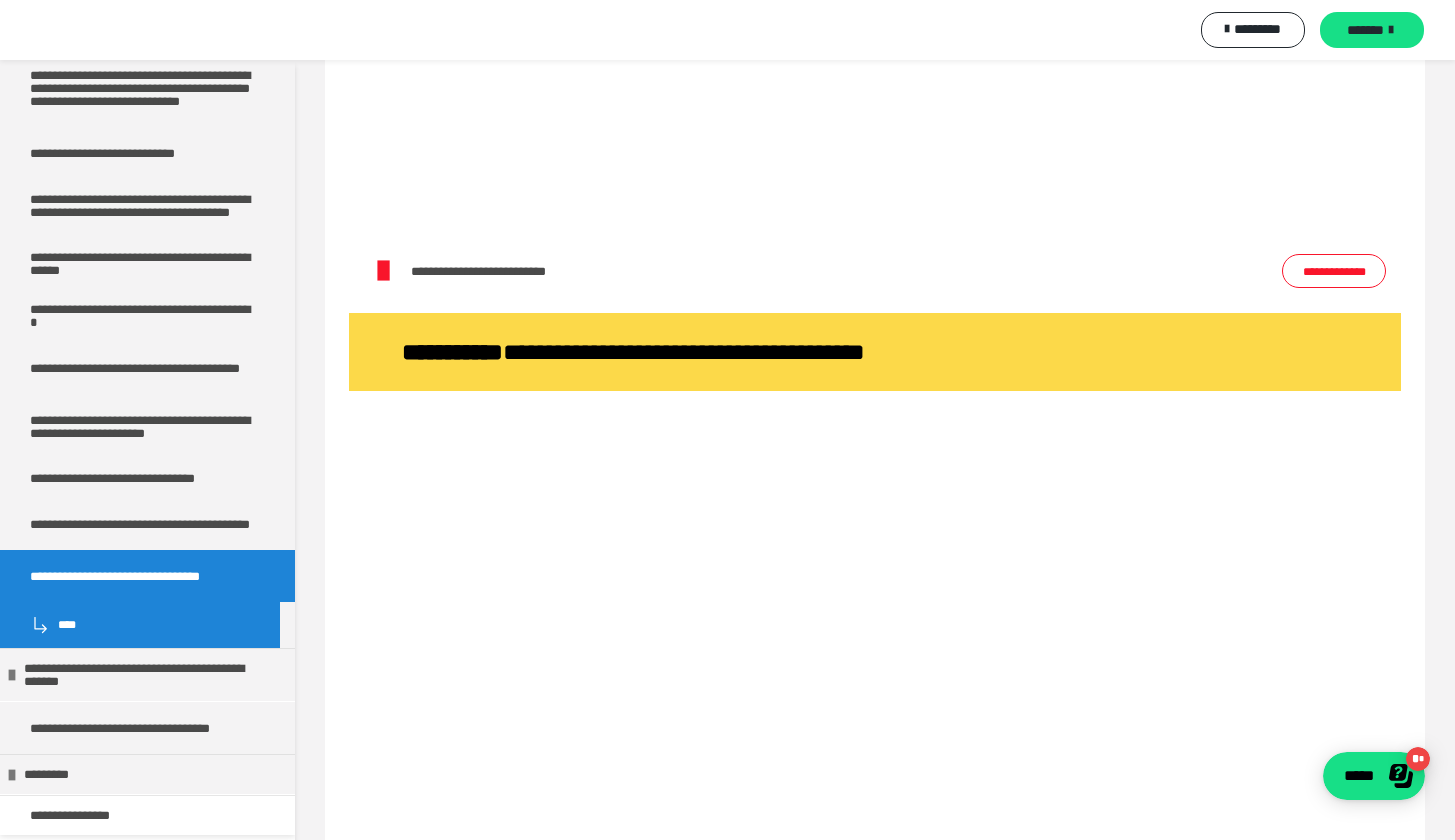 scroll, scrollTop: 2268, scrollLeft: 0, axis: vertical 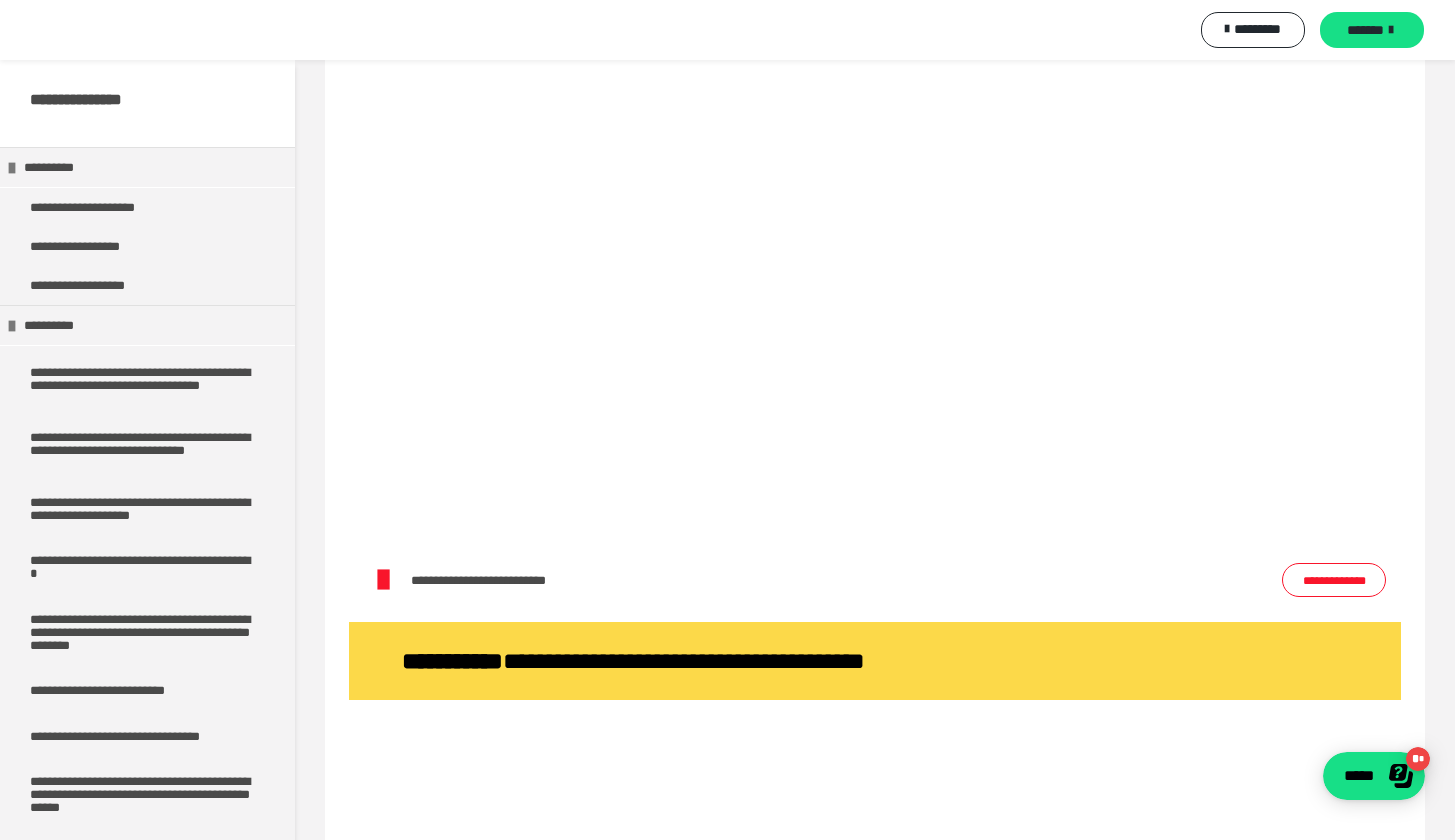 click on "**********" at bounding box center [1334, 580] 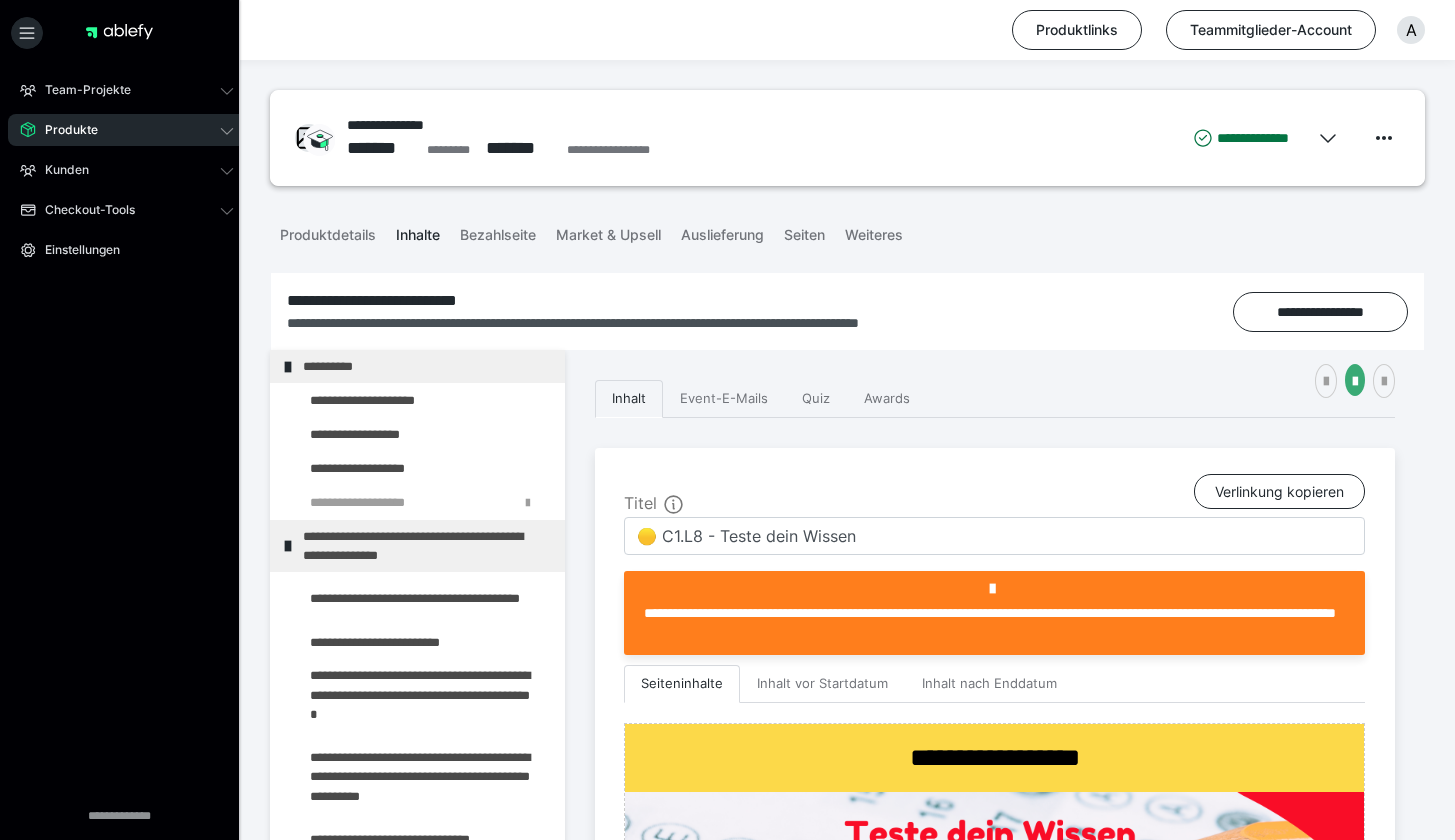 scroll, scrollTop: 3473, scrollLeft: 0, axis: vertical 